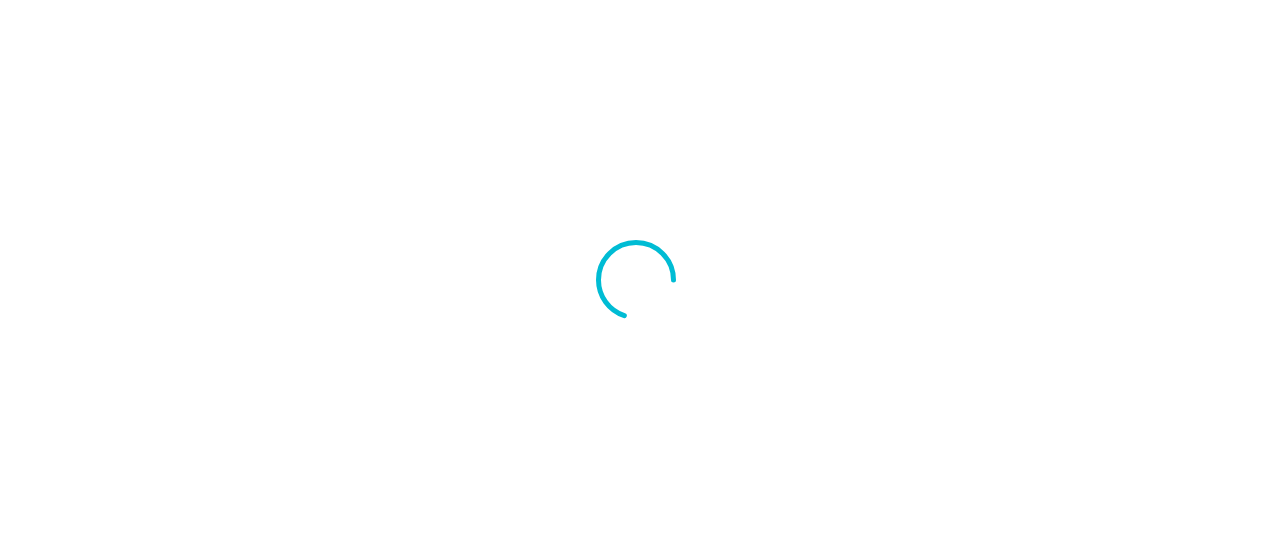 scroll, scrollTop: 0, scrollLeft: 0, axis: both 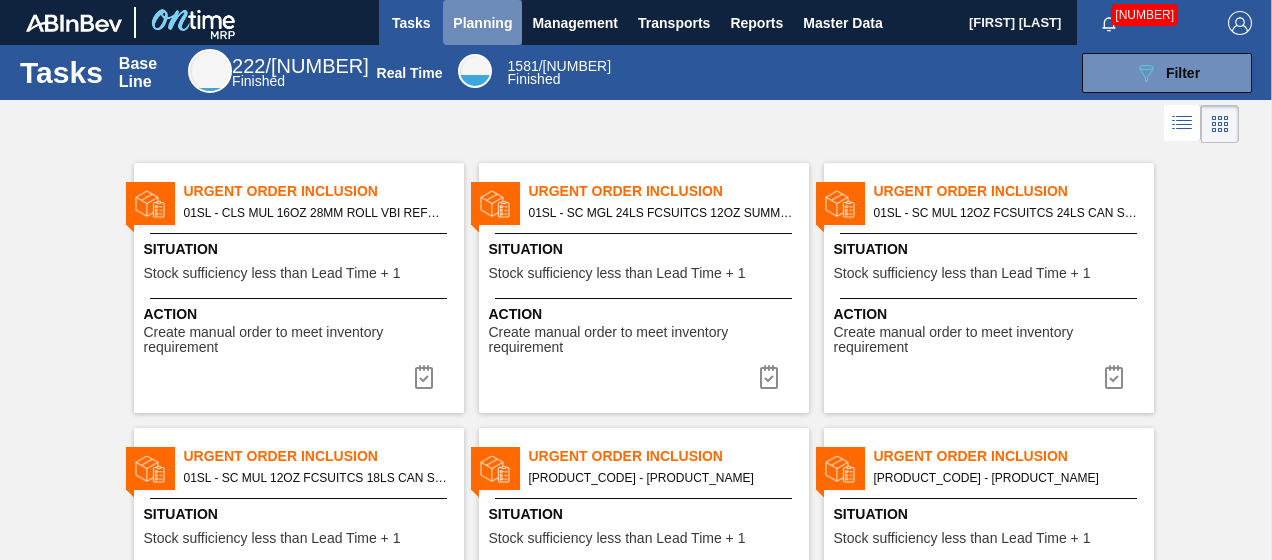 click on "Planning" at bounding box center [482, 23] 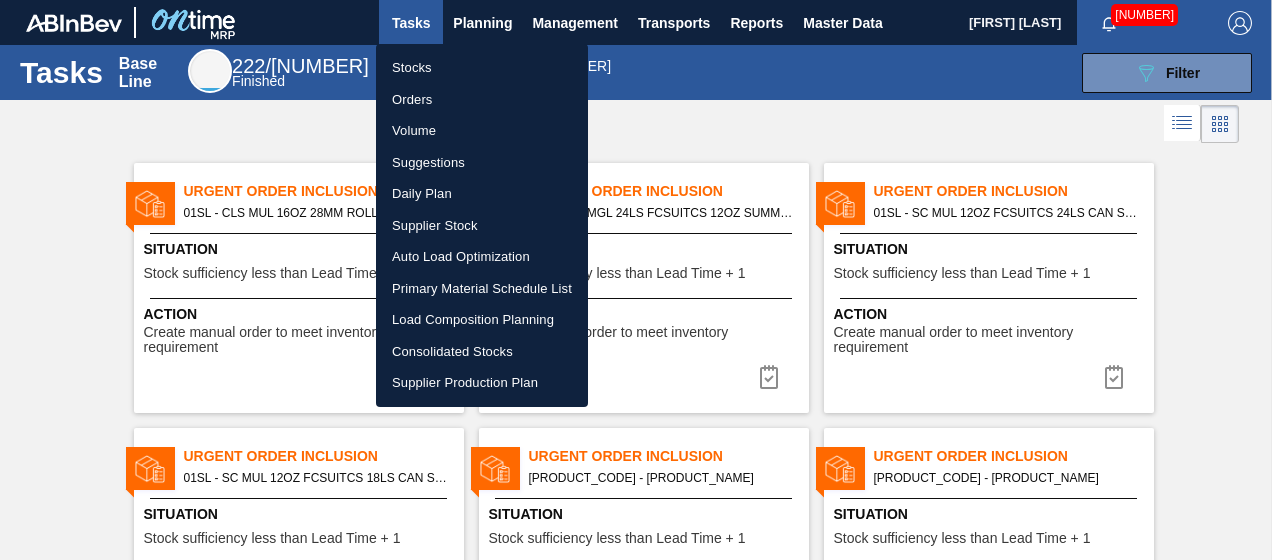 click on "Suggestions" at bounding box center [482, 163] 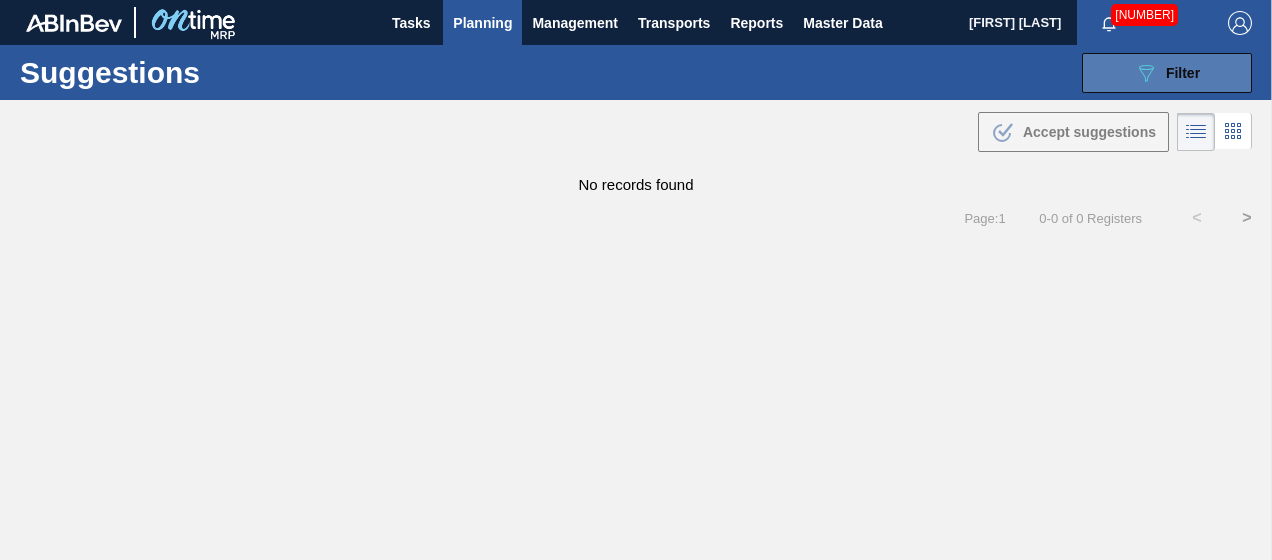 click on "089F7B8B-B2A5-4AFE-B5C0-19BA573D28AC Filter" at bounding box center [1167, 73] 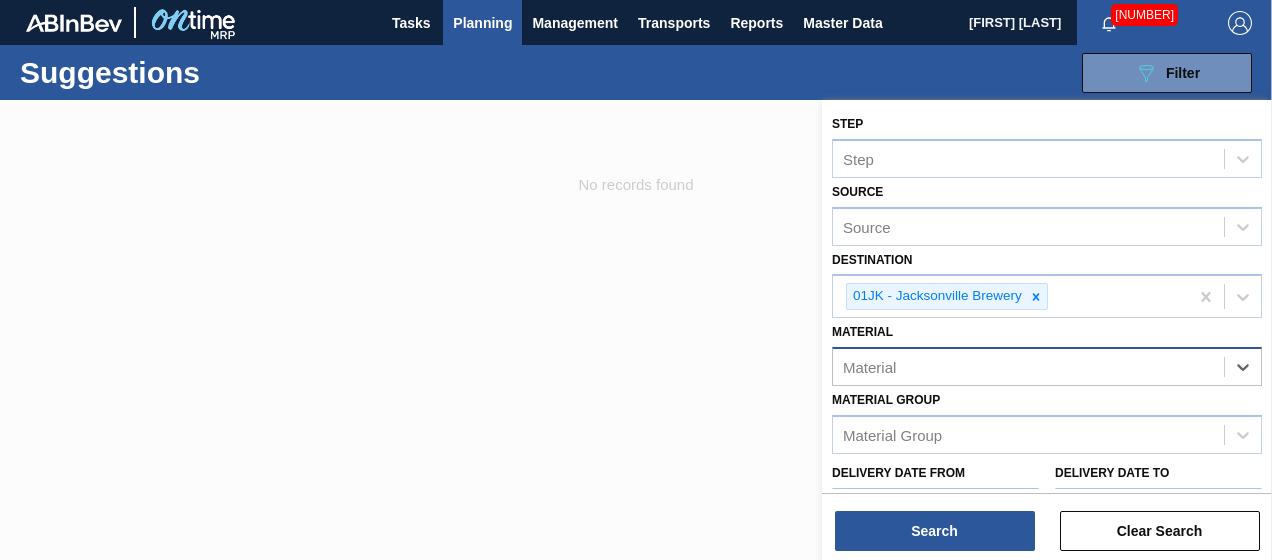 click on "Material" at bounding box center [1028, 367] 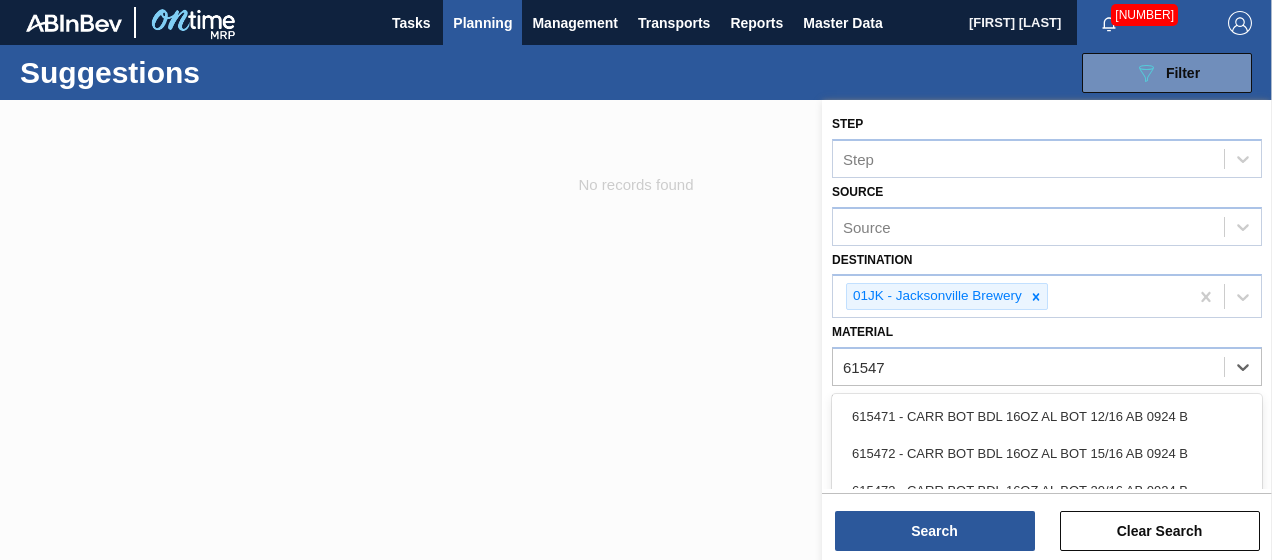 type on "615471" 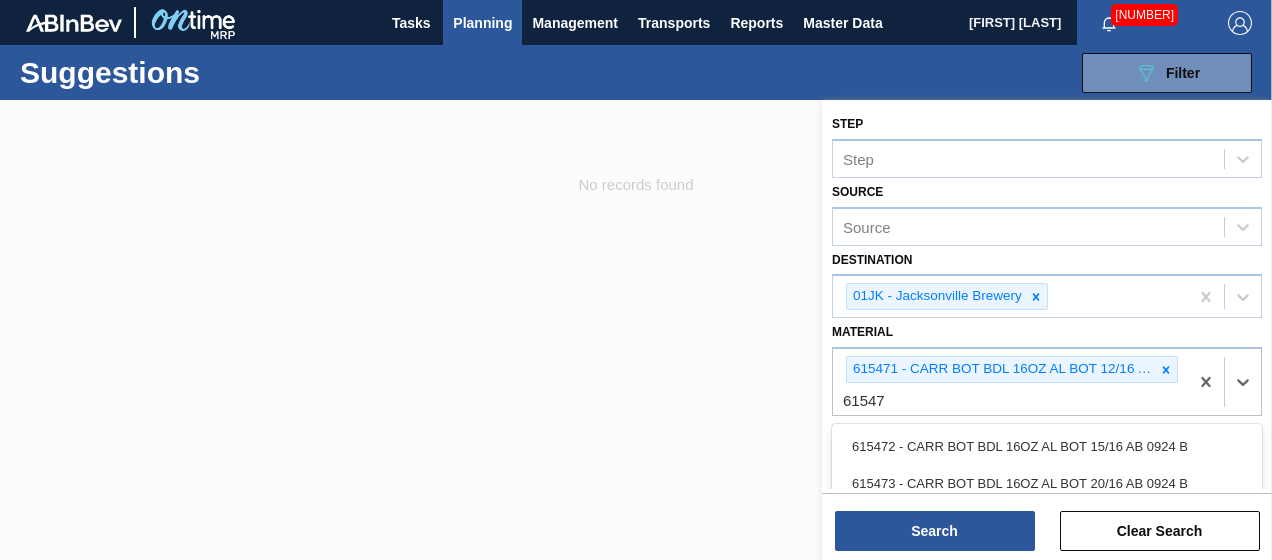 type on "615470" 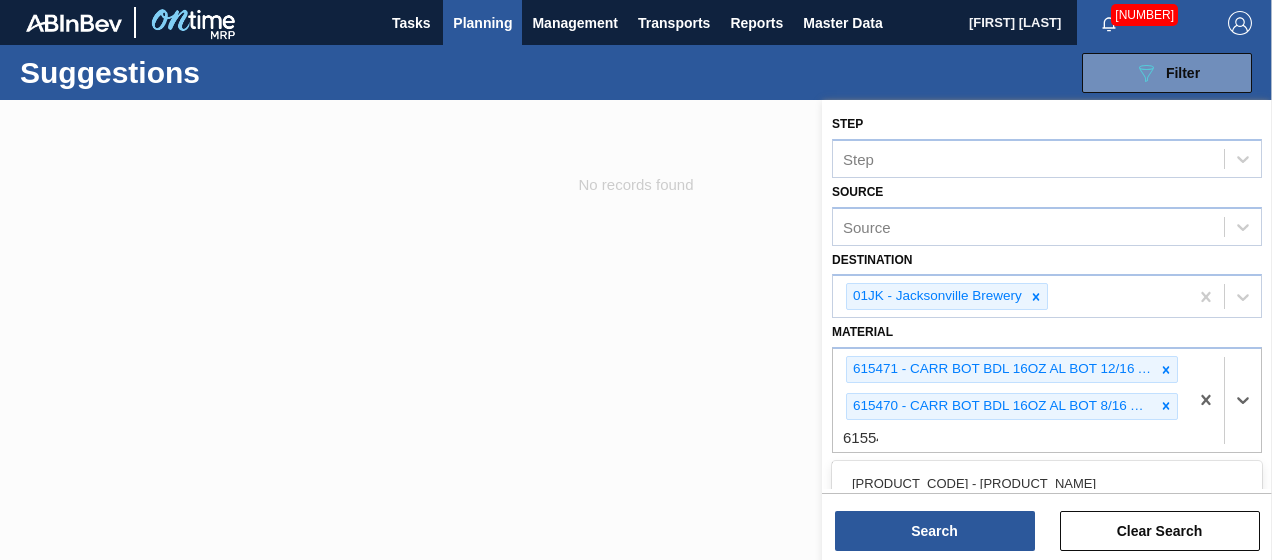 type on "[NUMBER]" 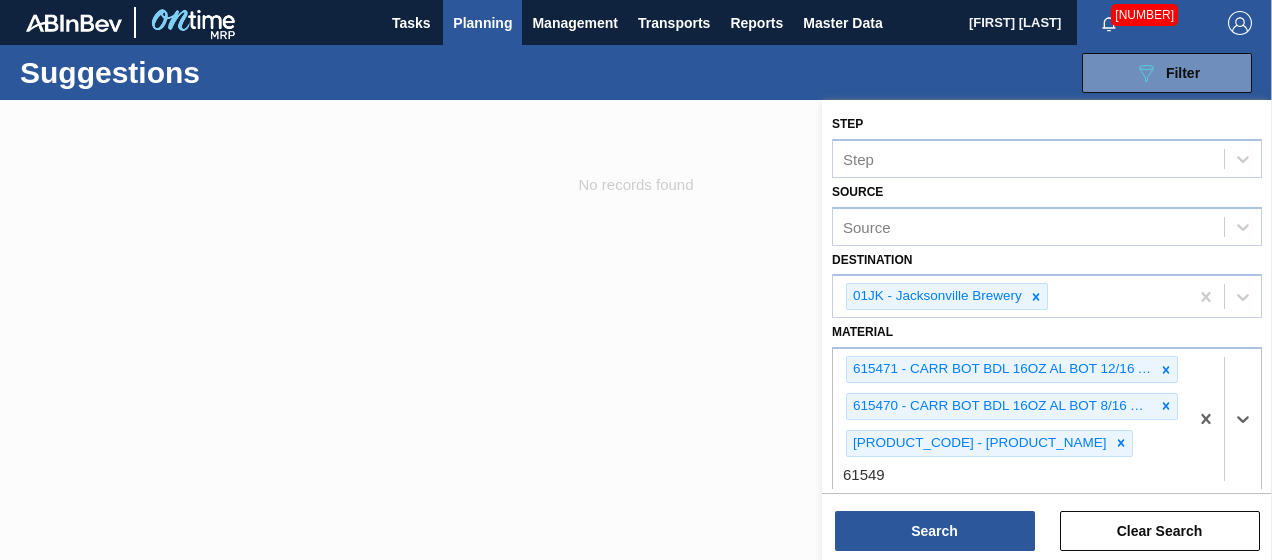 type on "615490" 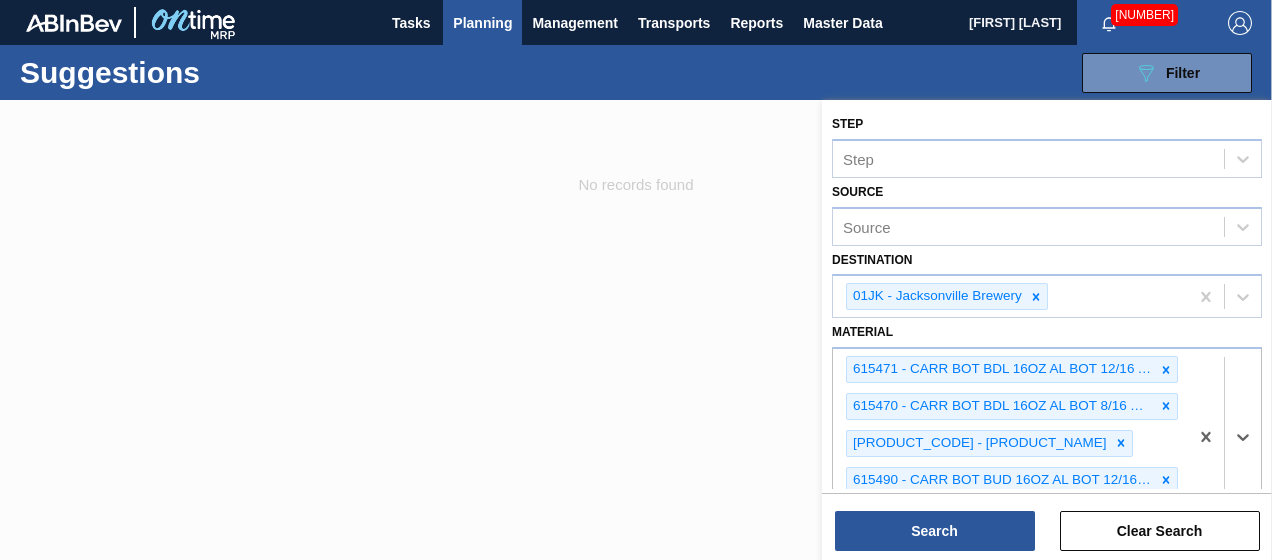 scroll, scrollTop: 26, scrollLeft: 0, axis: vertical 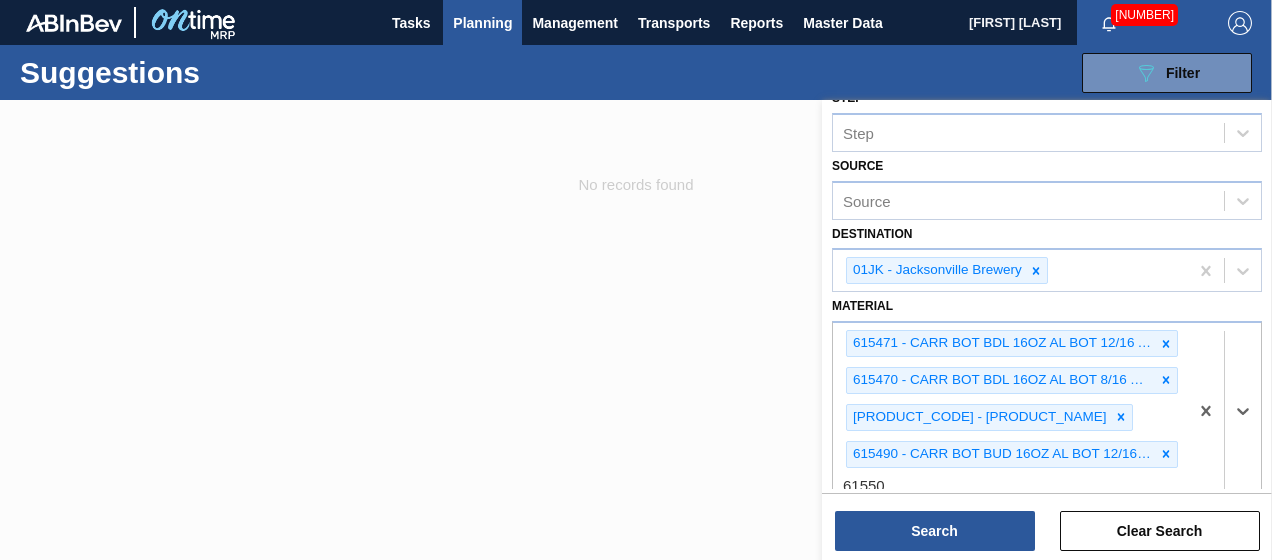 type on "615502" 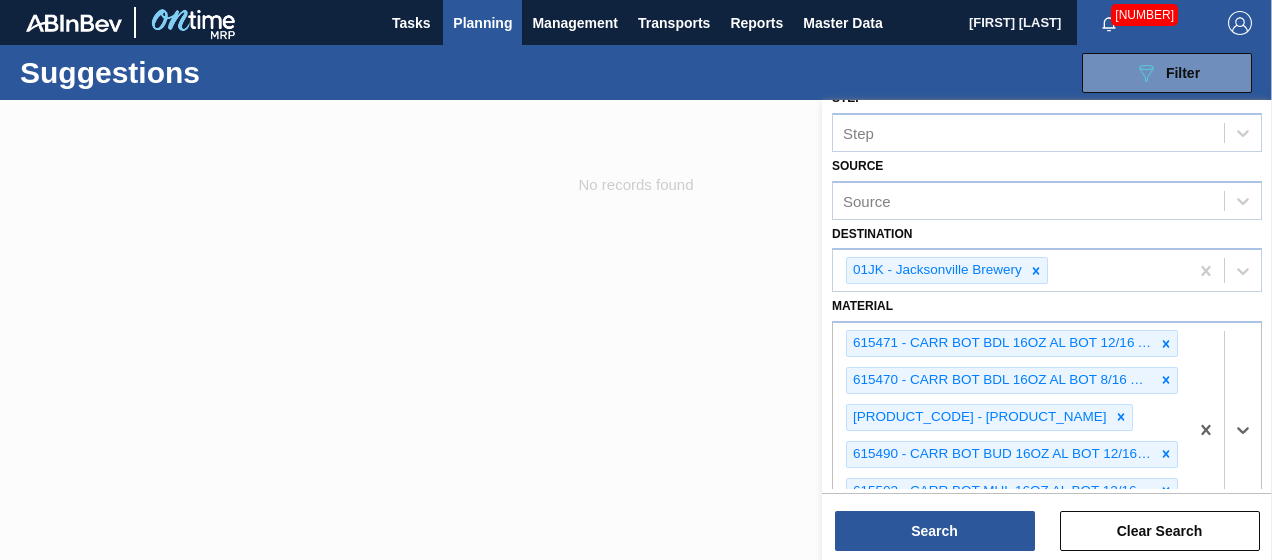 scroll, scrollTop: 62, scrollLeft: 0, axis: vertical 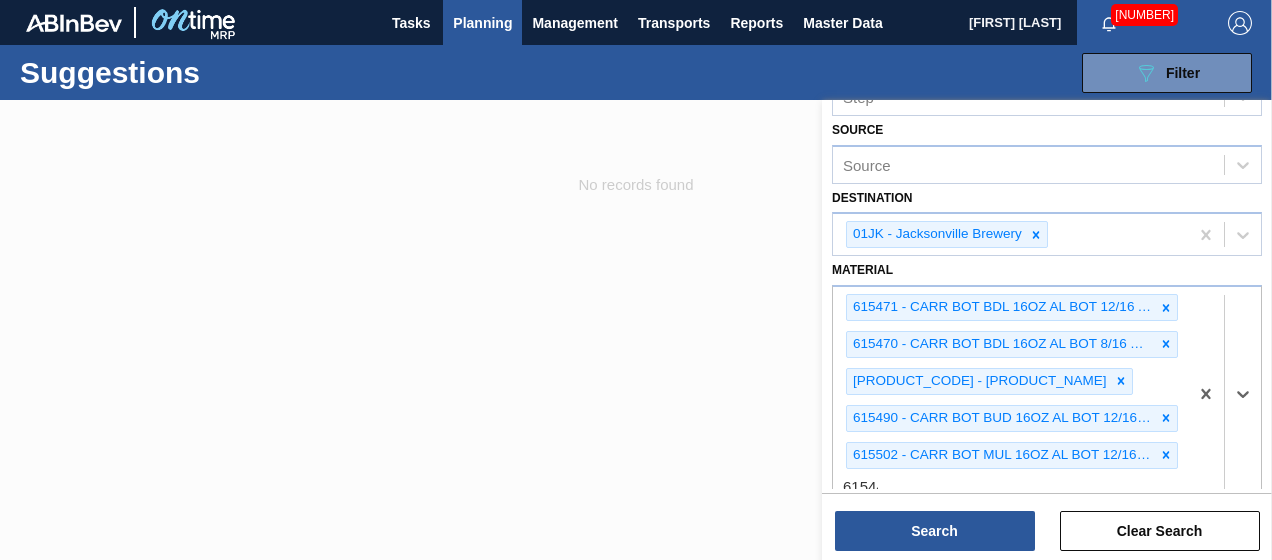 type on "615449" 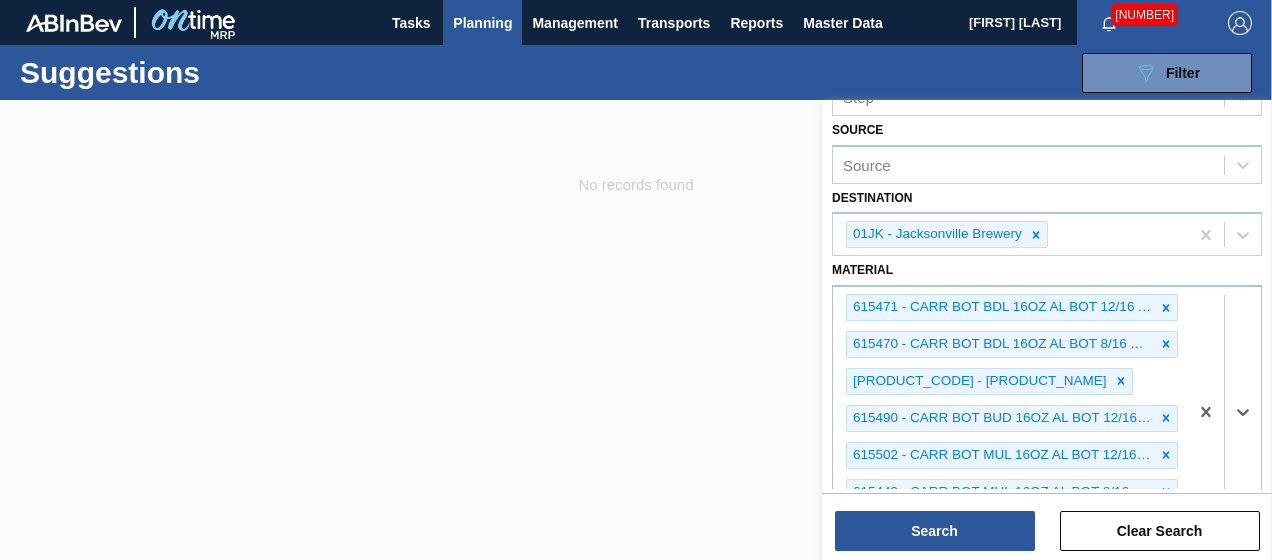 scroll, scrollTop: 99, scrollLeft: 0, axis: vertical 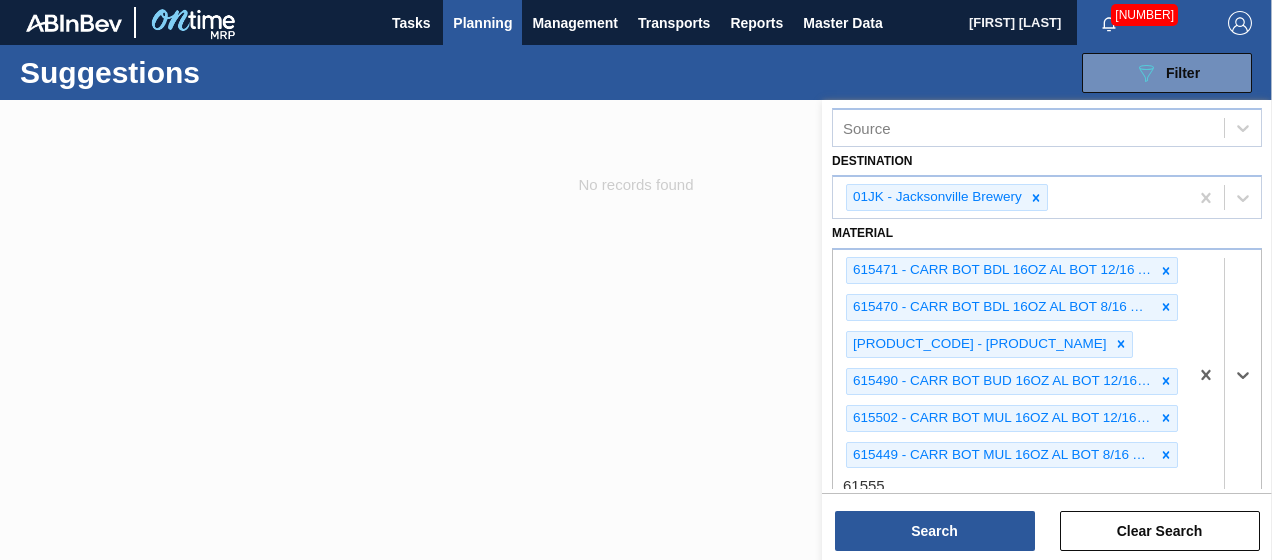 type on "[NUMBER]" 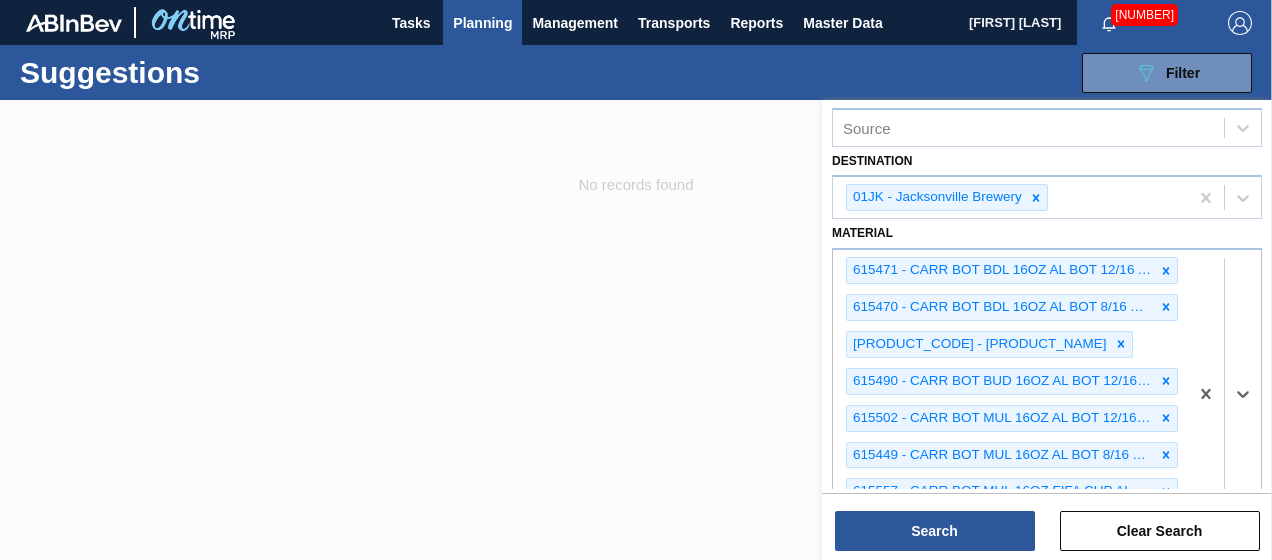 scroll, scrollTop: 135, scrollLeft: 0, axis: vertical 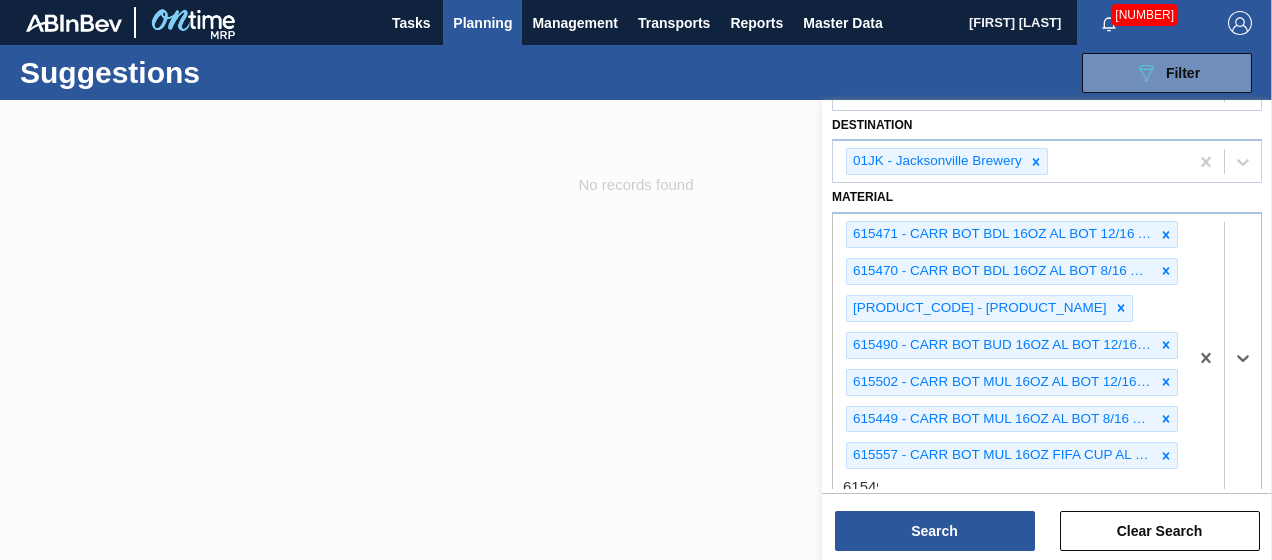 type on "[NUMBER]" 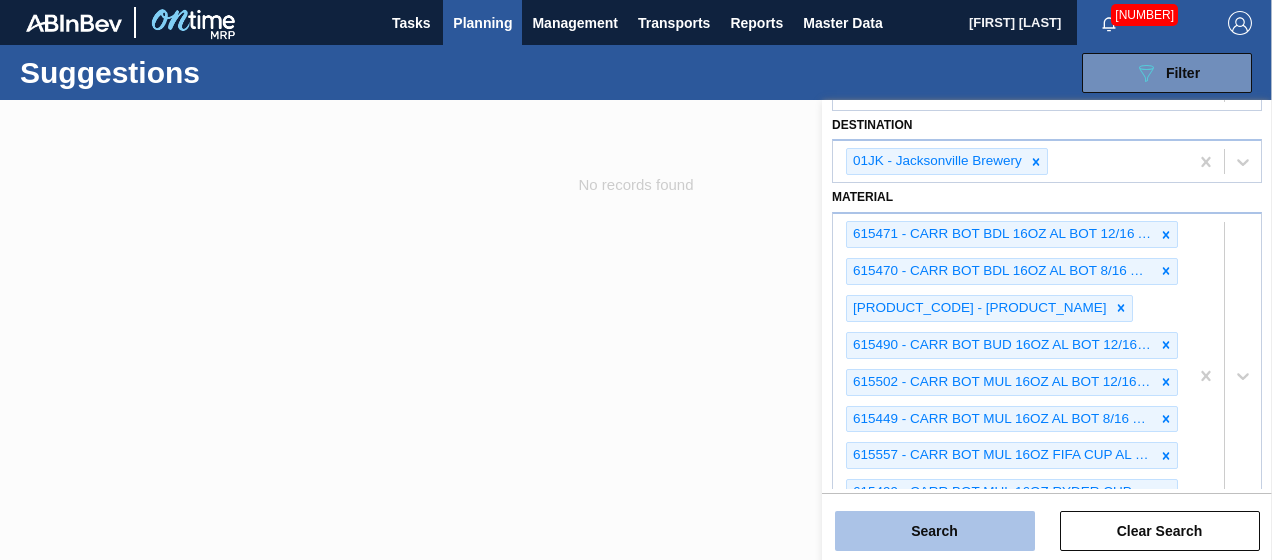 click on "Search" at bounding box center [935, 531] 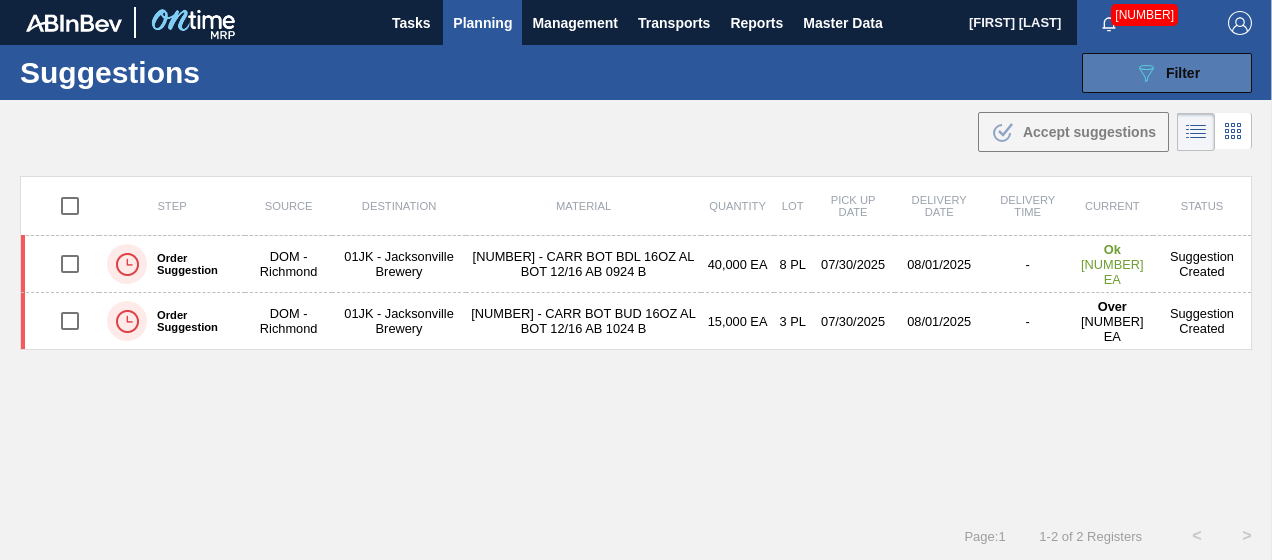 click 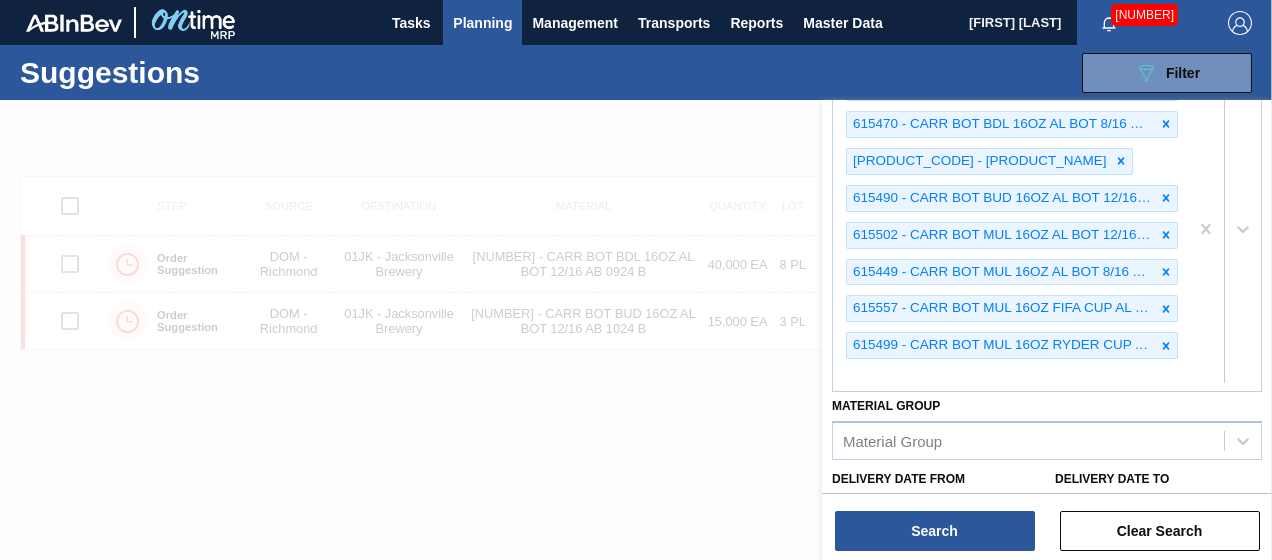 scroll, scrollTop: 403, scrollLeft: 0, axis: vertical 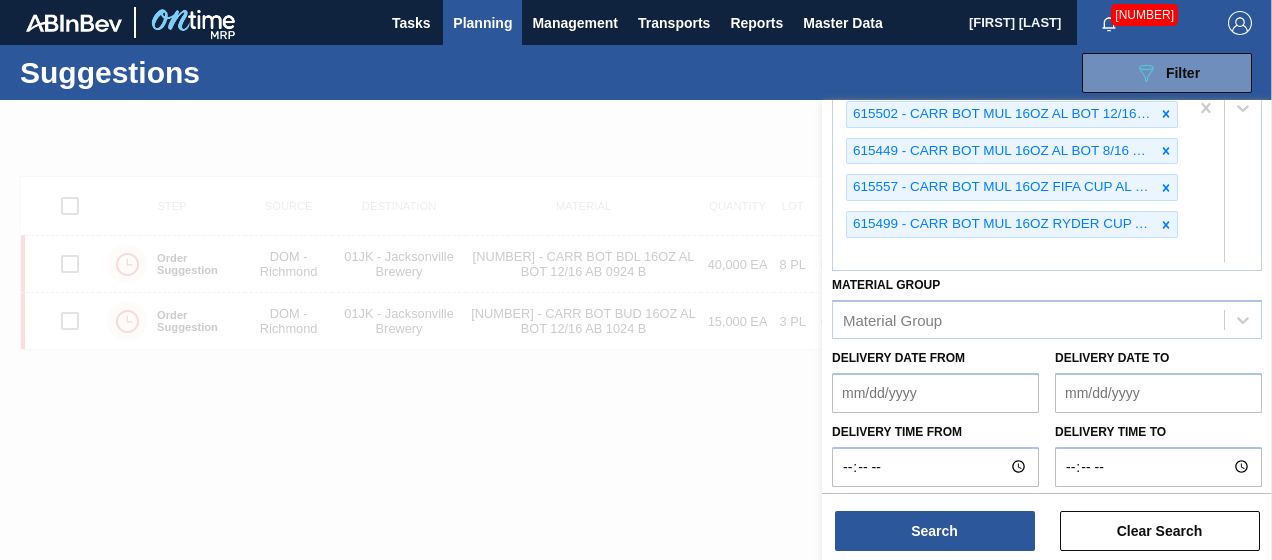click on "[ID] - CARR BOT BDL 16OZ AL BOT 12/16 AB 0924 B [ID] - CARR BOT BDL 16OZ AL BOT 8/16 AB 0924 BE [ID] - CARR BOT BDL 16OZ ALABAMA AL BOT 12/16 A [ID] - CARR BOT BUD 16OZ AL BOT 12/16 AB 1024 B [ID] - CARR BOT MUL 16OZ AL BOT 12/16 AB 1124 B [ID] - CARR BOT MUL 16OZ AL BOT 8/16 AB 0724 BE [ID] - CARR BOT MUL 16OZ FIFA CUP AL BOT 12/16 [ID] - CARR BOT MUL 16OZ RYDER CUP AL BOT 12/16" at bounding box center (1010, 108) 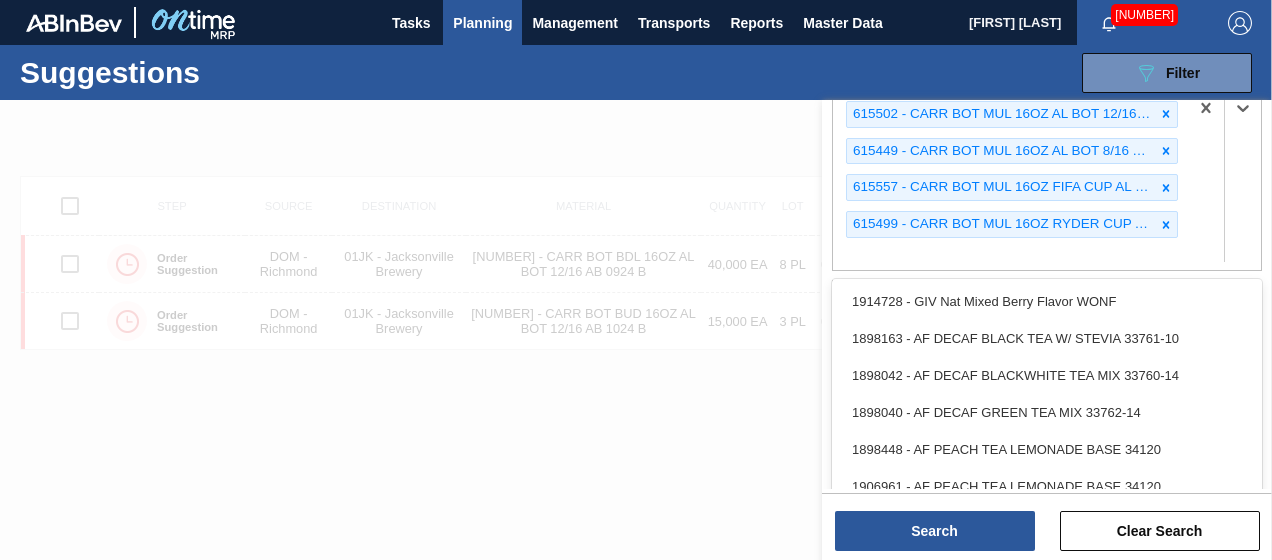 scroll, scrollTop: 0, scrollLeft: 0, axis: both 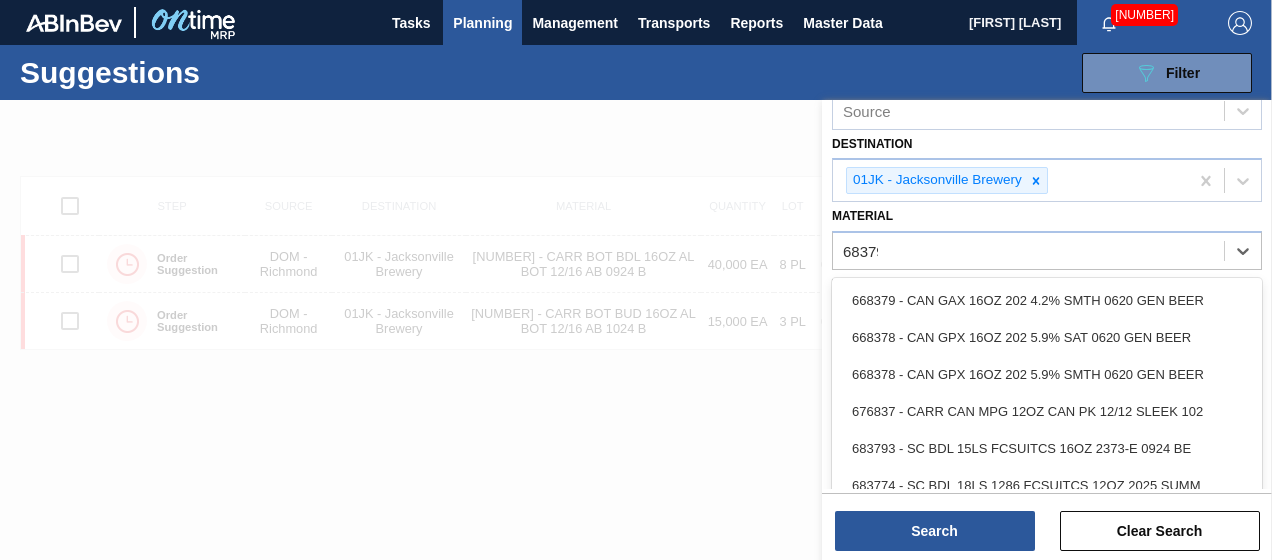 type on "683792" 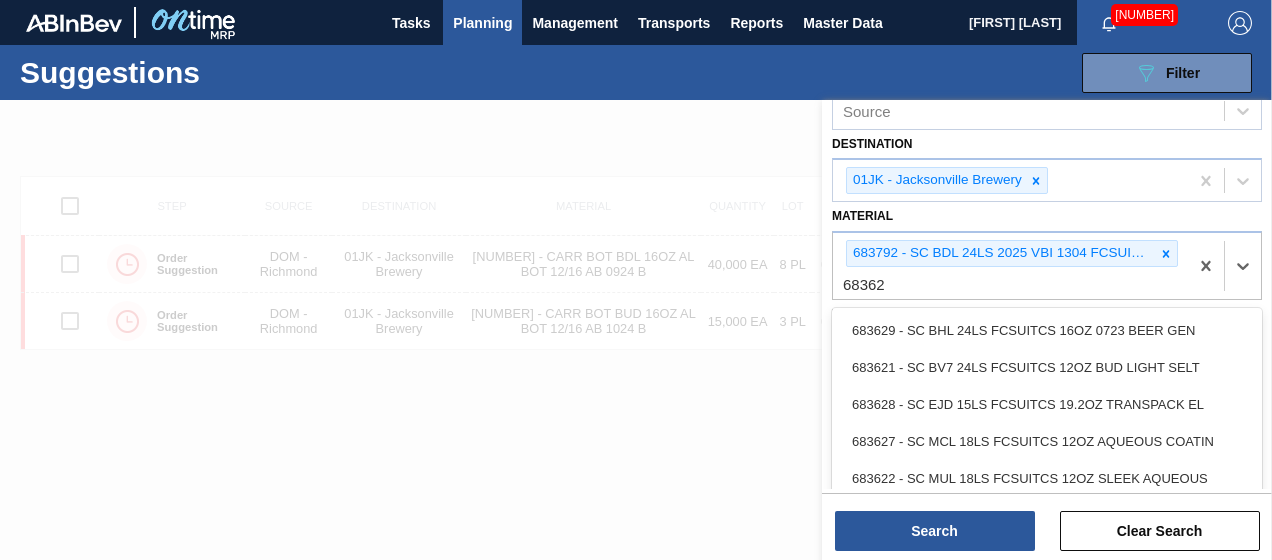 type on "683623" 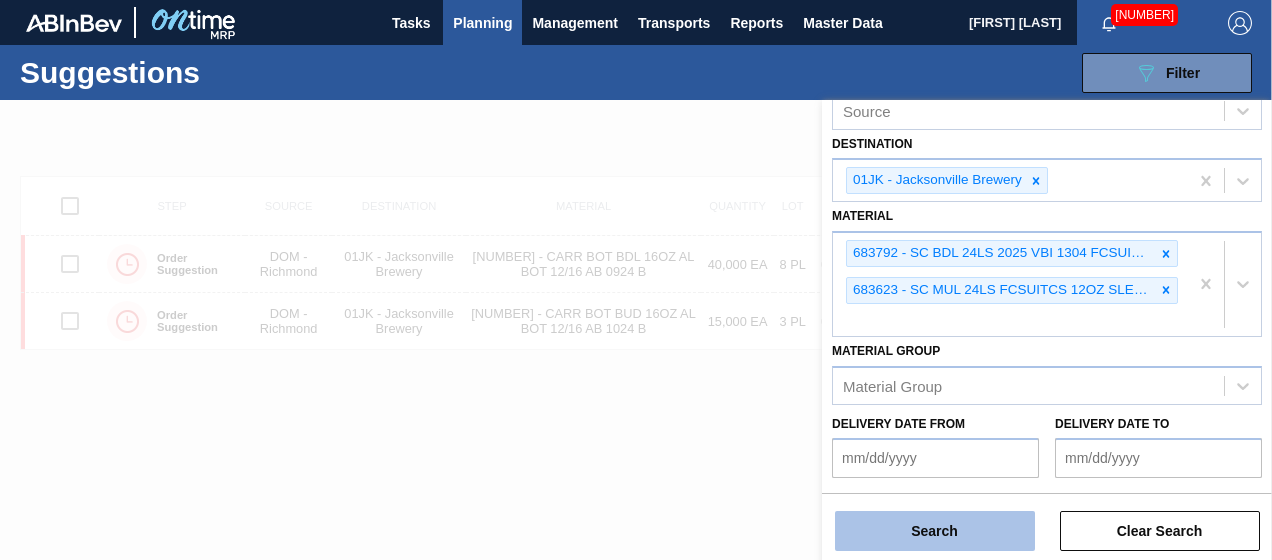click on "Search" at bounding box center [935, 531] 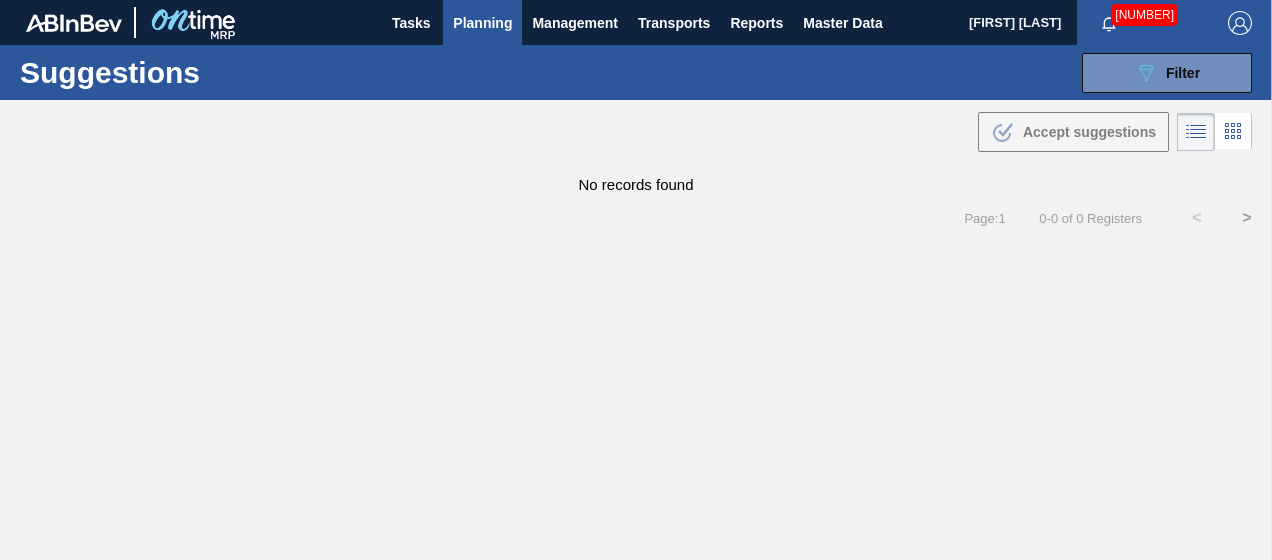 scroll, scrollTop: 0, scrollLeft: 0, axis: both 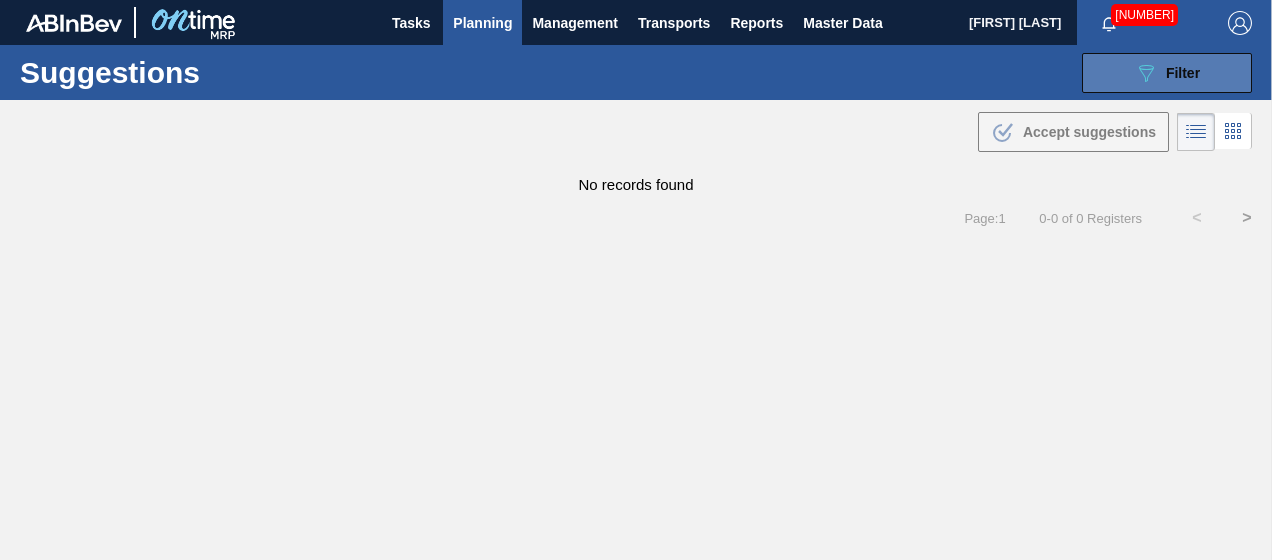 click on "089F7B8B-B2A5-4AFE-B5C0-19BA573D28AC Filter" at bounding box center (1167, 73) 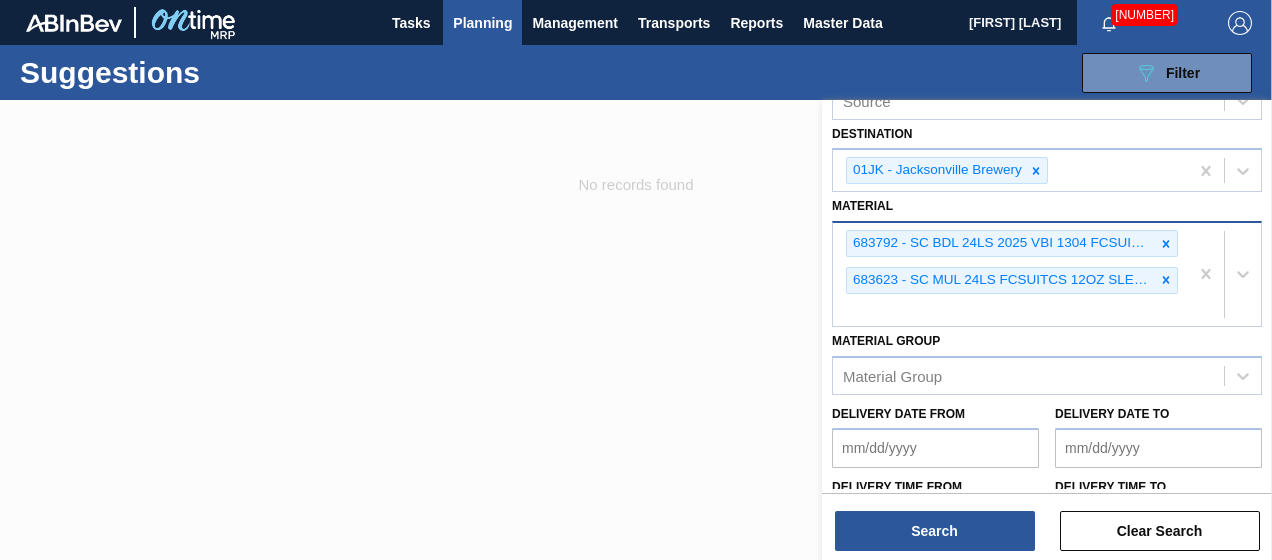 scroll, scrollTop: 185, scrollLeft: 0, axis: vertical 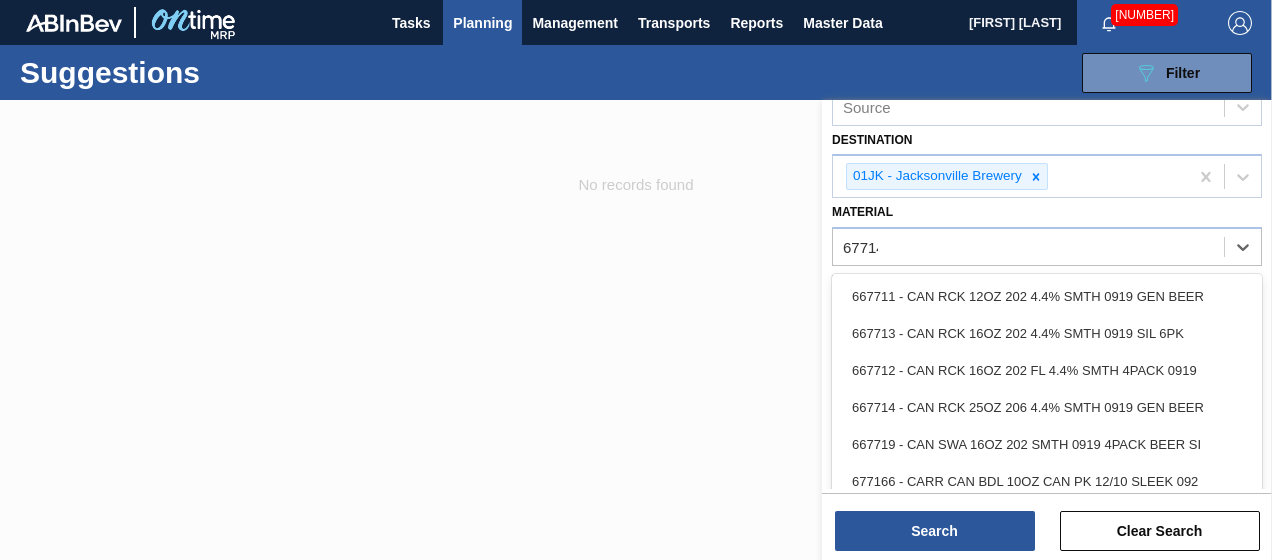 type on "677149" 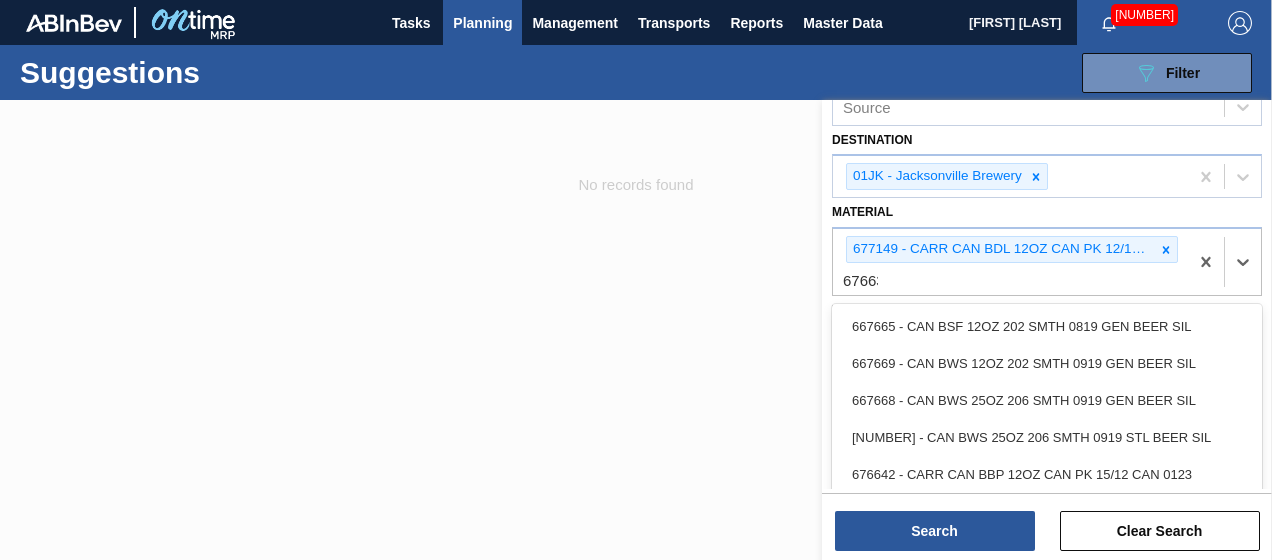 type on "676631" 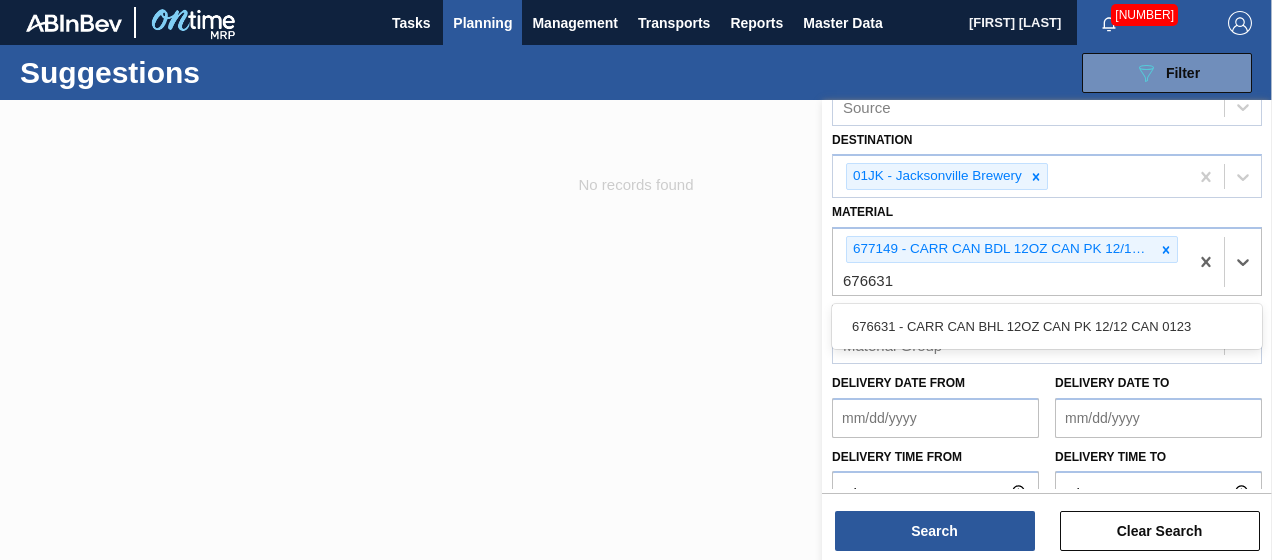 type 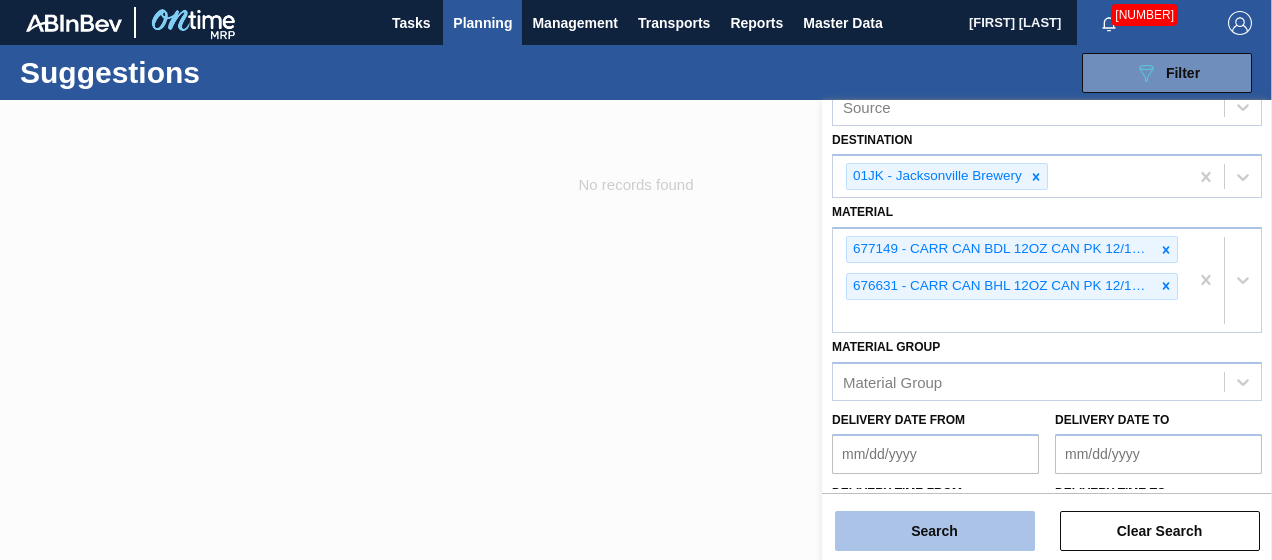 click on "Search" at bounding box center [935, 531] 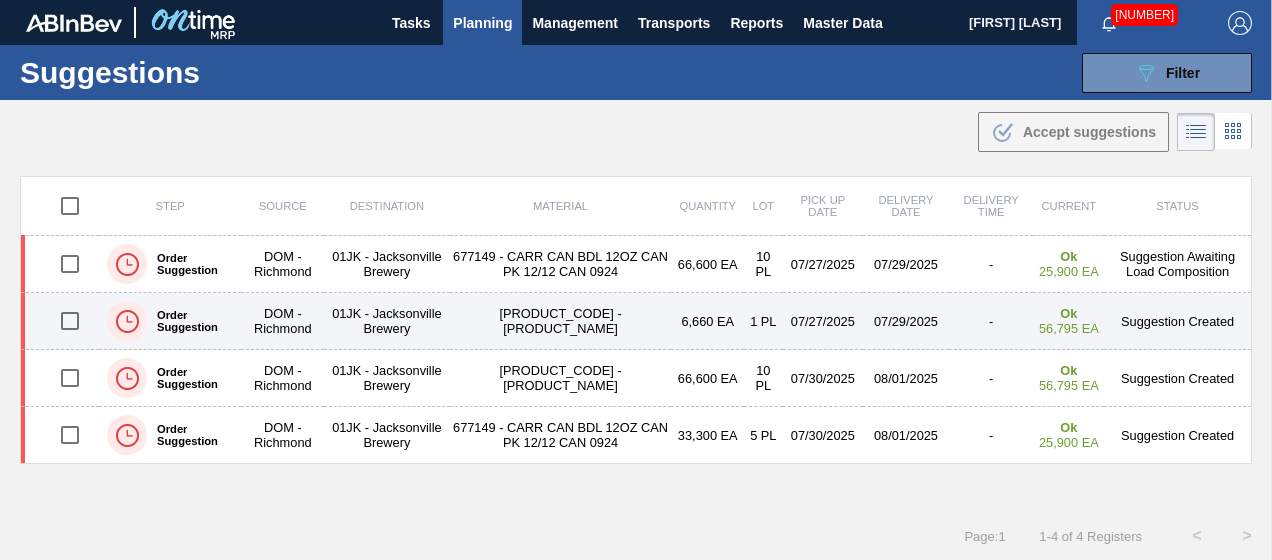 click at bounding box center (70, 321) 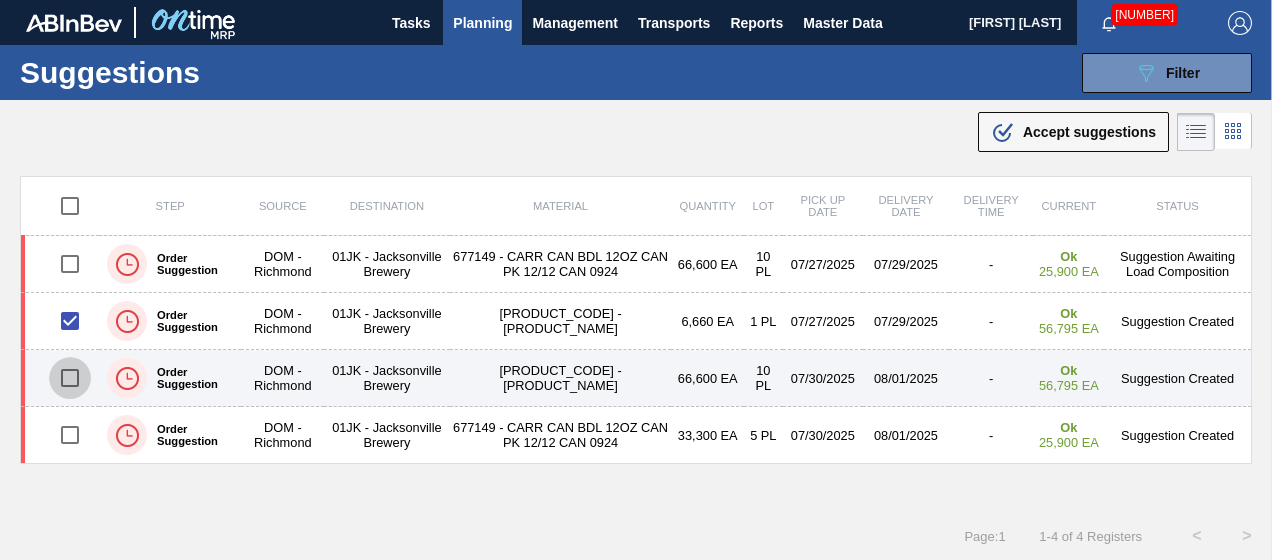 click at bounding box center (70, 378) 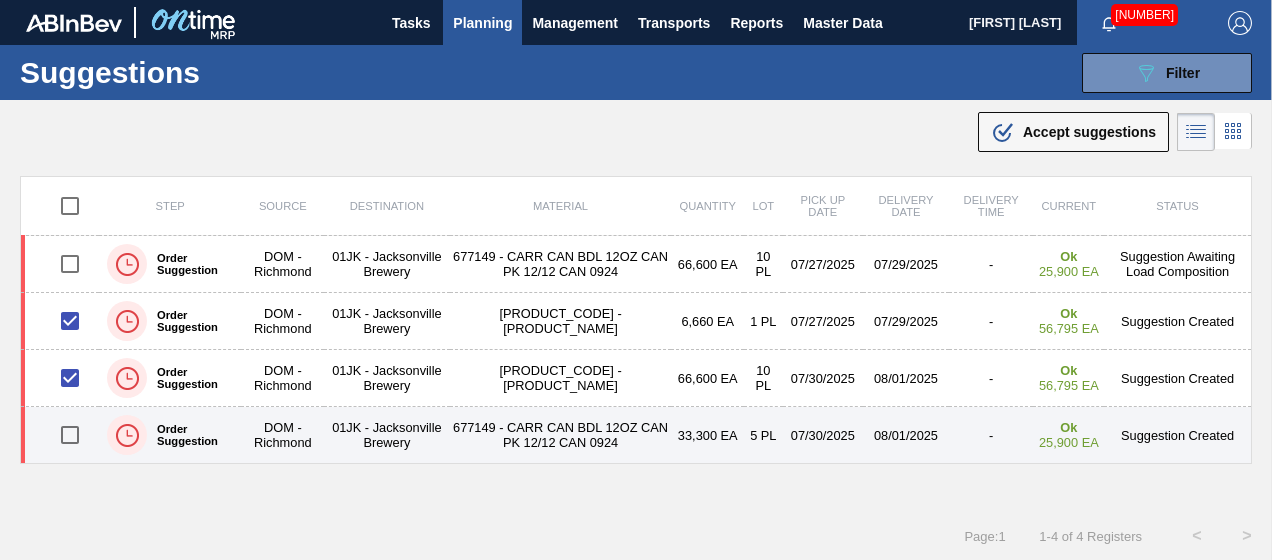 click at bounding box center [70, 435] 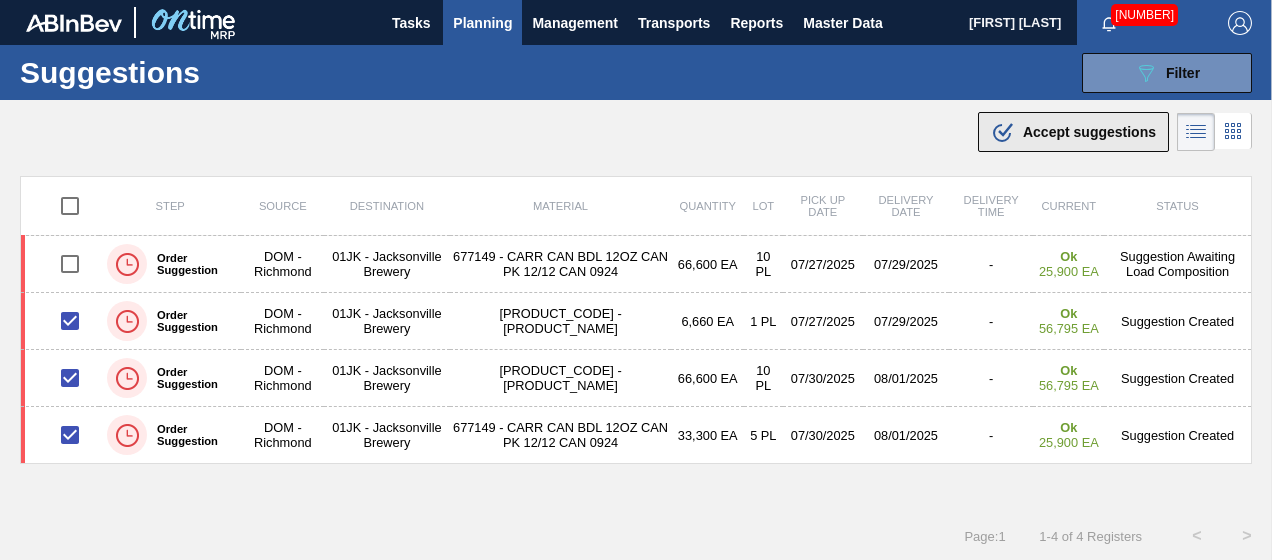 click on ".b{fill:var(--color-action-default)} Accept suggestions" at bounding box center (1073, 132) 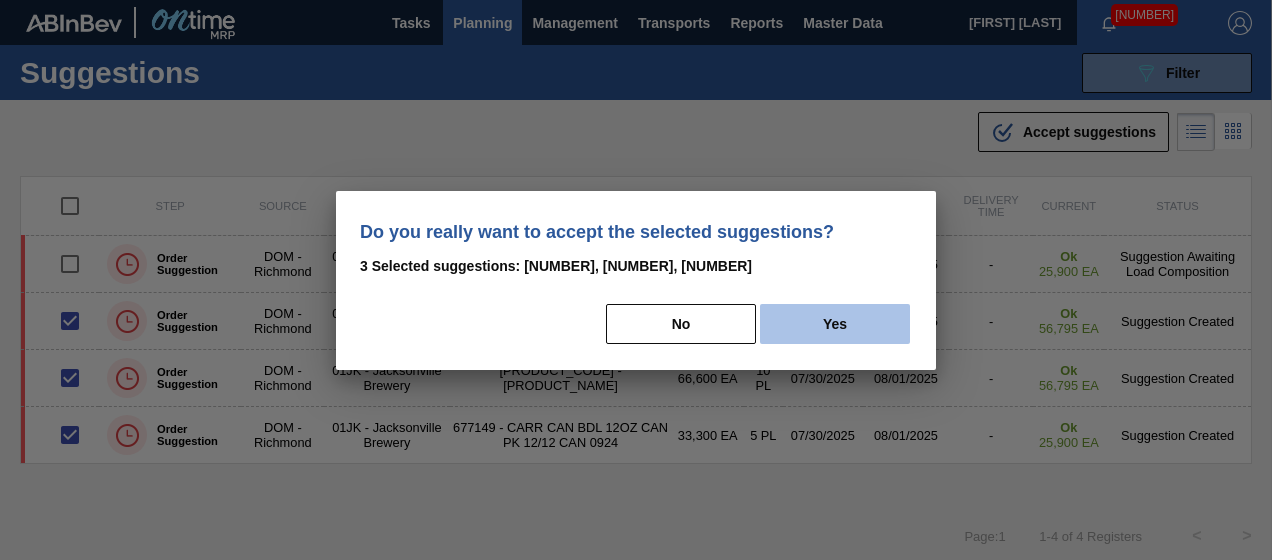 click on "Yes" at bounding box center (835, 324) 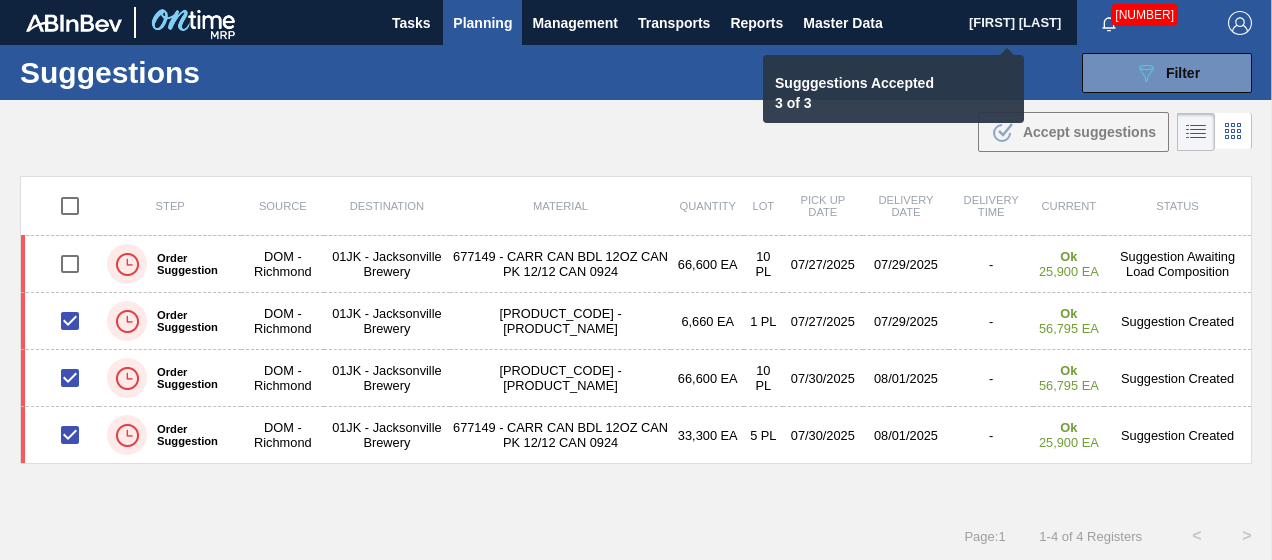 checkbox on "false" 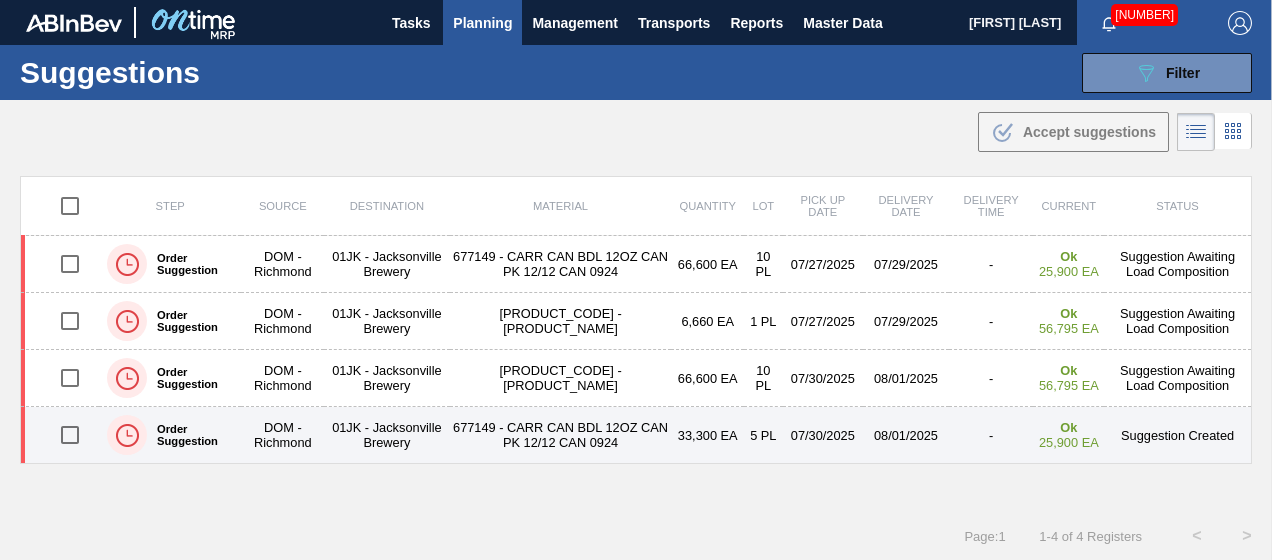click at bounding box center [70, 435] 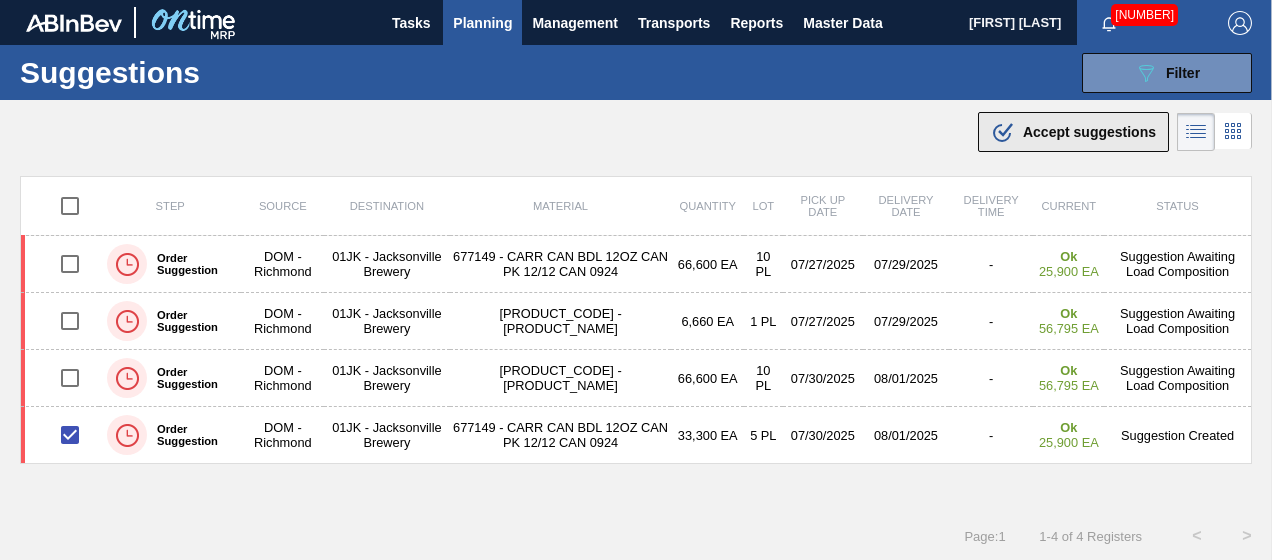 click on ".b{fill:var(--color-action-default)}" 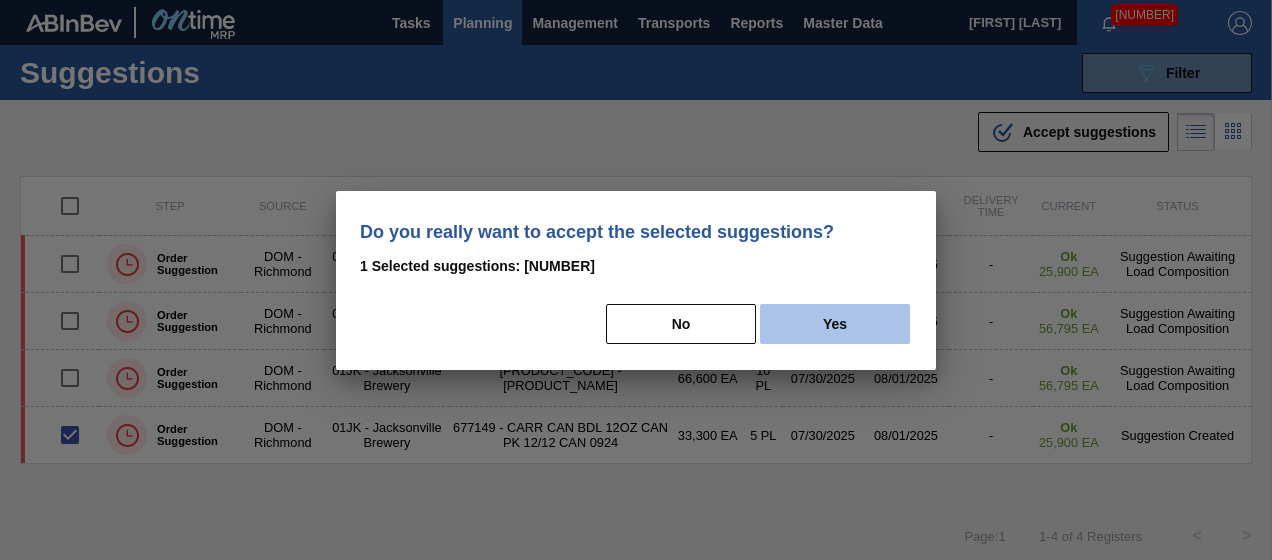 click on "Yes" at bounding box center [835, 324] 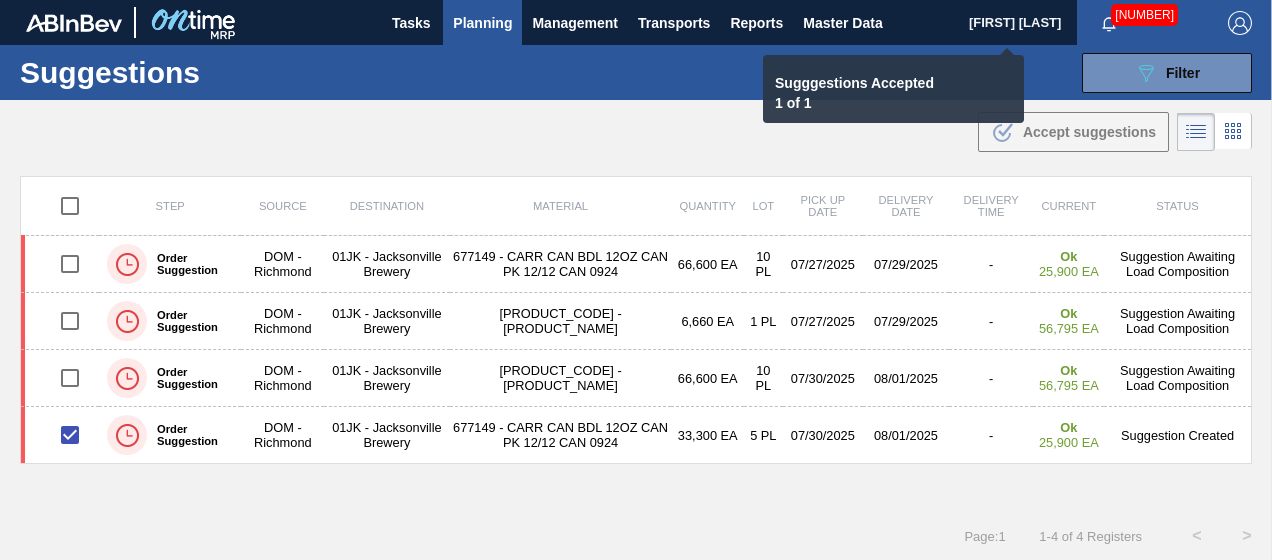 checkbox on "false" 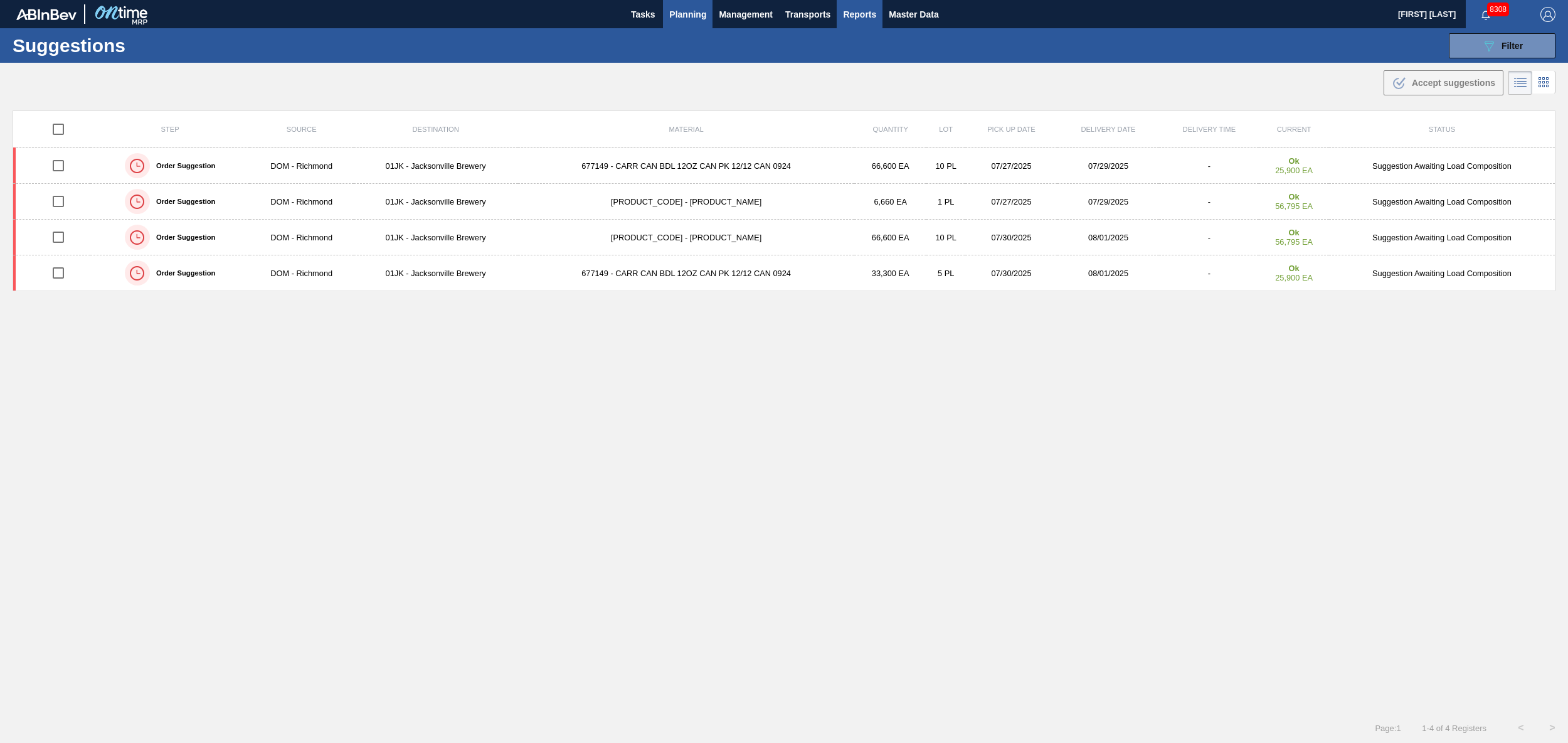 scroll, scrollTop: 0, scrollLeft: 0, axis: both 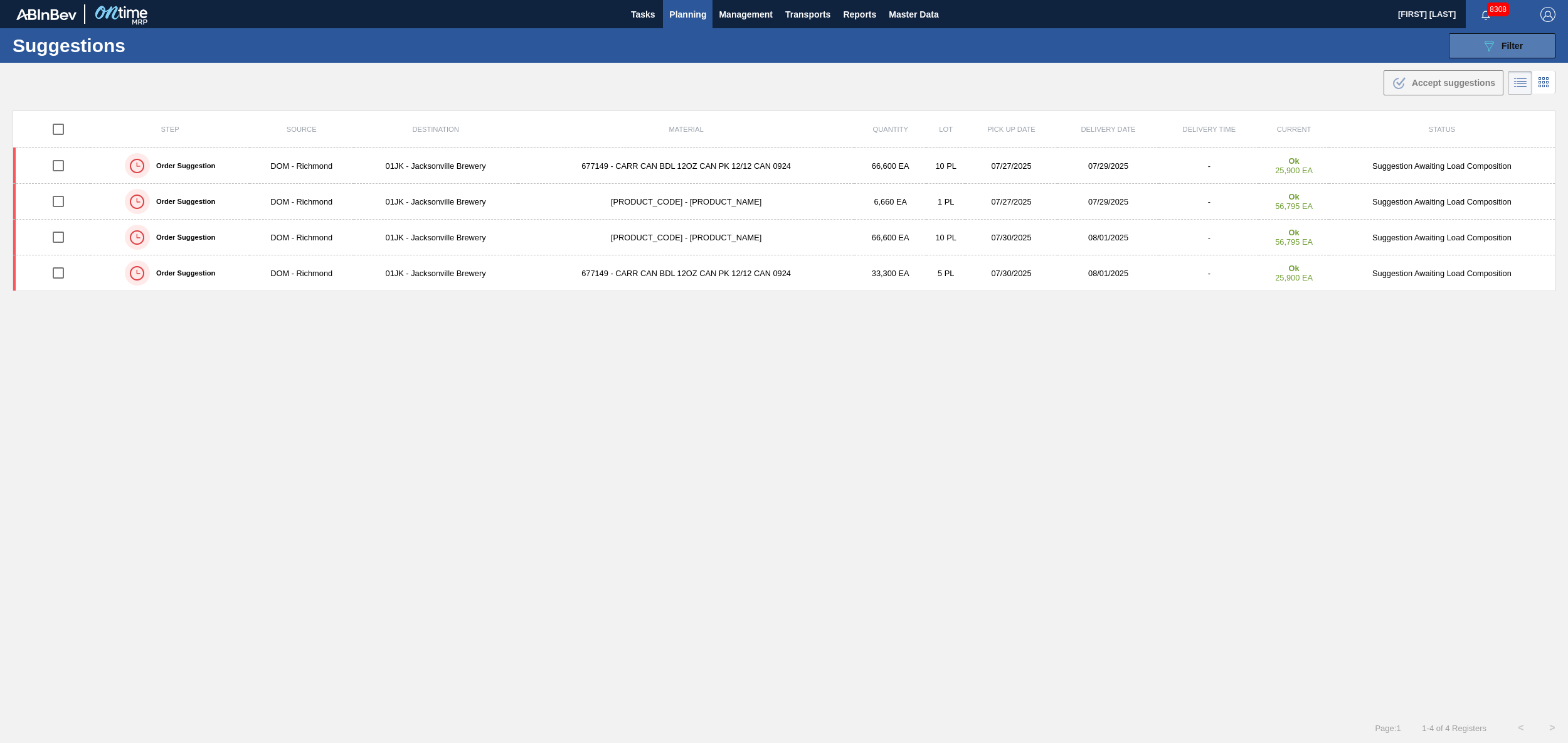 click on "089F7B8B-B2A5-4AFE-B5C0-19BA573D28AC Filter" at bounding box center (1502, 46) 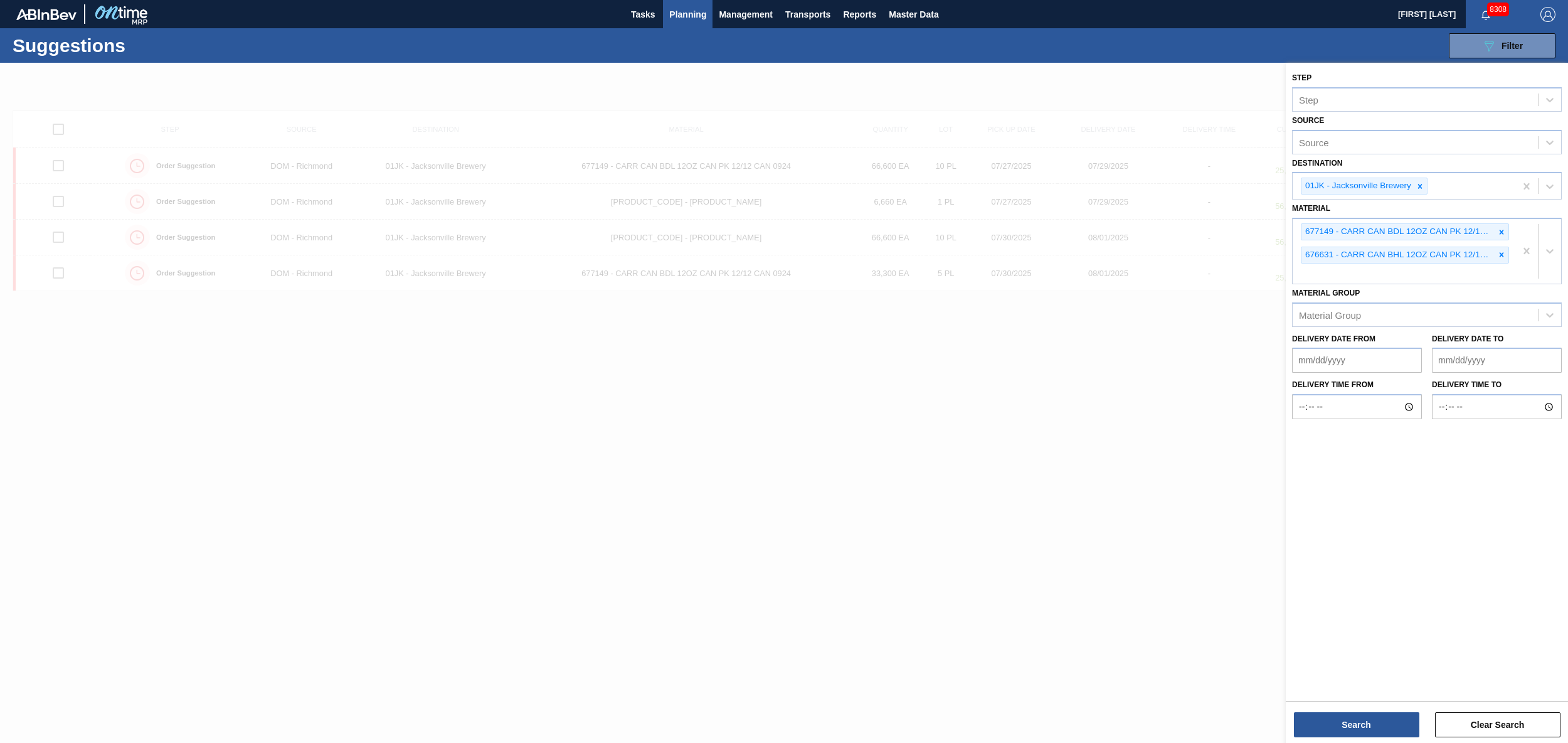 click at bounding box center [784, 434] 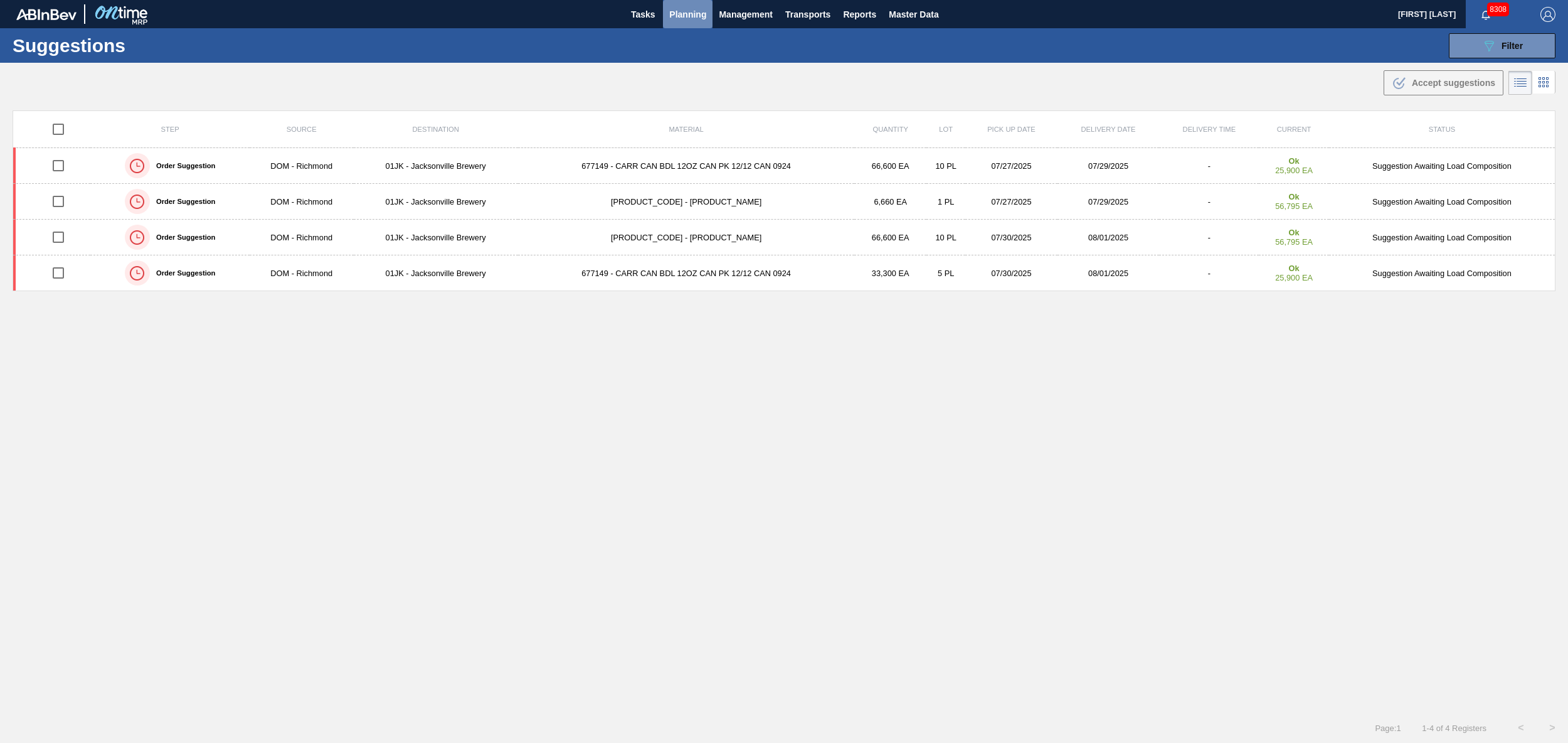 click on "Planning" at bounding box center (687, 14) 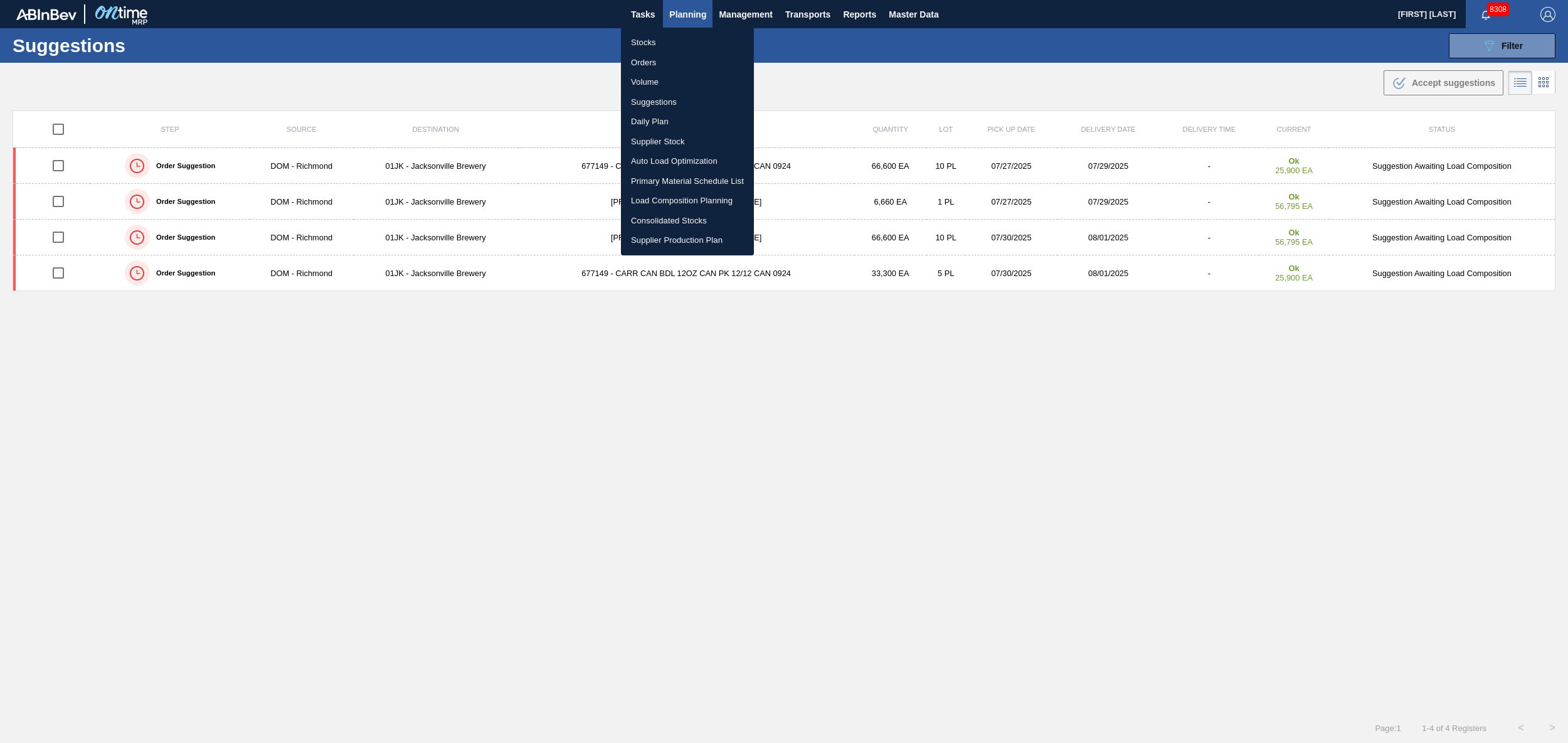 click on "Load Composition Planning" at bounding box center [687, 201] 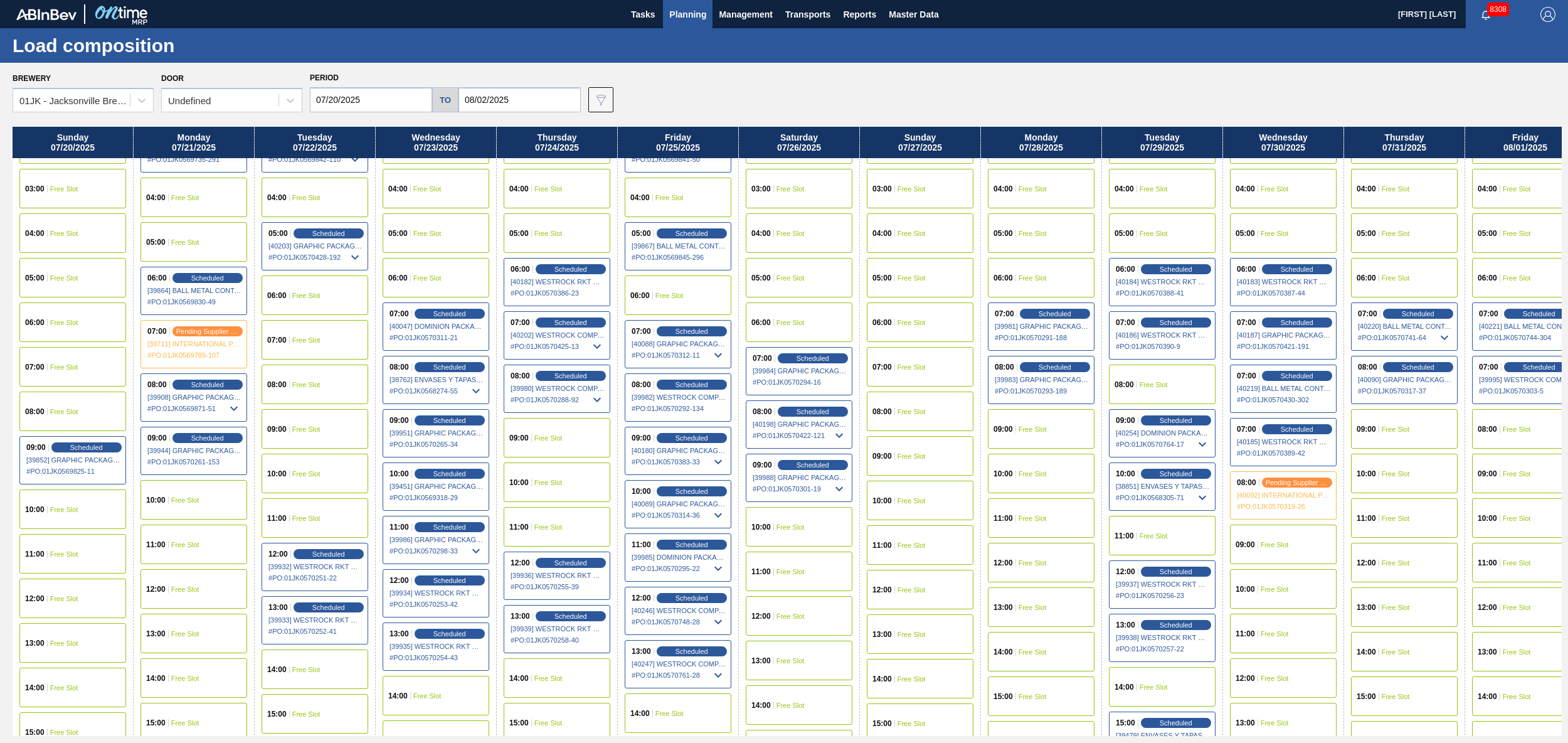 scroll, scrollTop: 188, scrollLeft: 0, axis: vertical 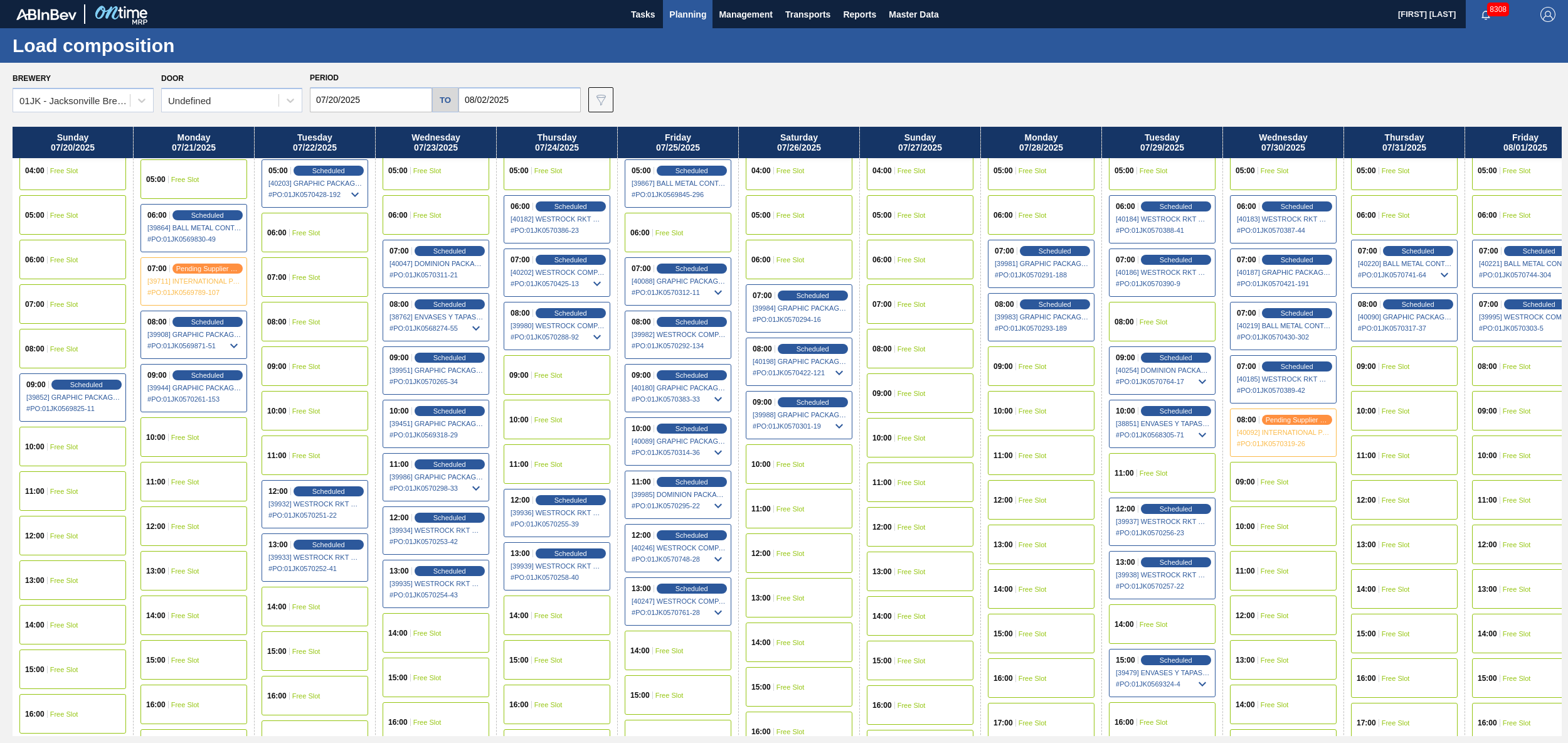 click on "[40246] WESTROCK COMPANY - FOLDING CAR - 0008219776" at bounding box center (679, 548) 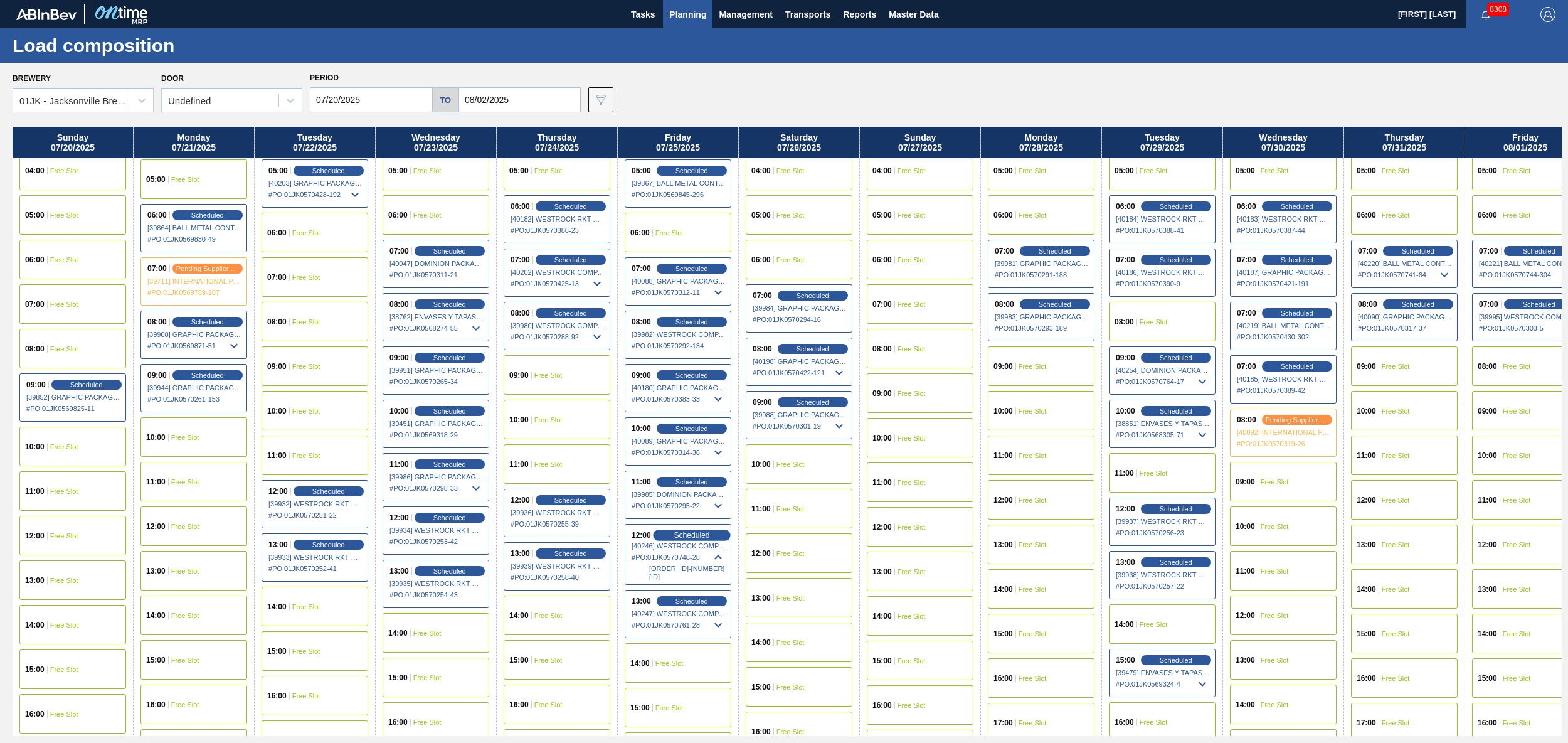 click on "Scheduled" at bounding box center [691, 535] 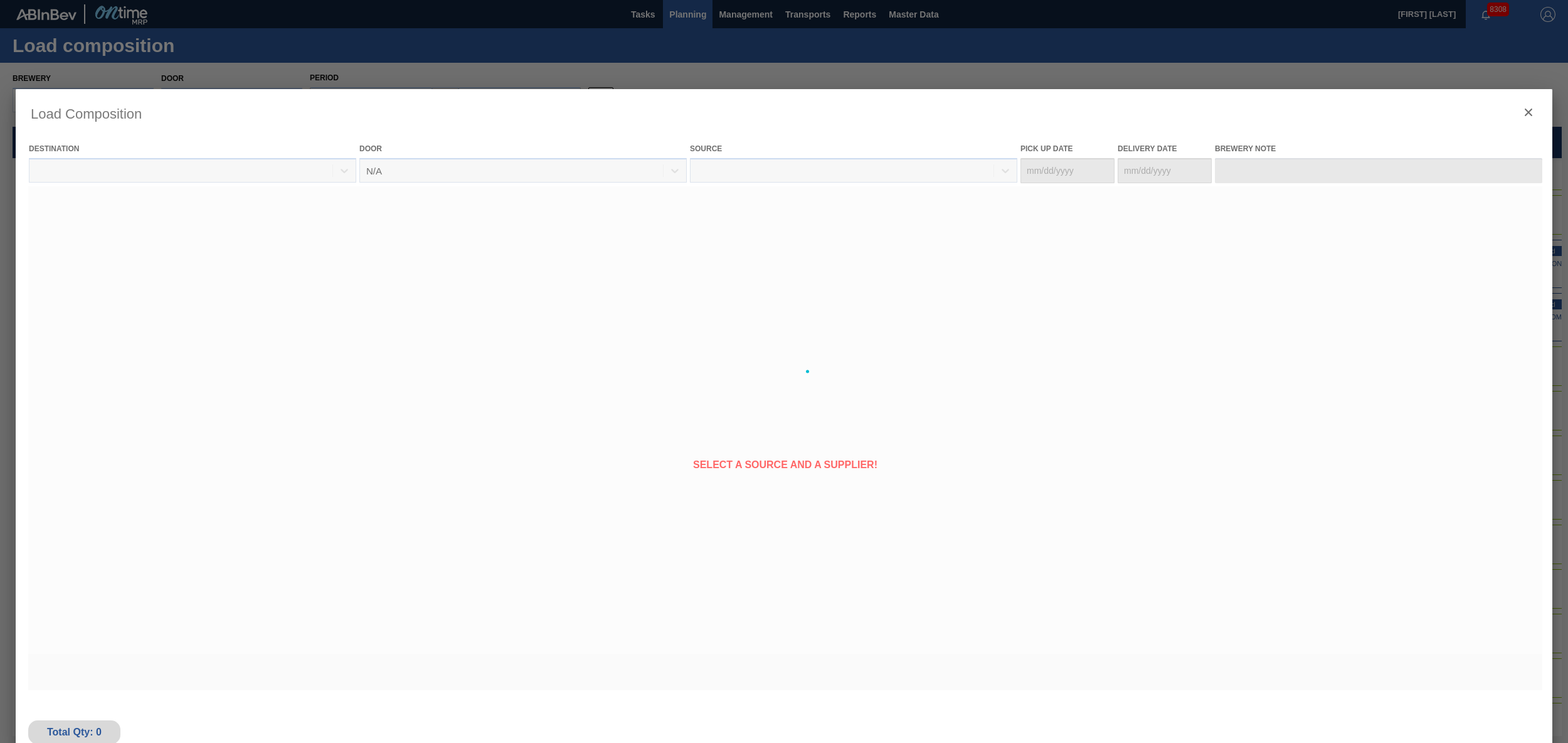 type on "07/24/2025" 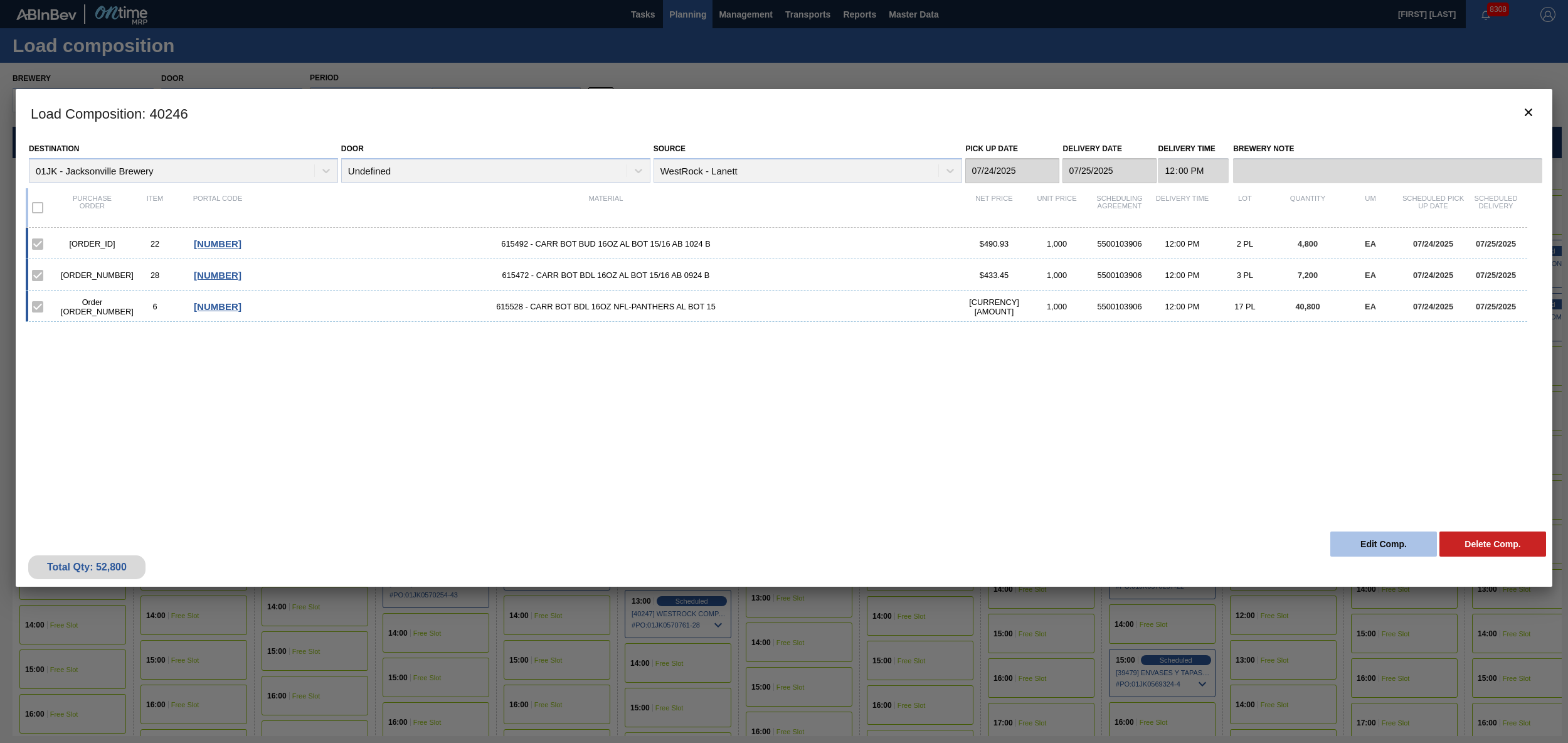 click on "Edit Comp." at bounding box center (1384, 544) 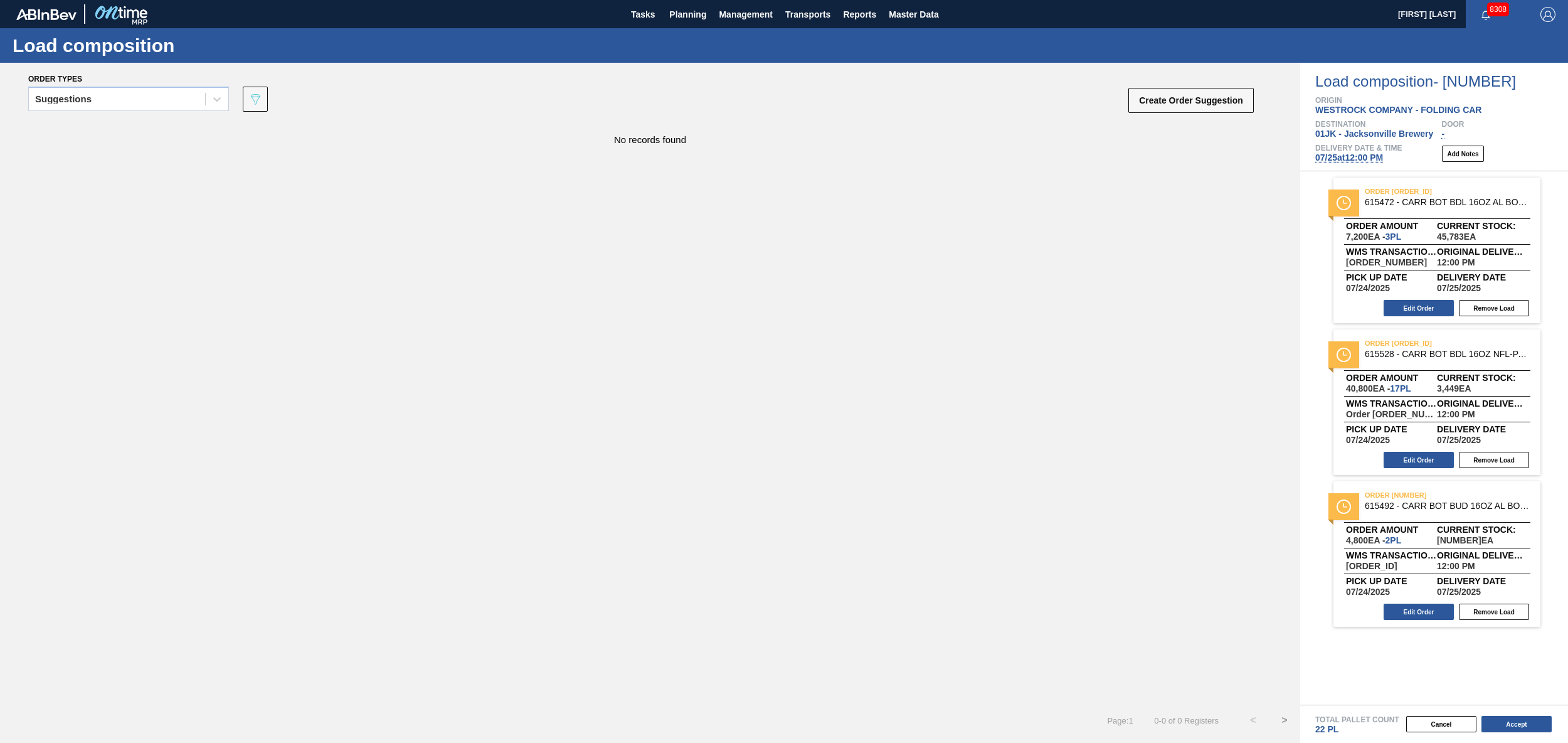 click on "order [ORDER_ID] [PRODUCT_CODE]" at bounding box center (1437, 201) 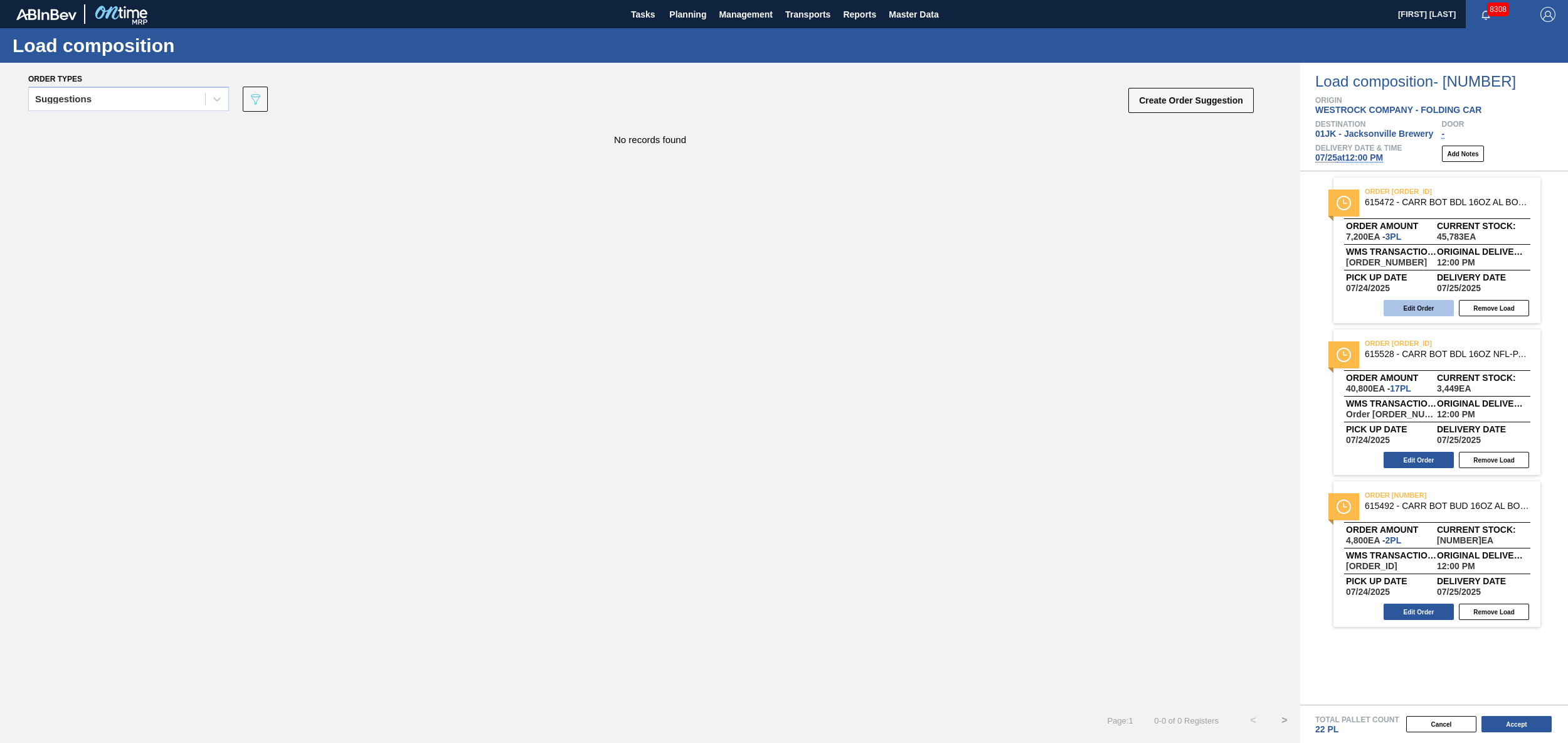 click on "Edit Order" at bounding box center (1419, 308) 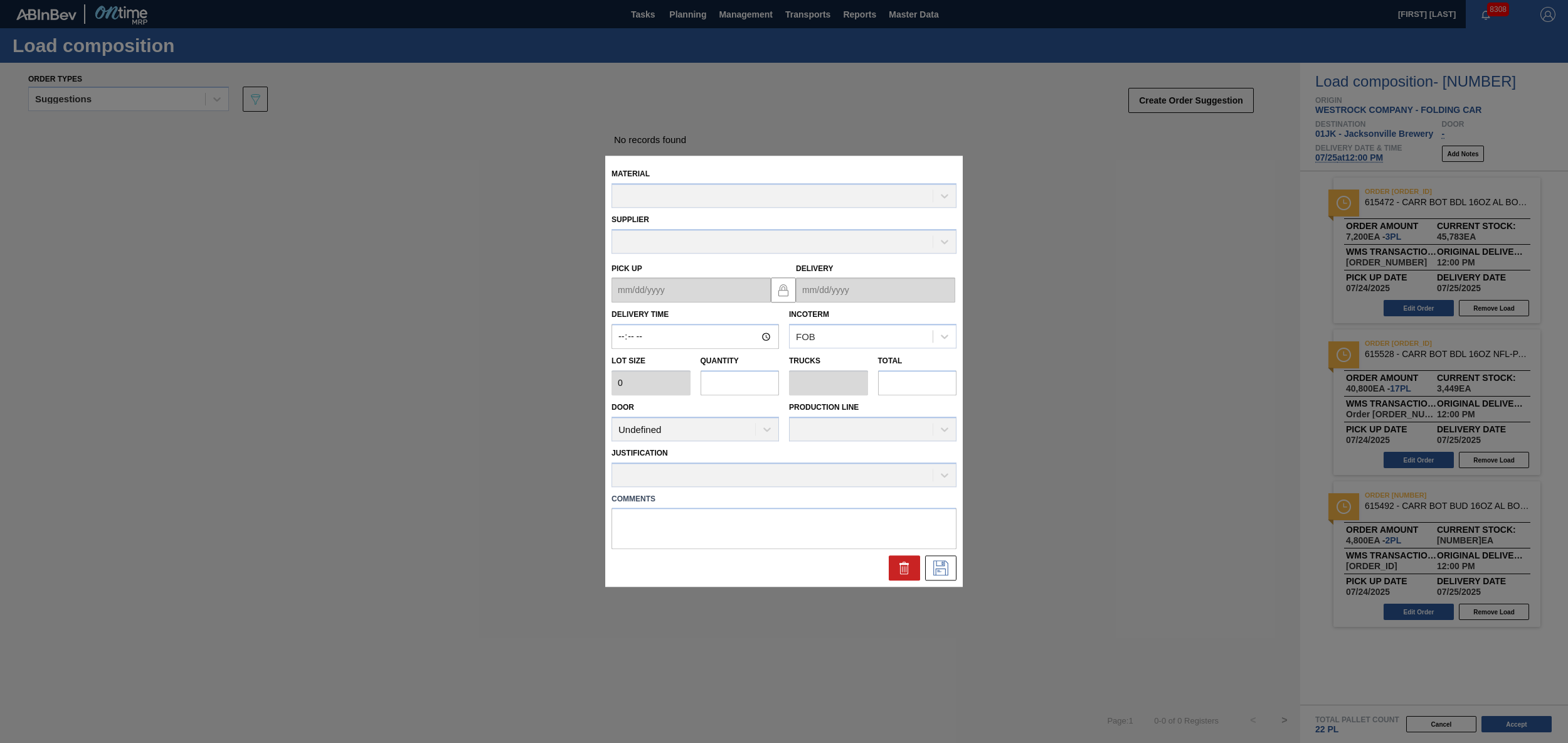 type on "12:00:00" 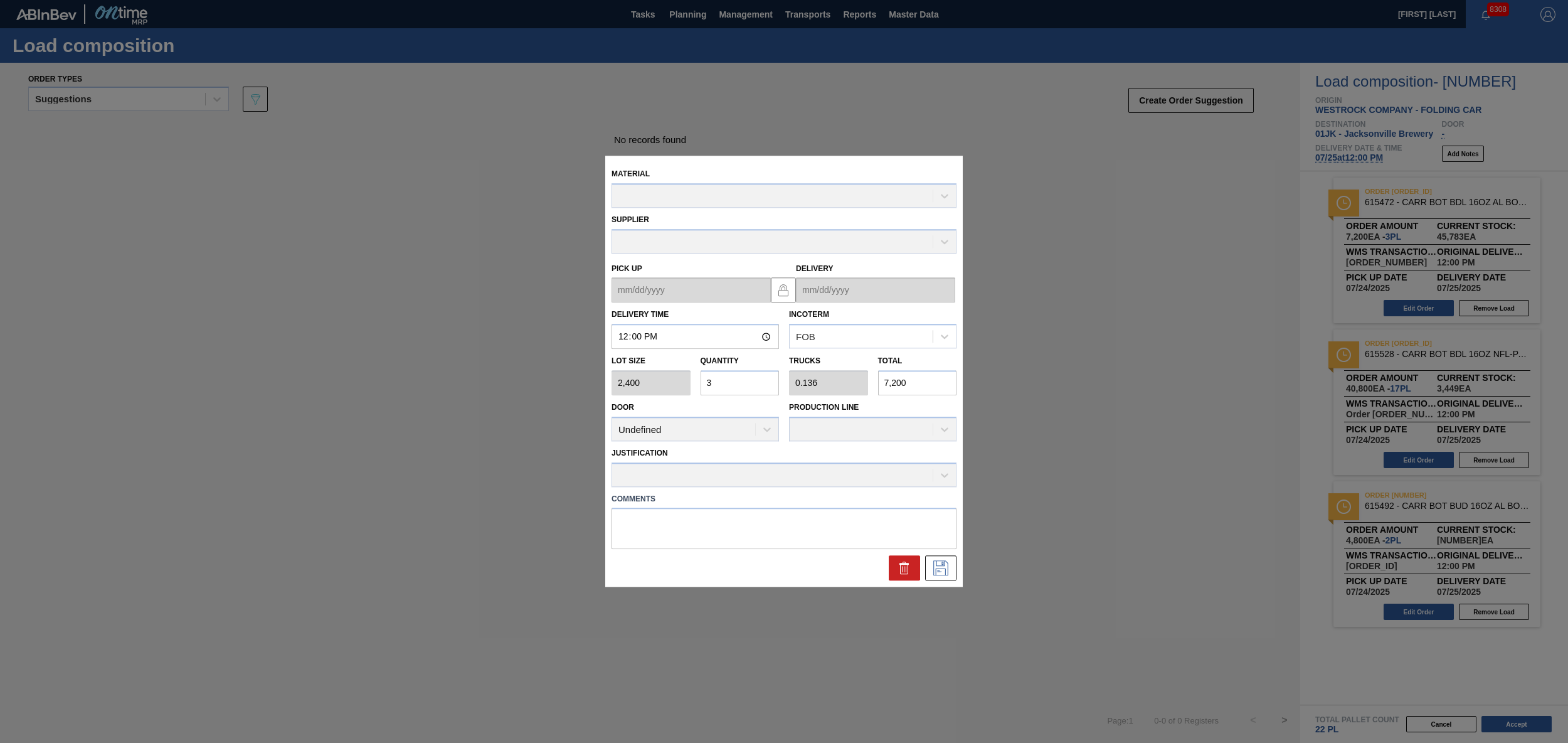 type on "07/24/2025" 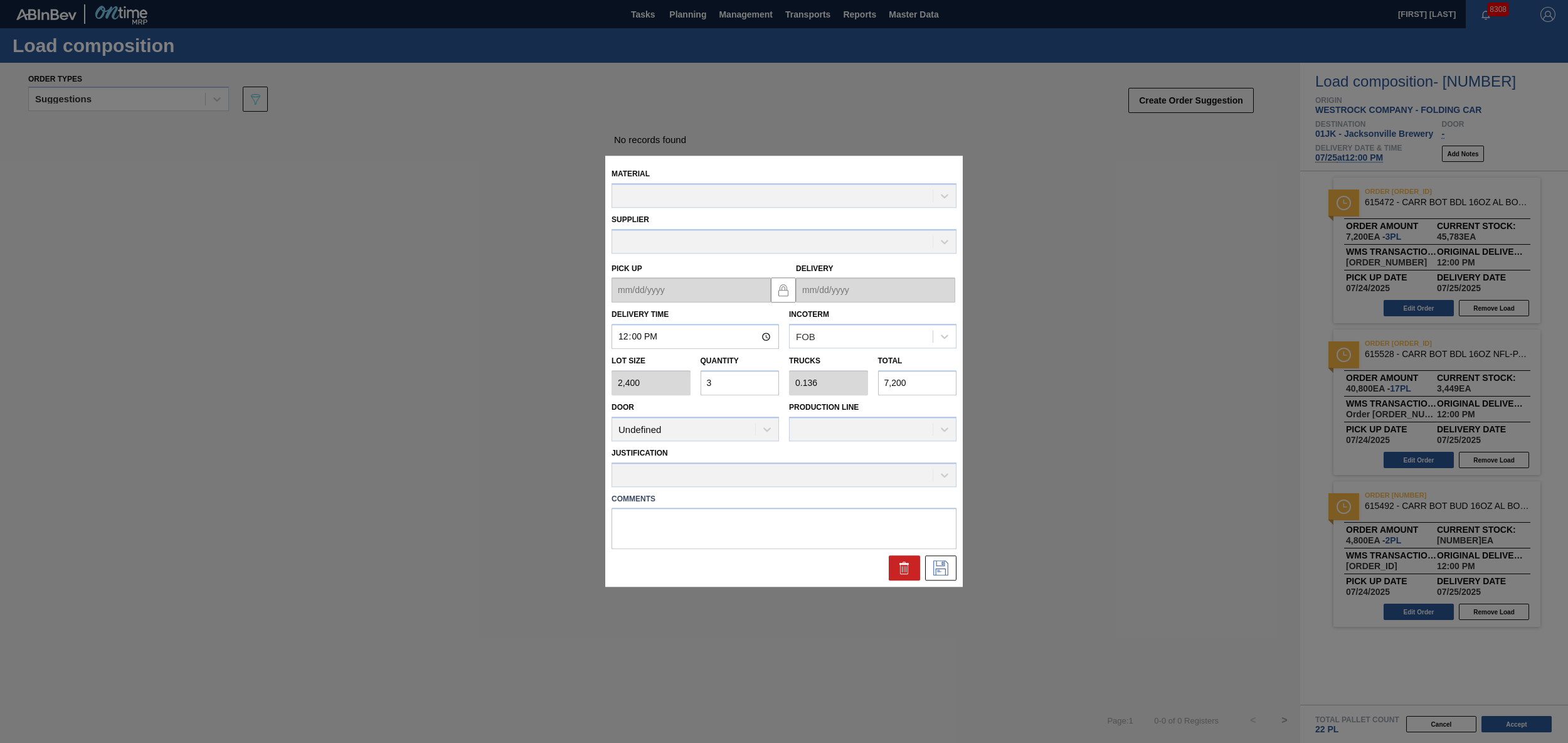 type on "07/25/2025" 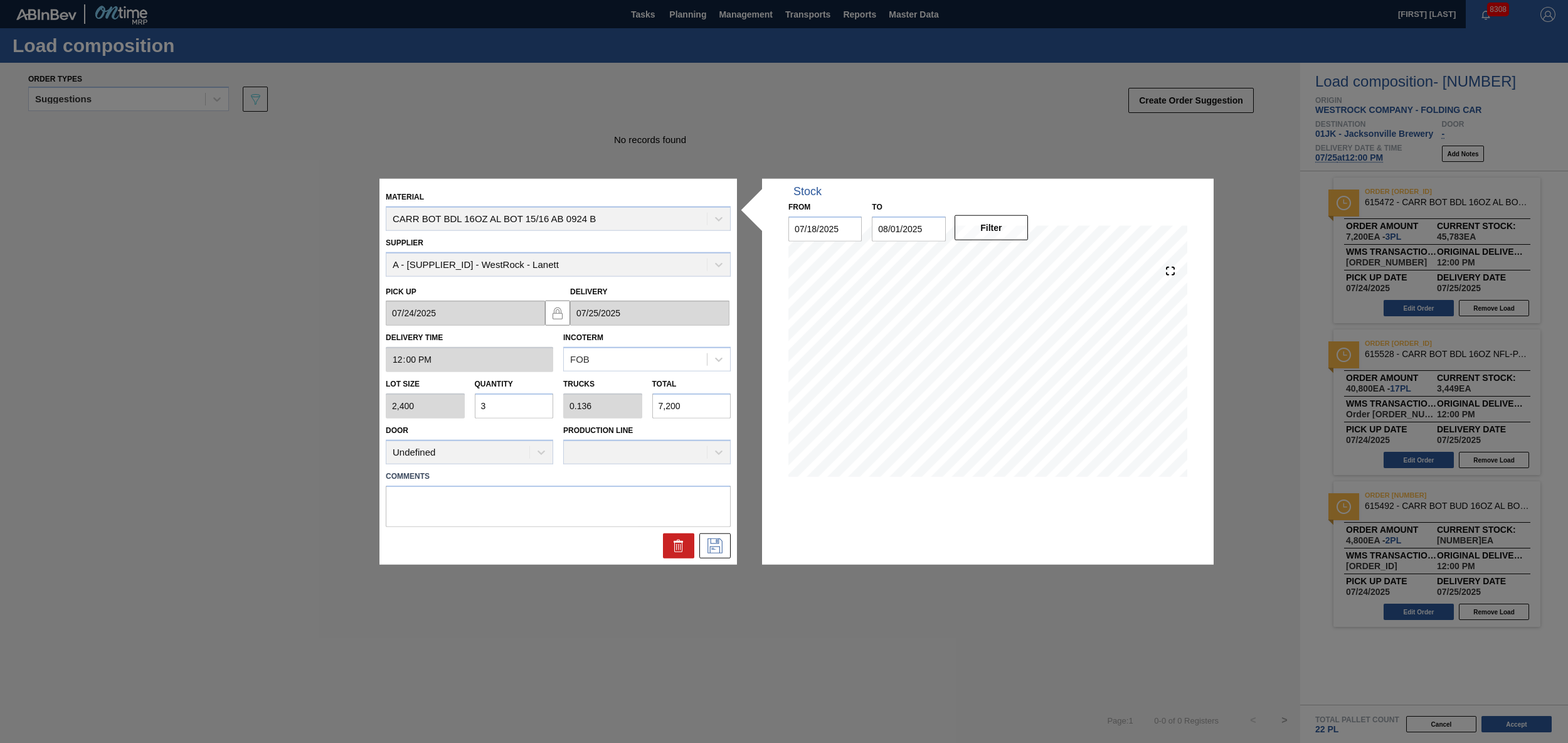 drag, startPoint x: 692, startPoint y: 409, endPoint x: 644, endPoint y: 411, distance: 48.04165 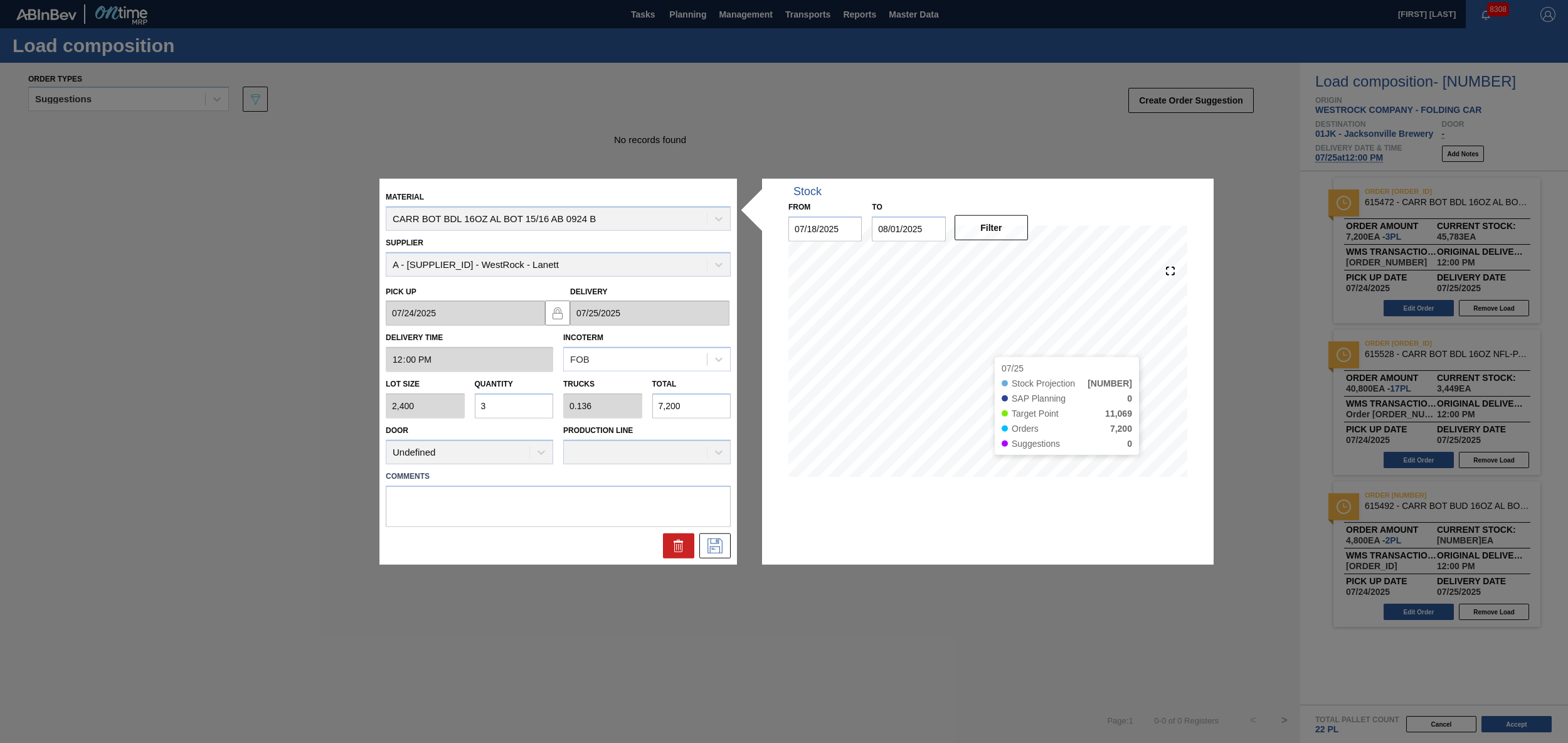 type on "0.003" 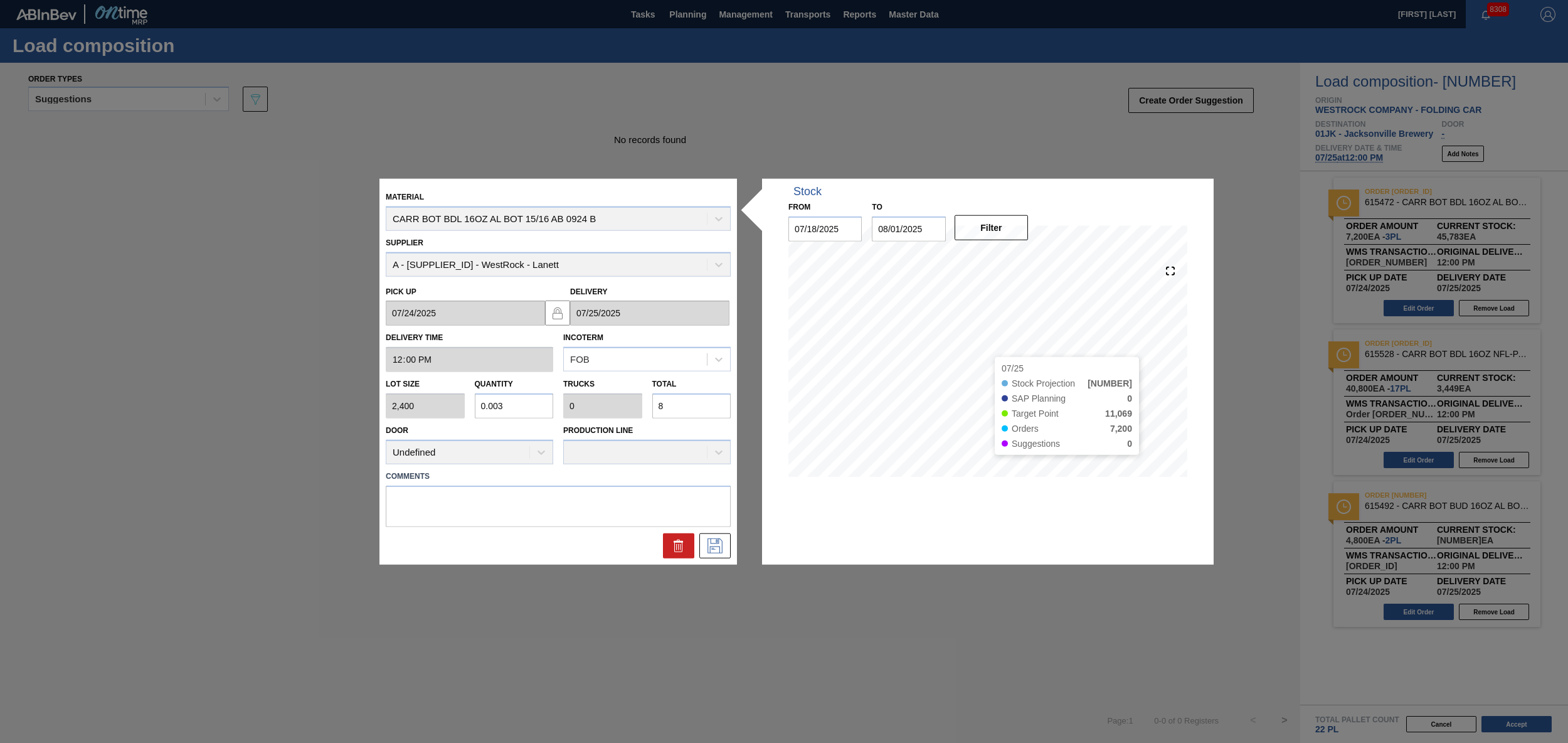 type on "0.035" 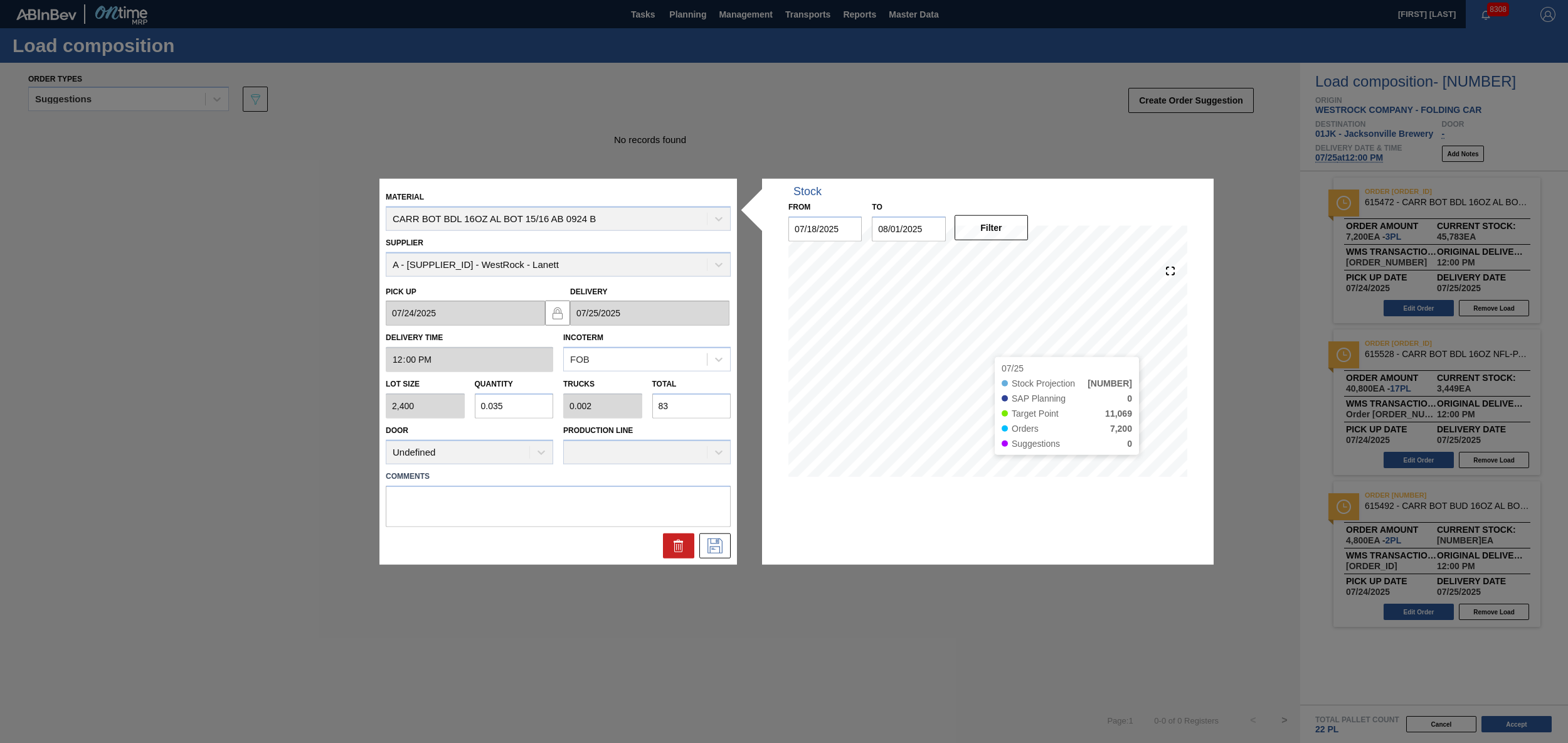 type on "0.347" 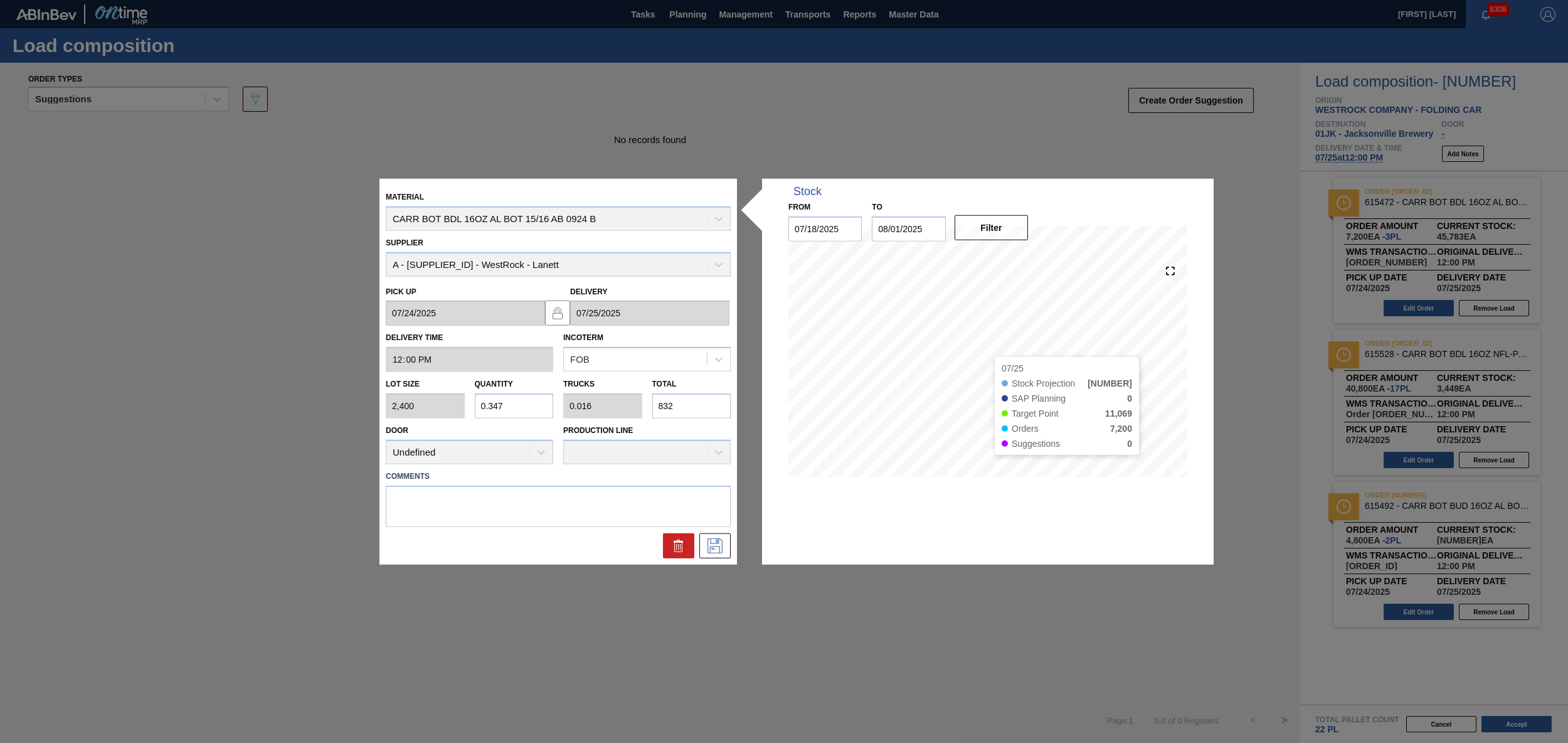 type on "[DECIMAL]" 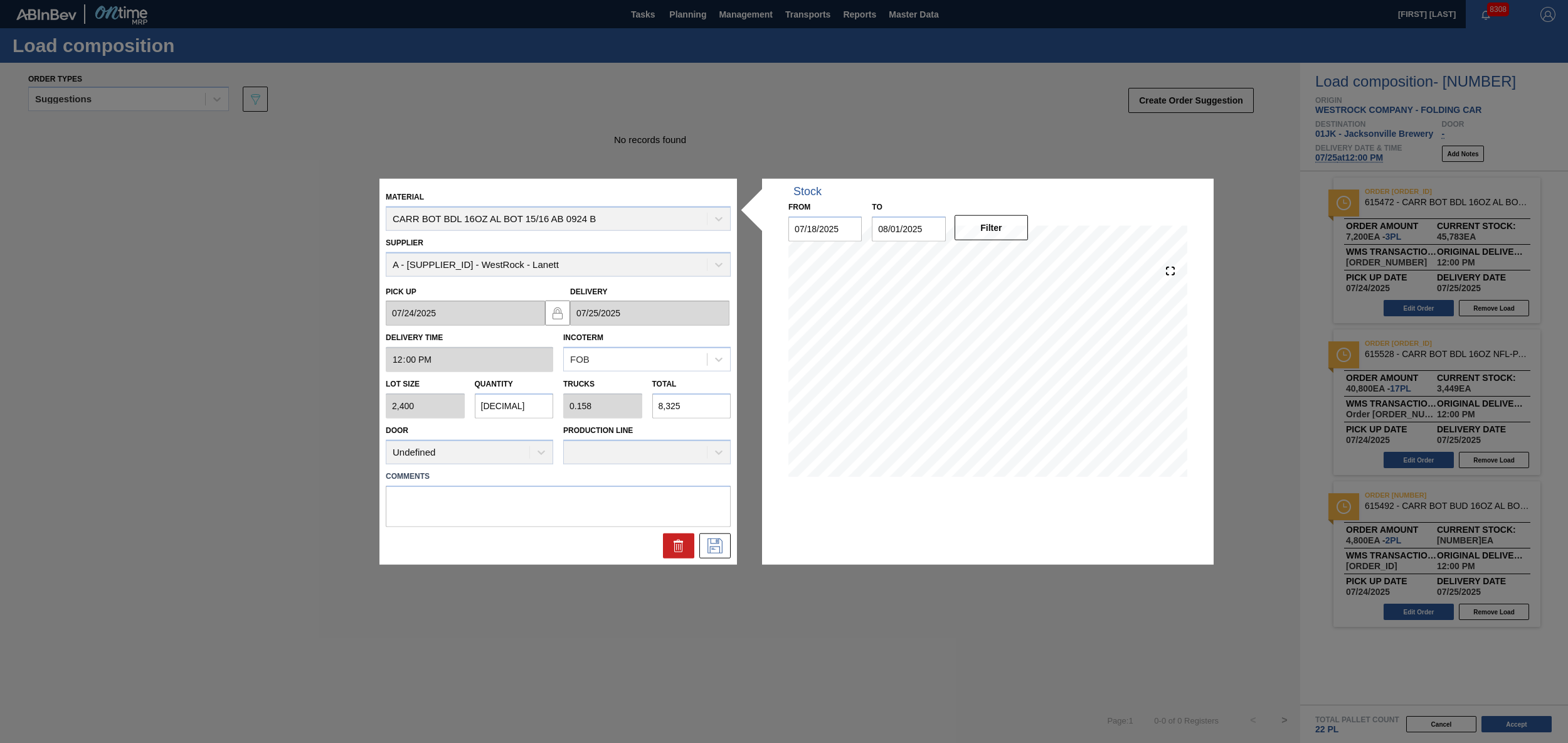 type on "8,325" 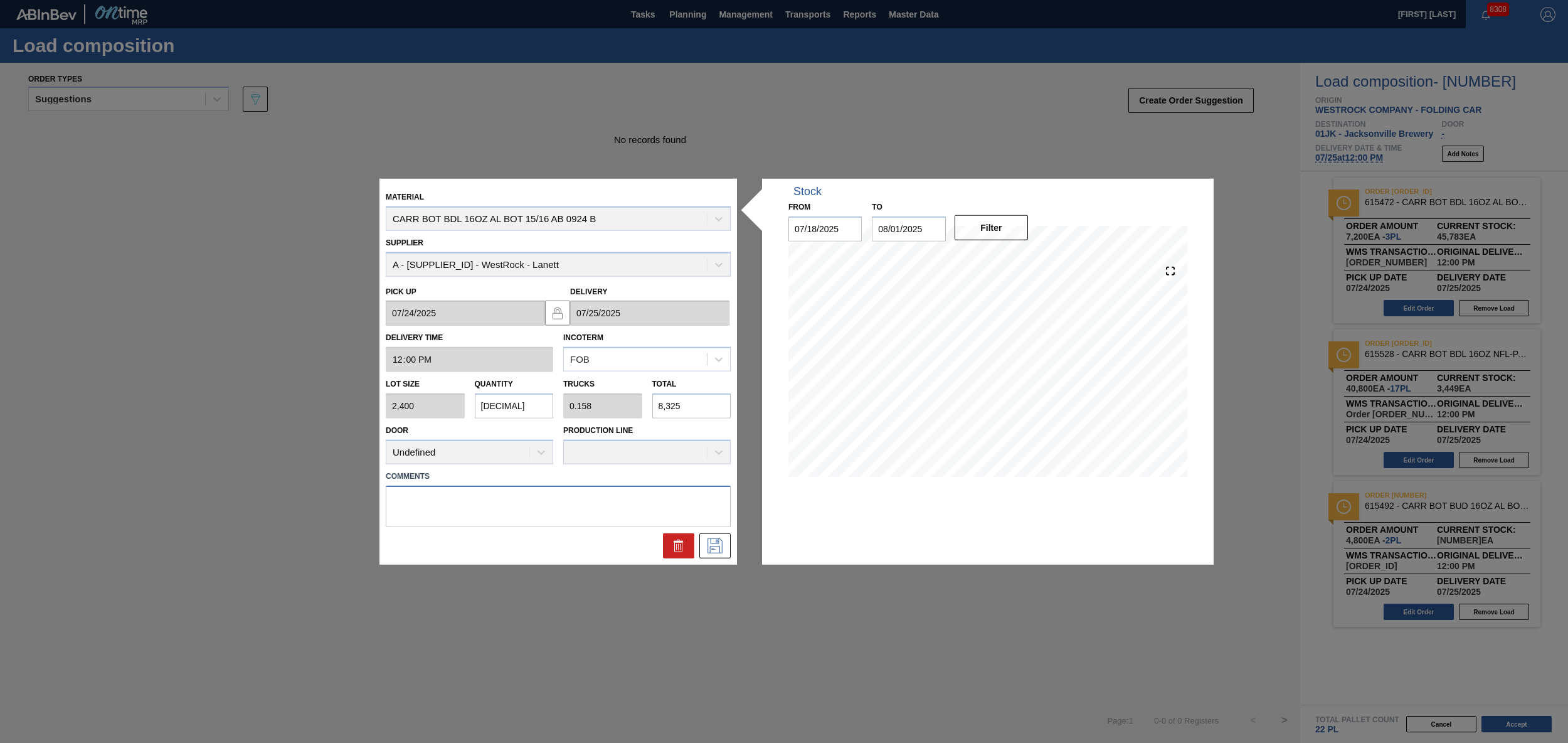 click at bounding box center (558, 506) 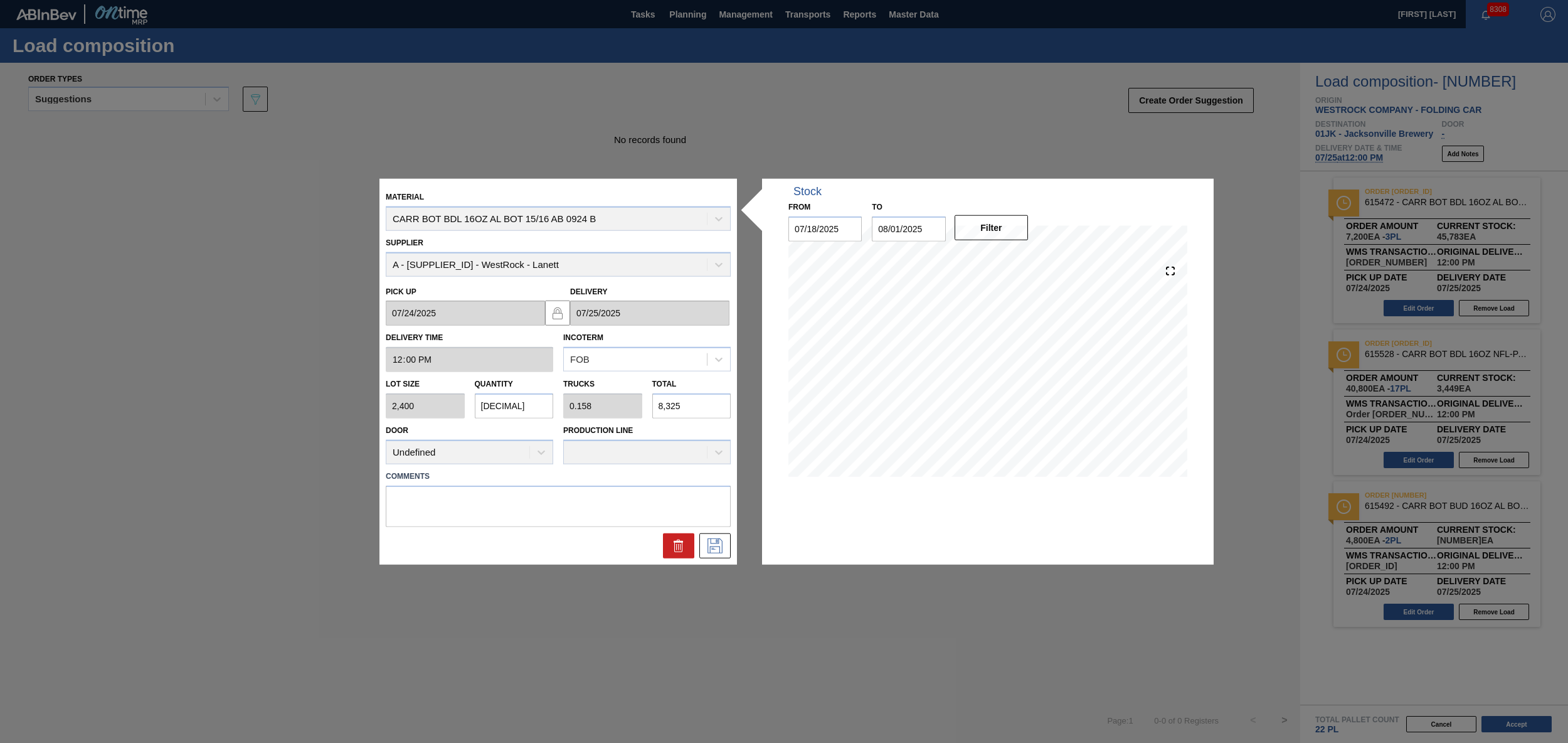 click on "Production Line" at bounding box center [647, 443] 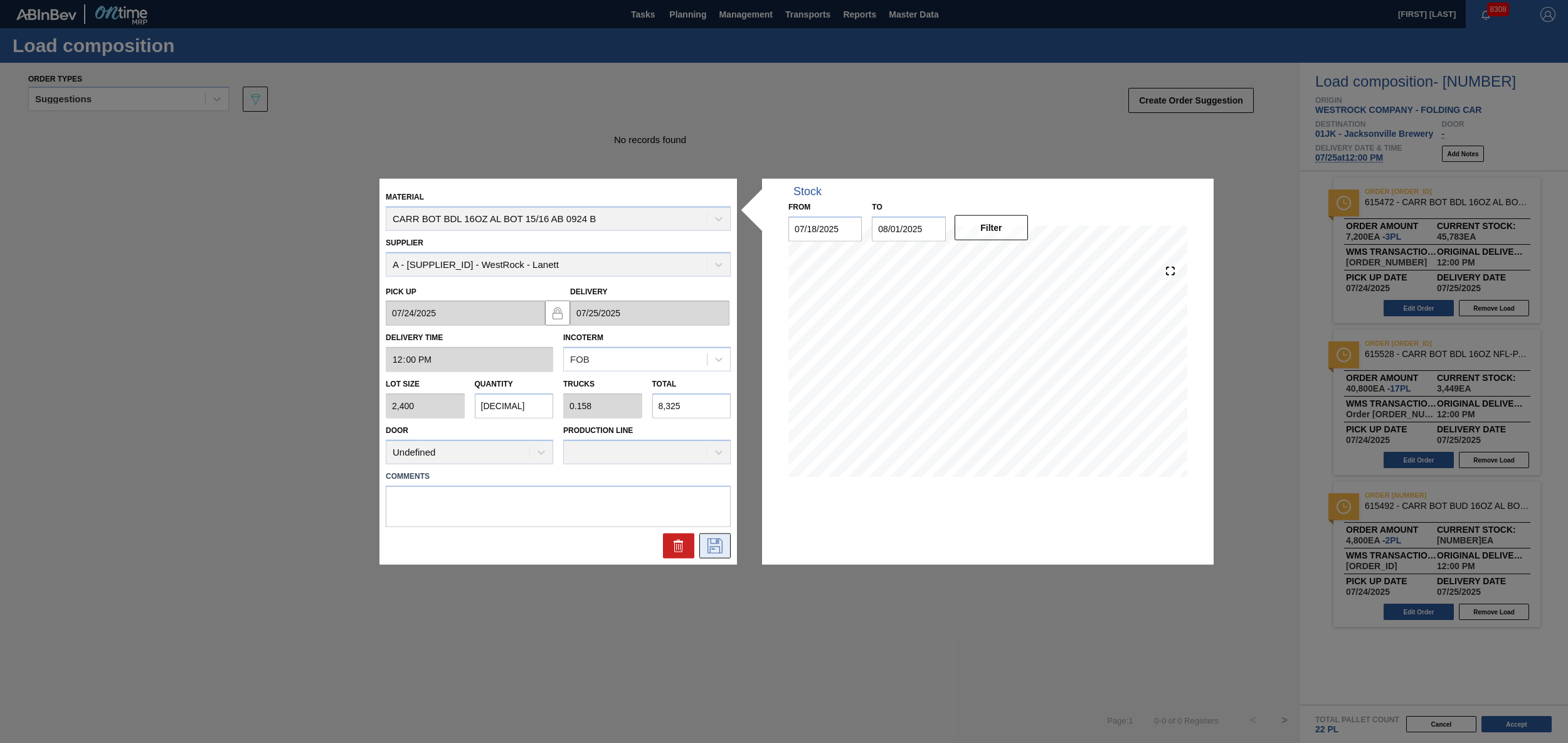 click 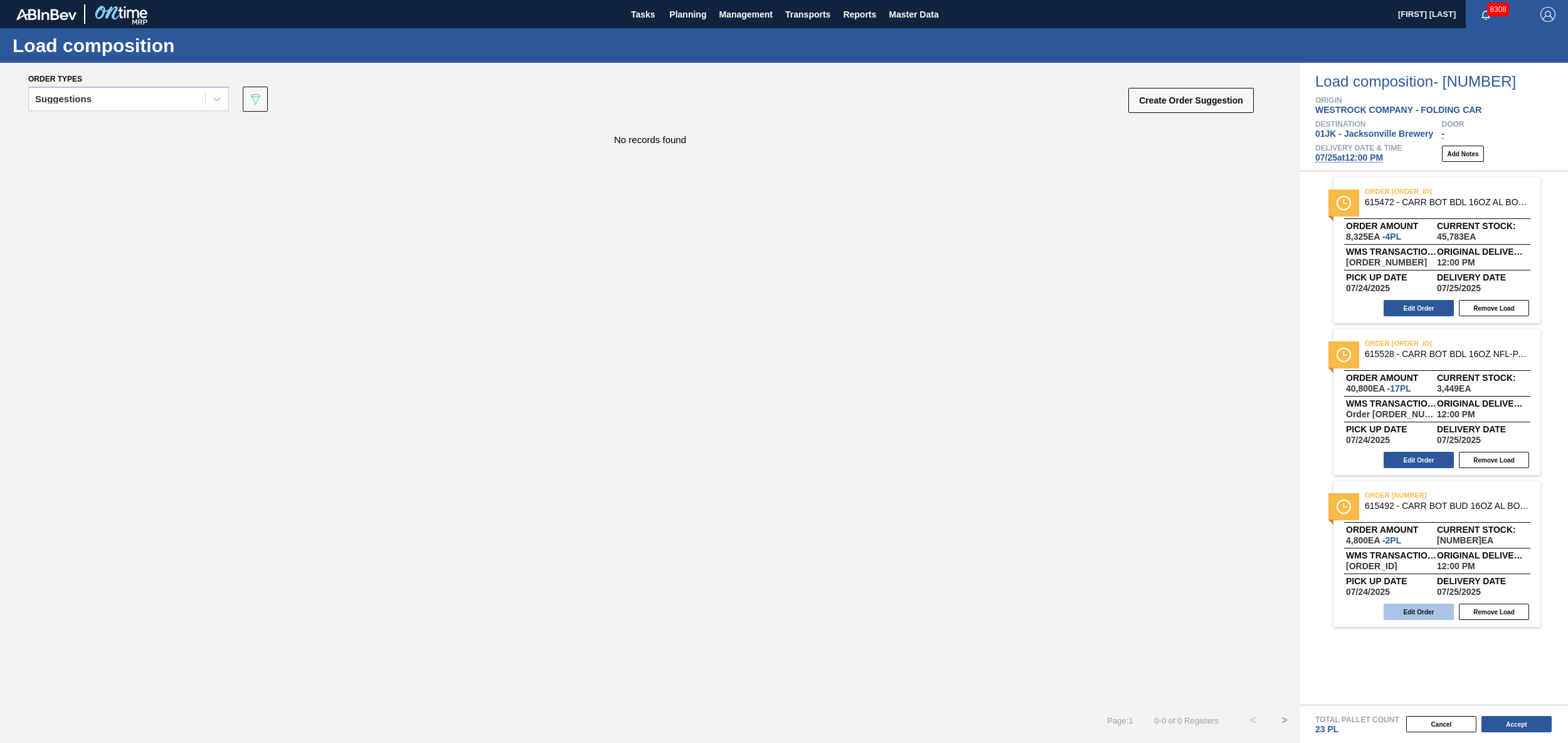 click on "Edit Order" at bounding box center (1419, 612) 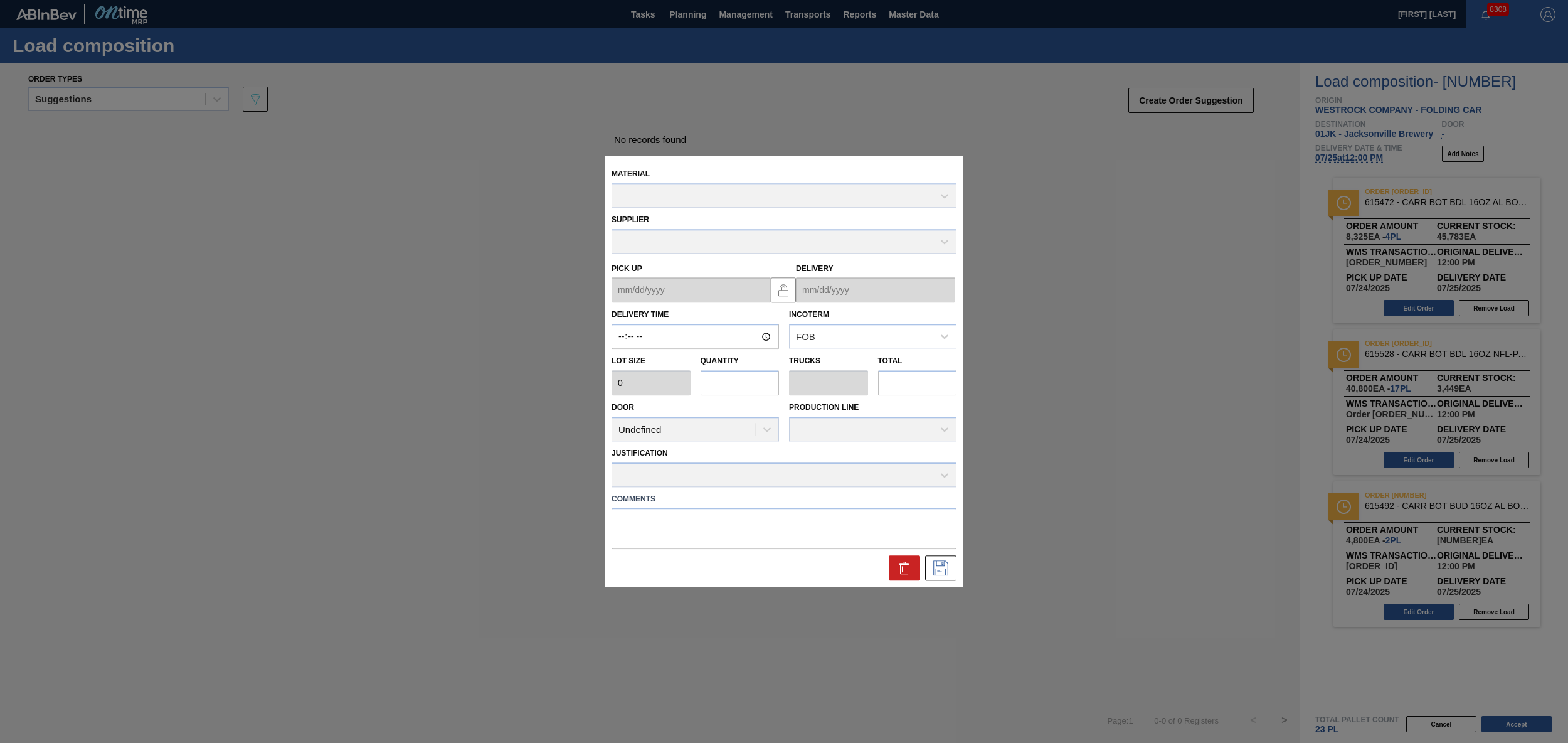 type on "12:00:00" 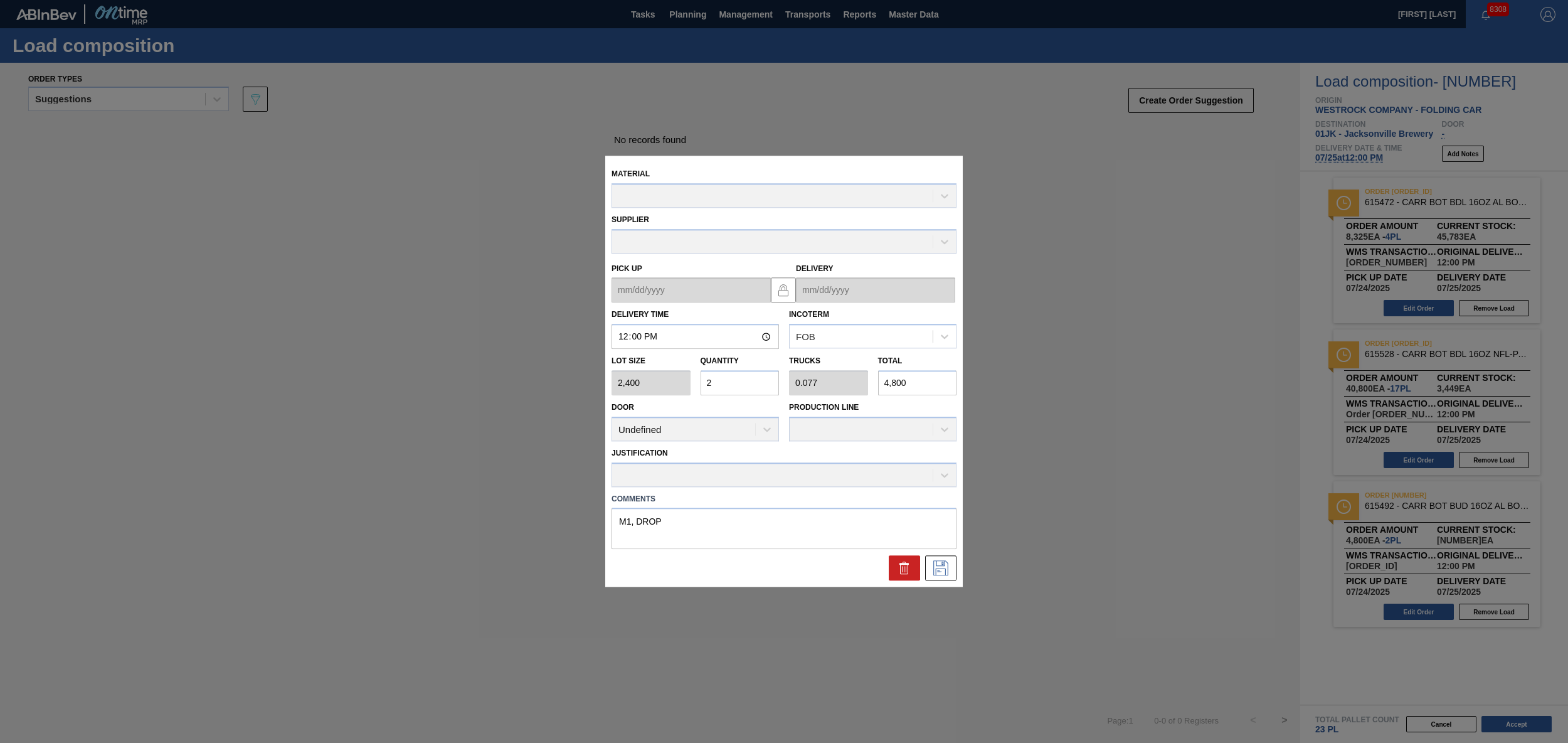type on "07/24/2025" 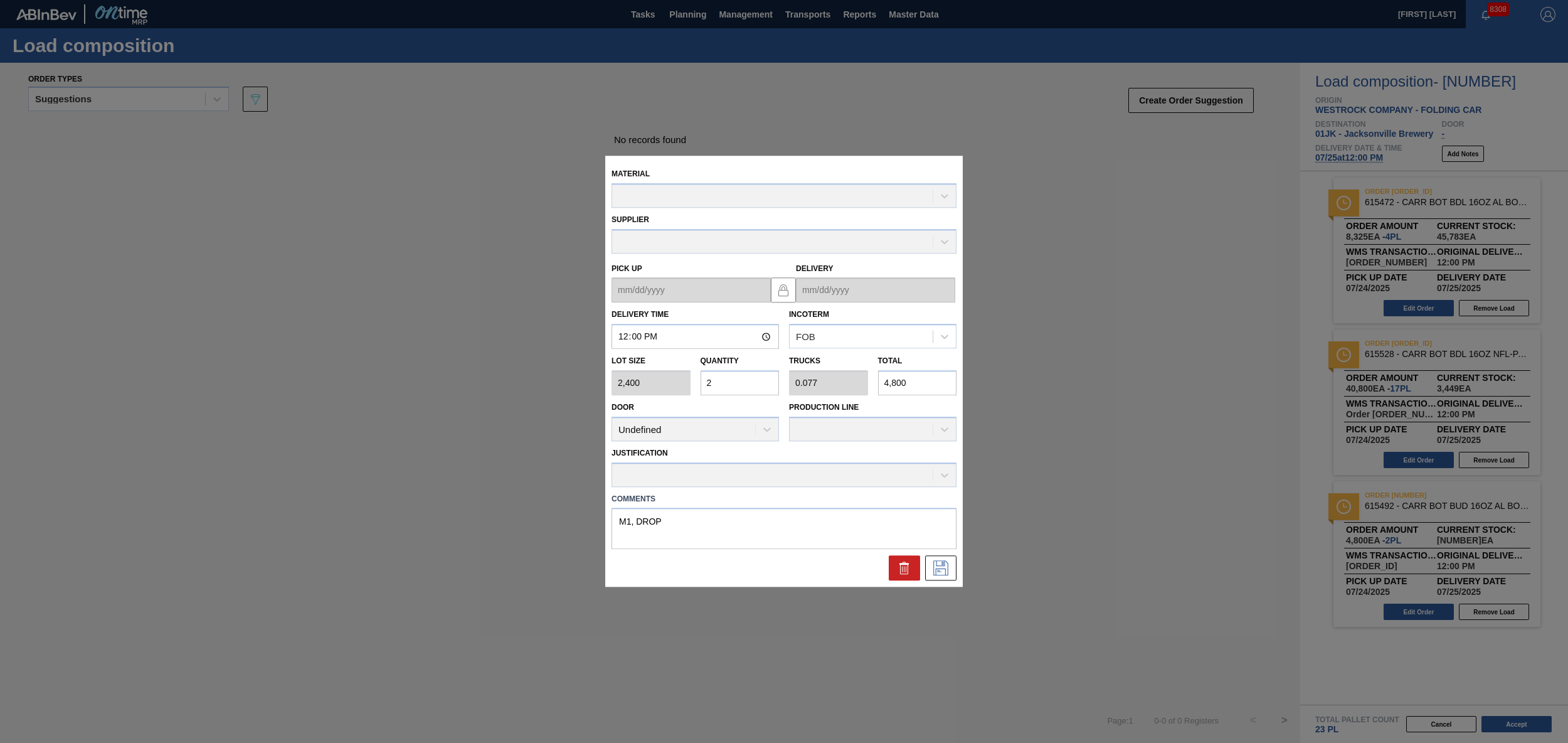type on "07/25/2025" 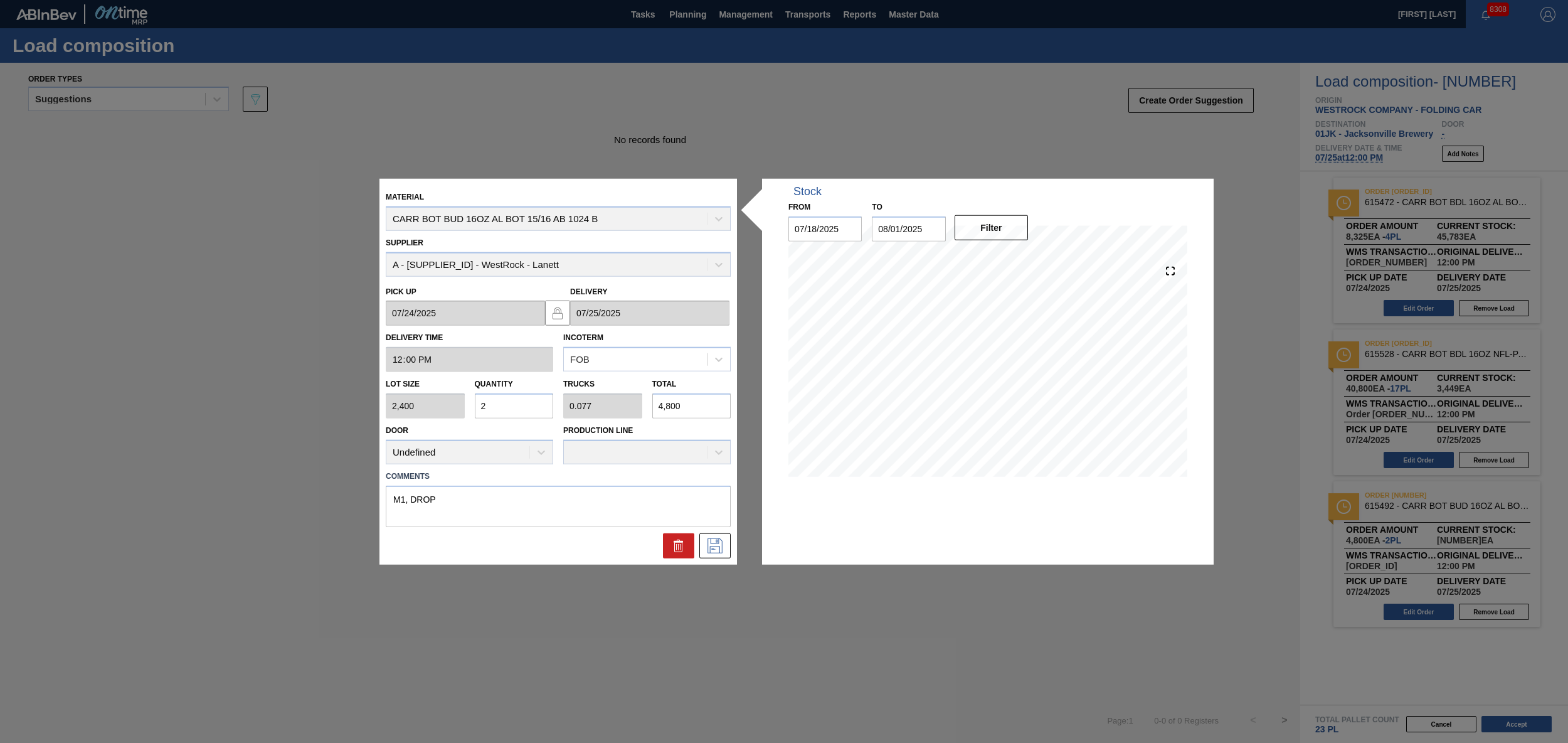 click on "Lot size 2,400 Quantity 2 Trucks 0.077 Total 4,800" at bounding box center [558, 395] 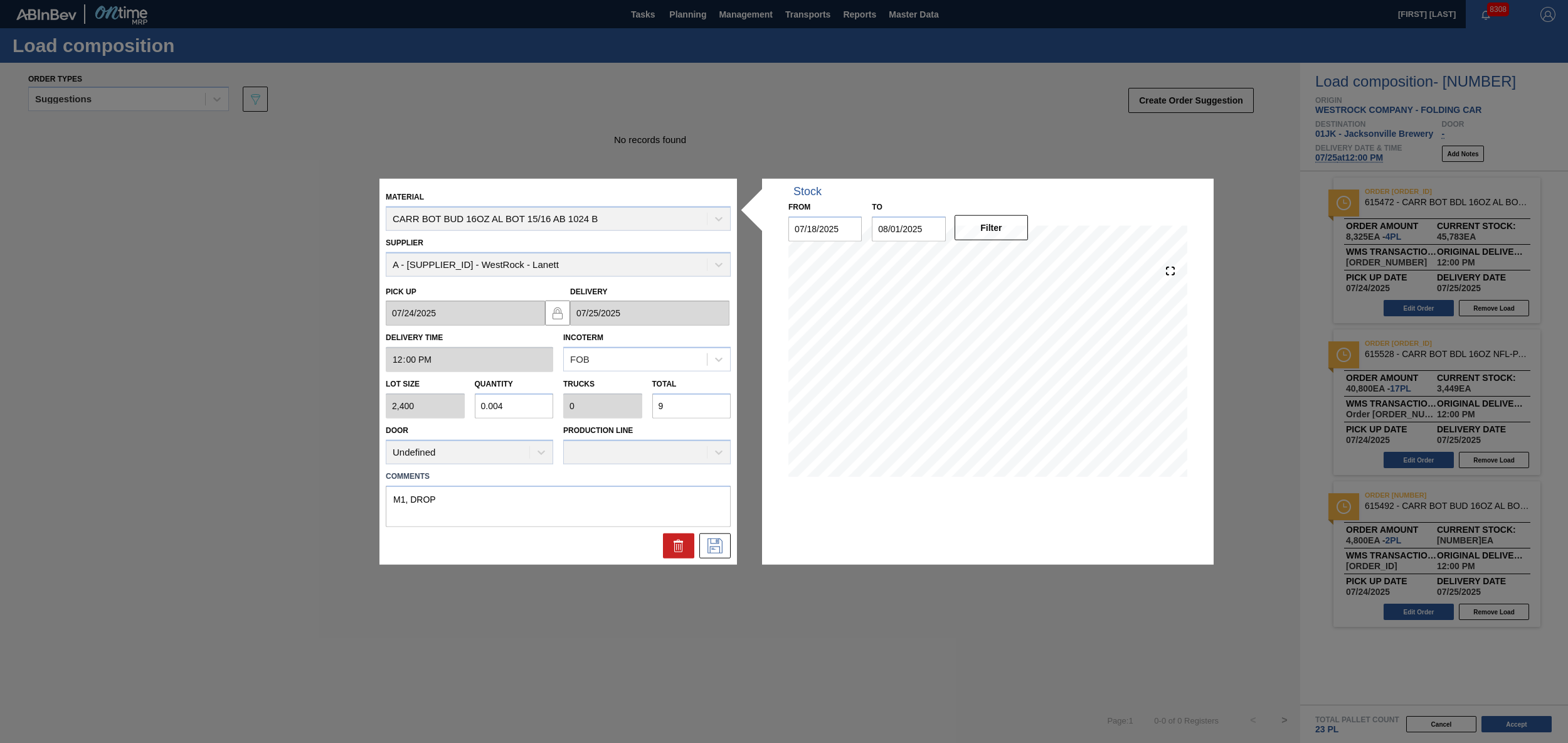type on "0.041" 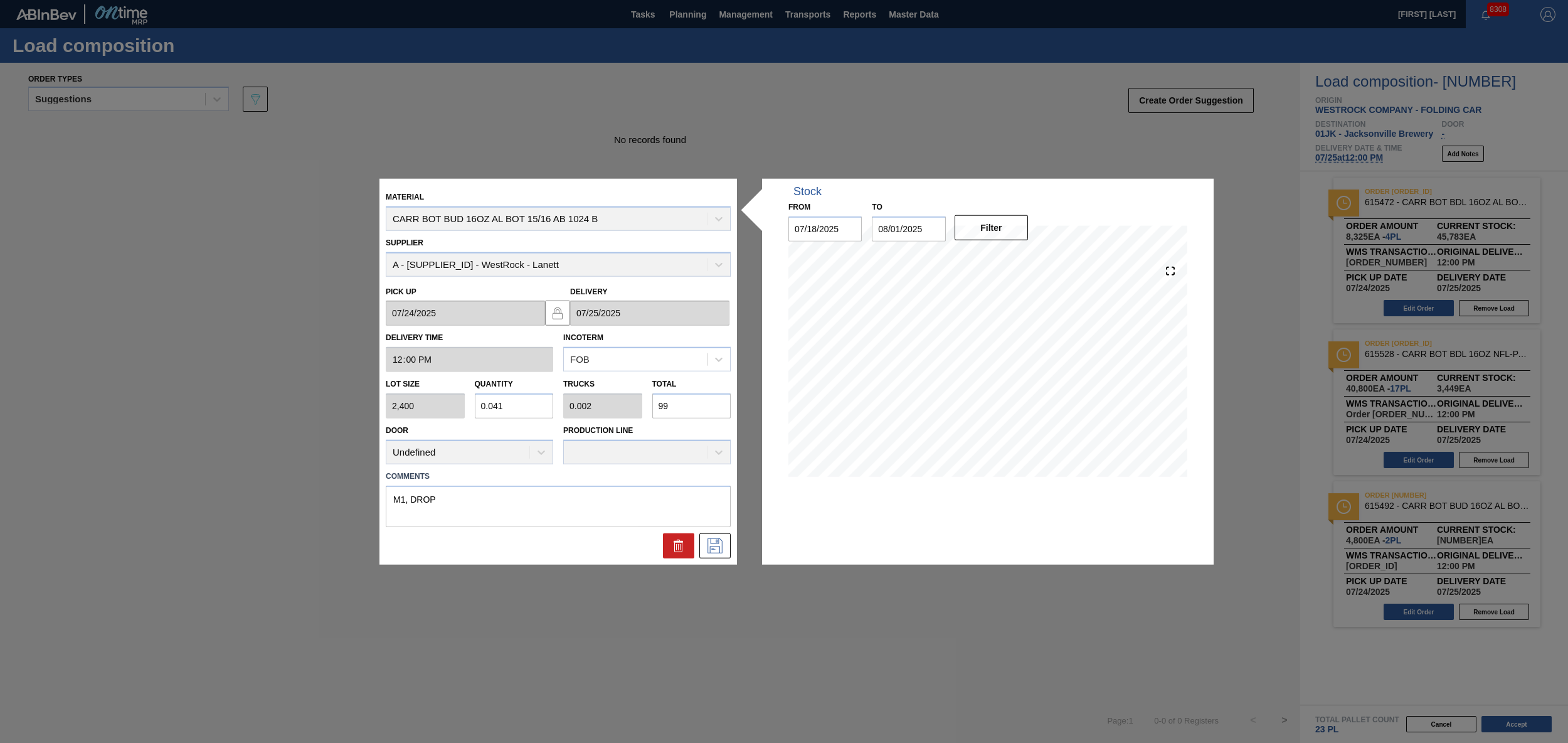 type on "0.415" 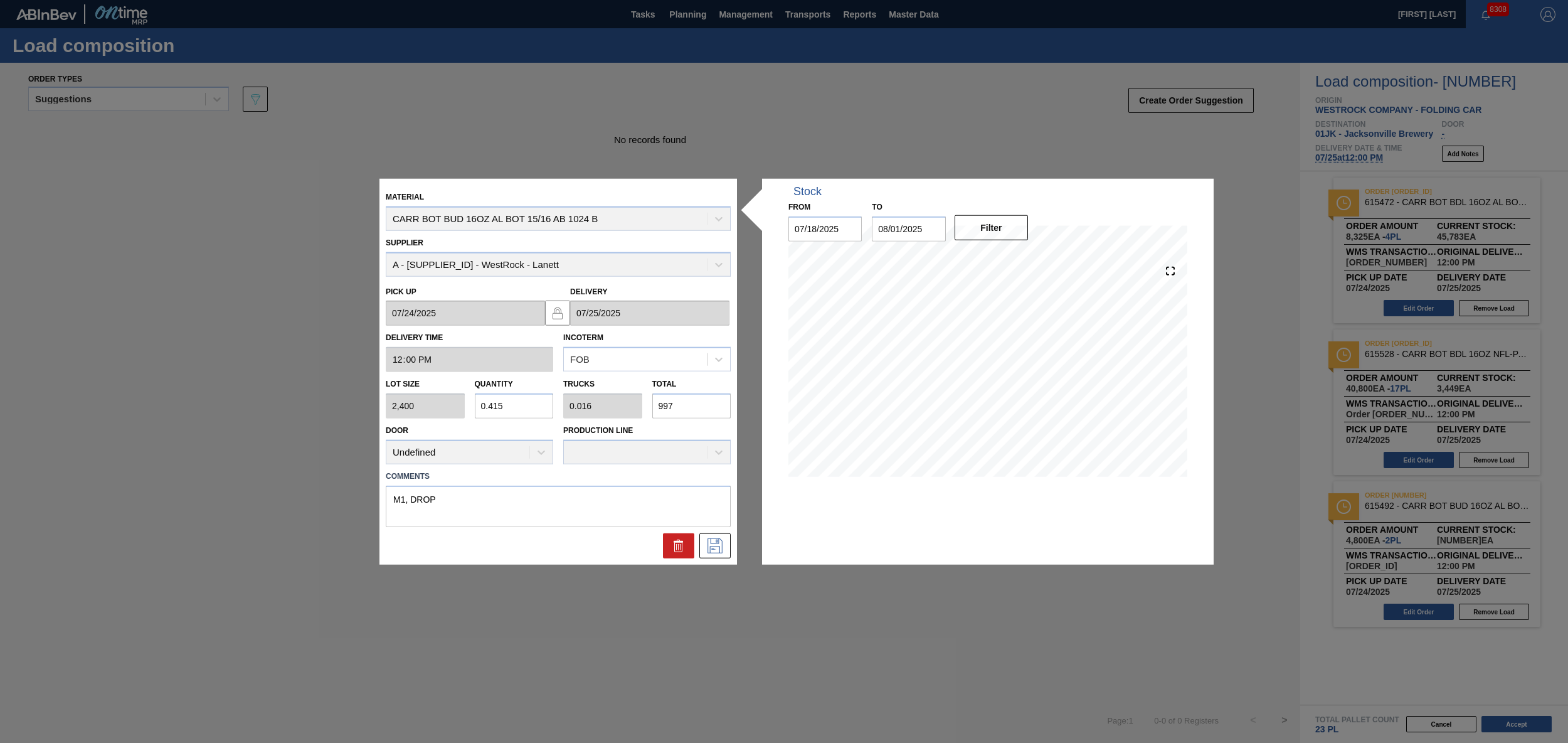 type on "4.156" 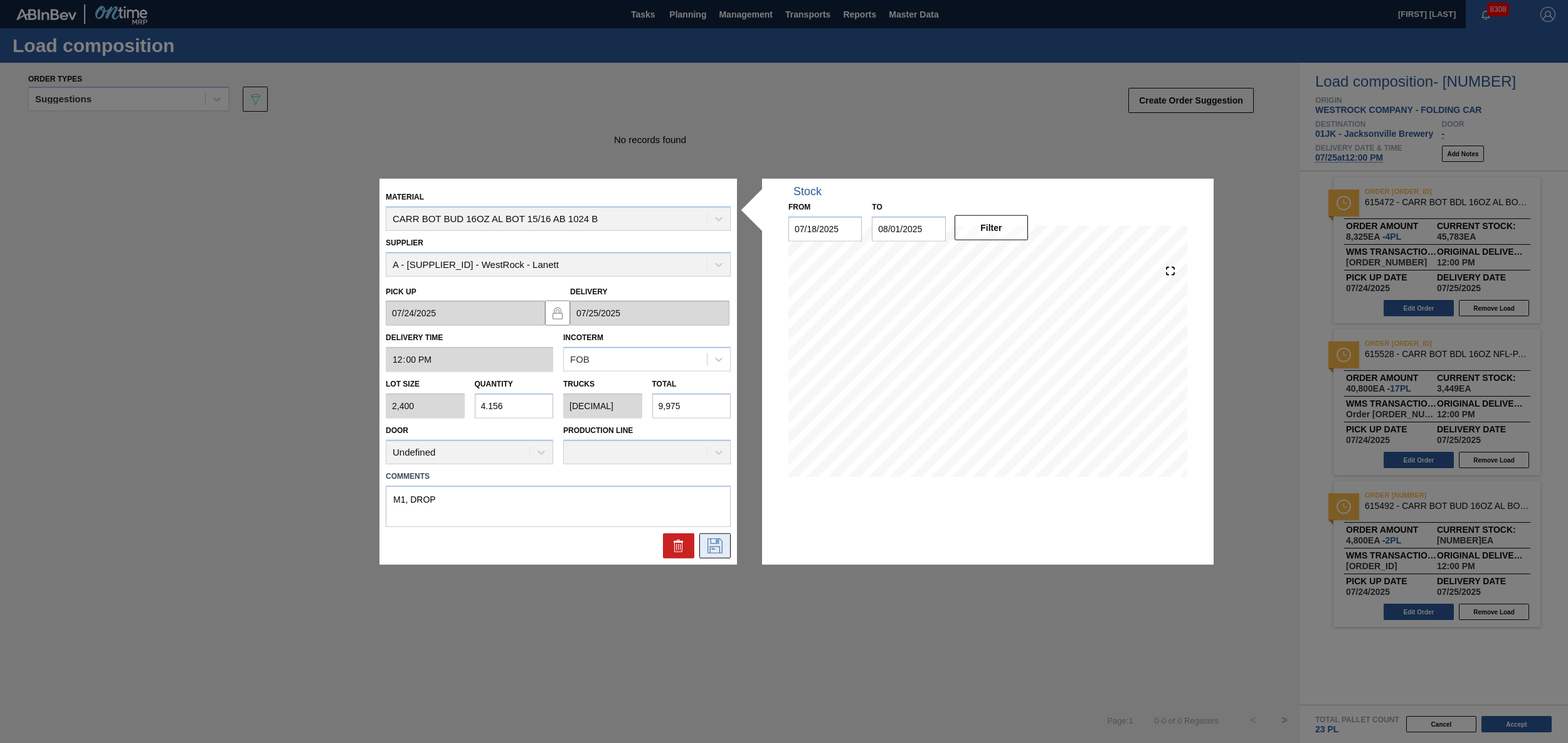 type on "9,975" 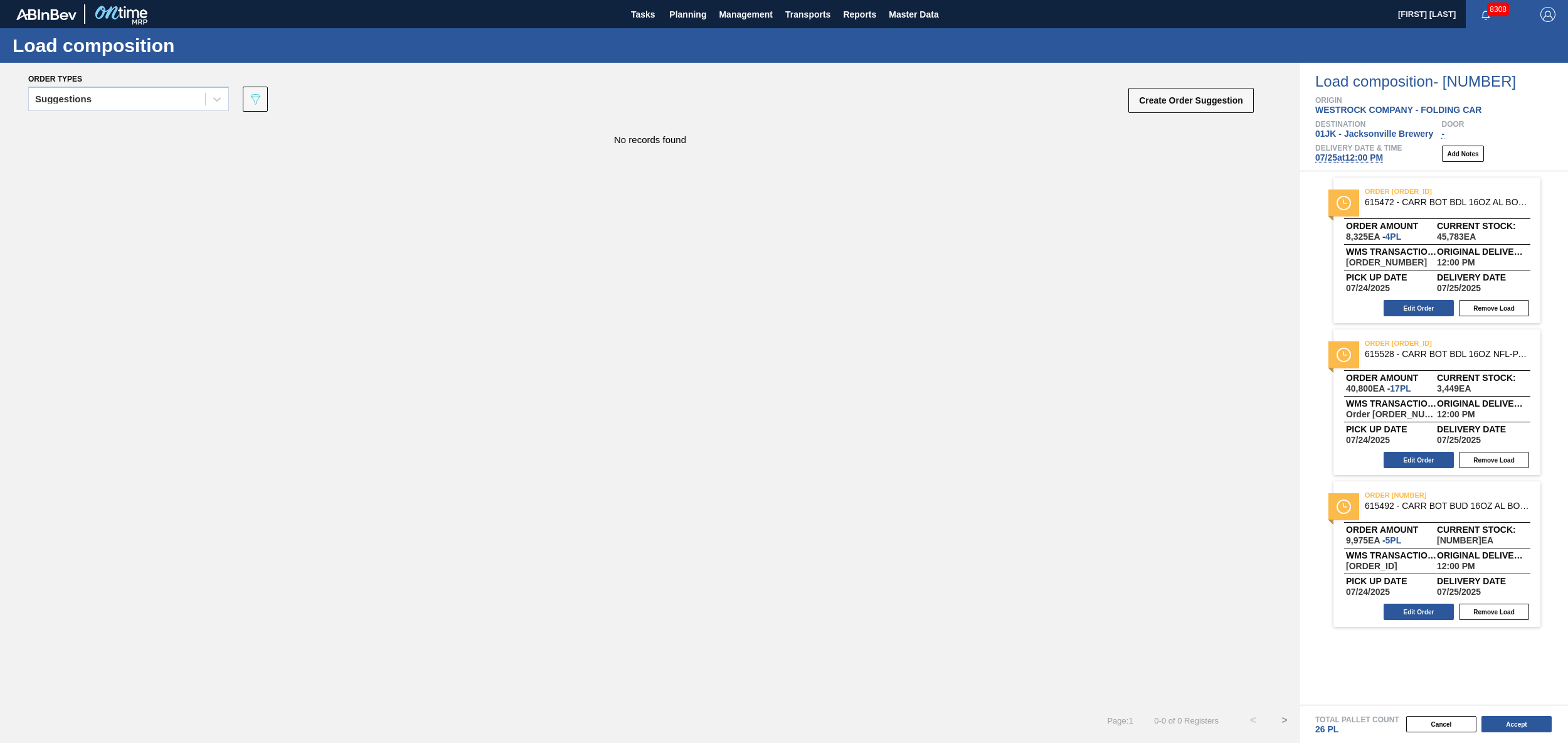 click on "Order amount [NUMBER] EA    -  [NUMBER] PL" at bounding box center [1391, 383] 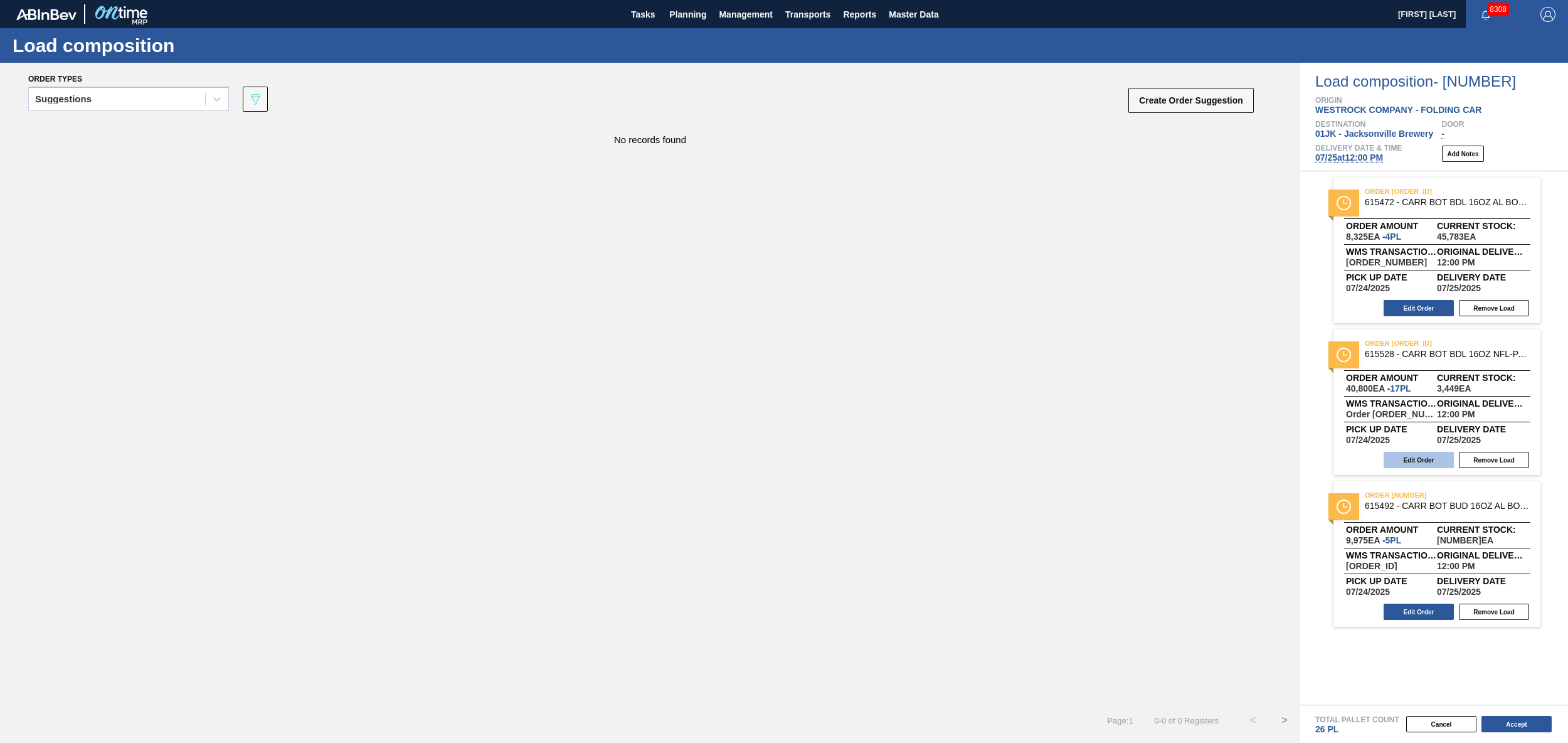 click on "Edit Order" at bounding box center [1419, 460] 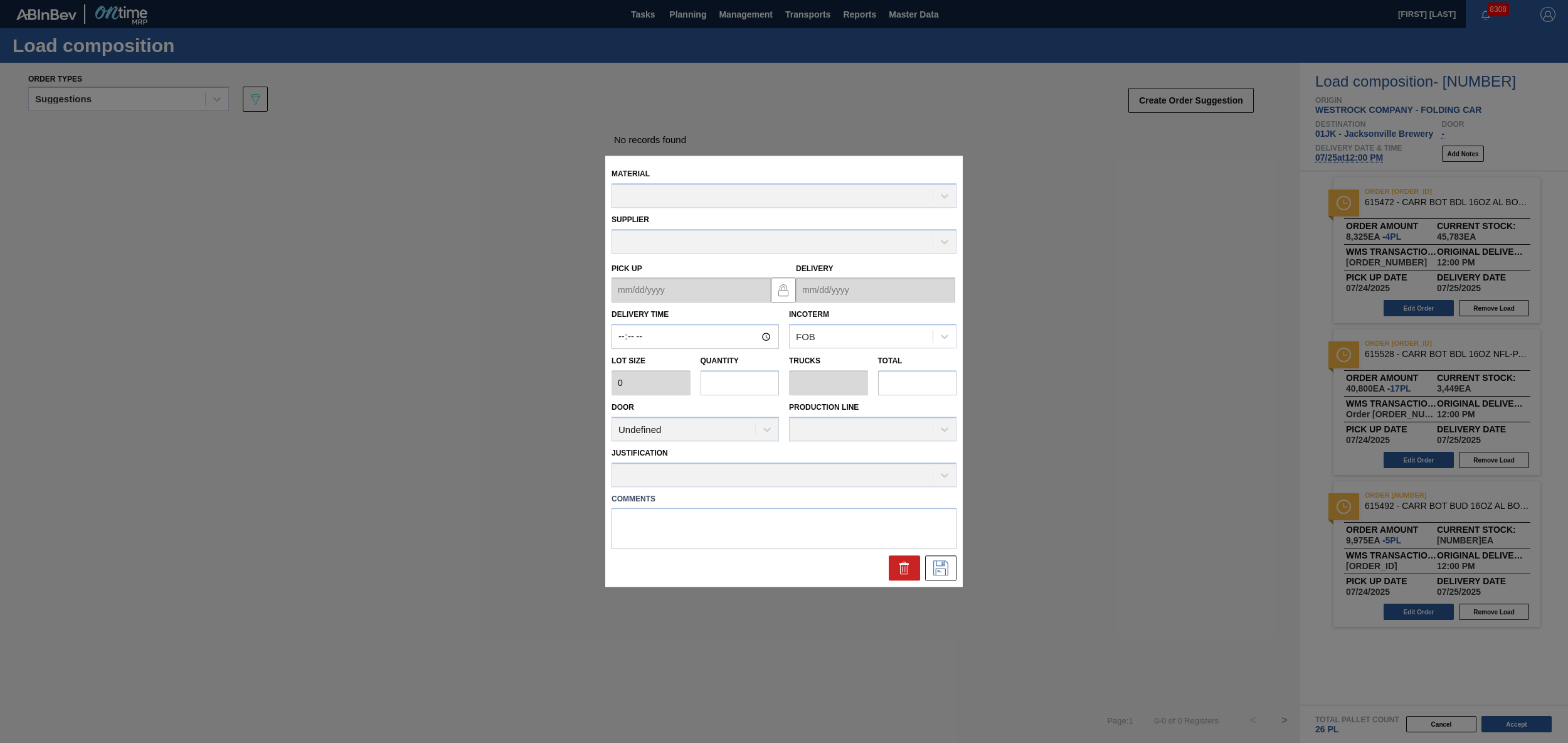 type on "12:00:00" 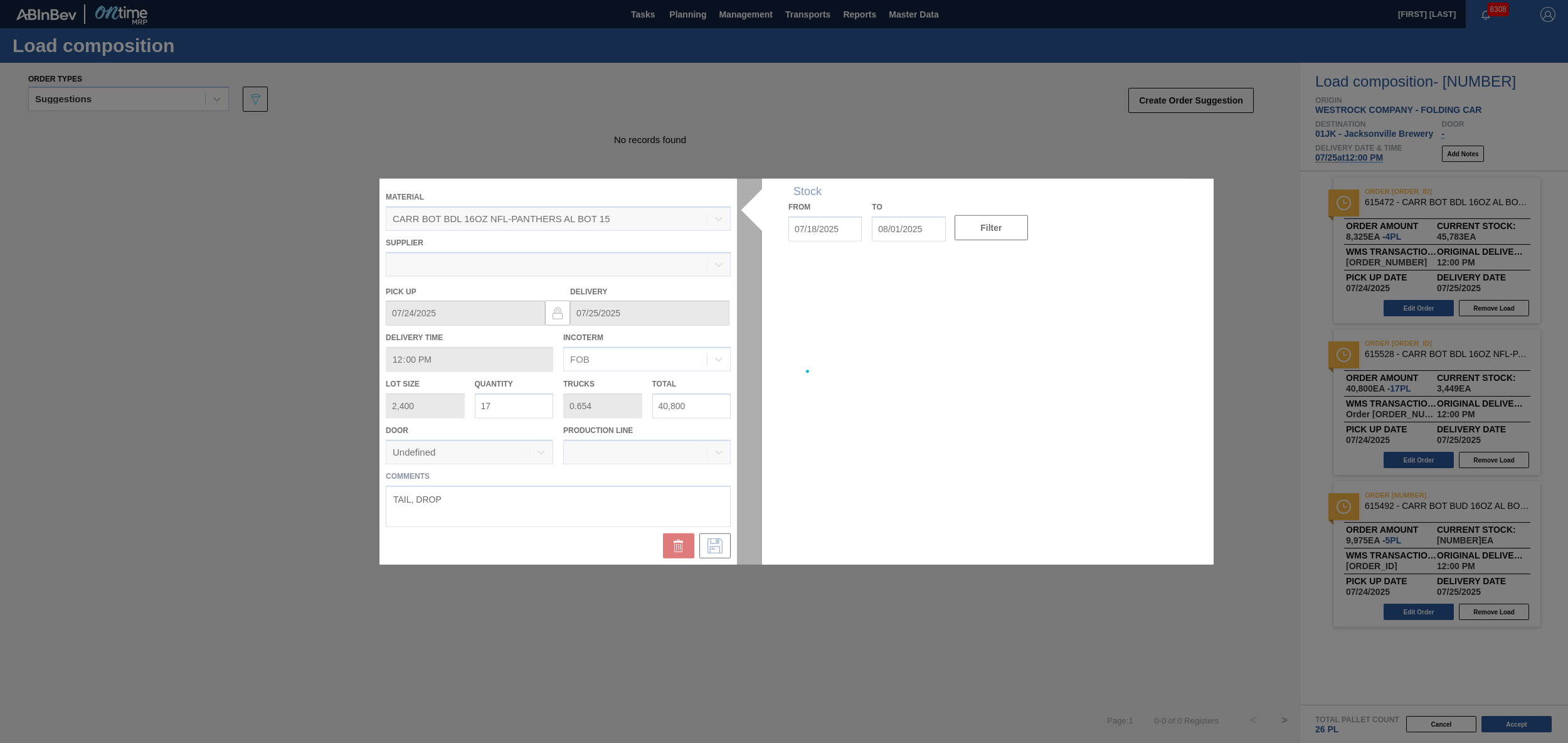 type on "07/24/2025" 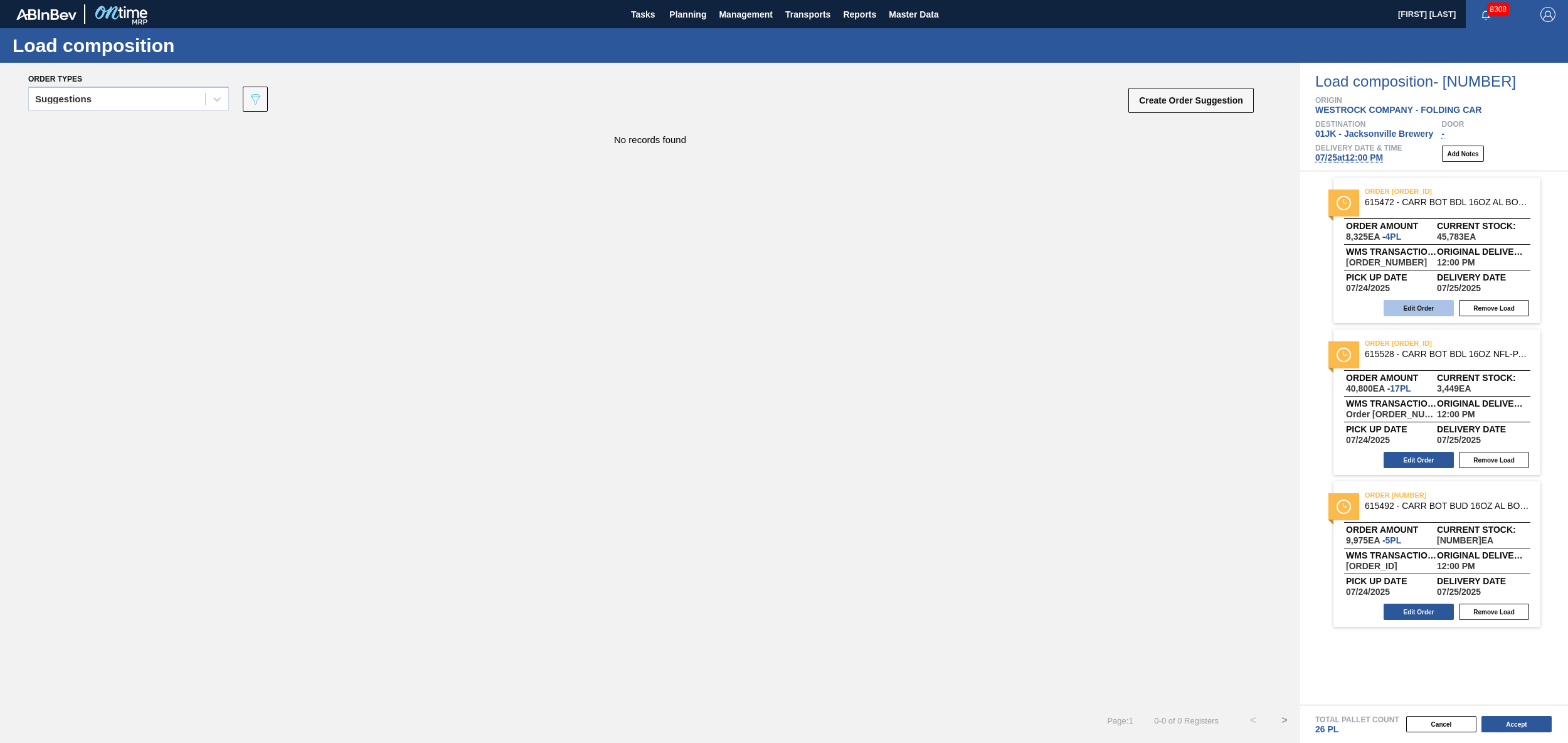 click on "Edit Order" at bounding box center [1419, 308] 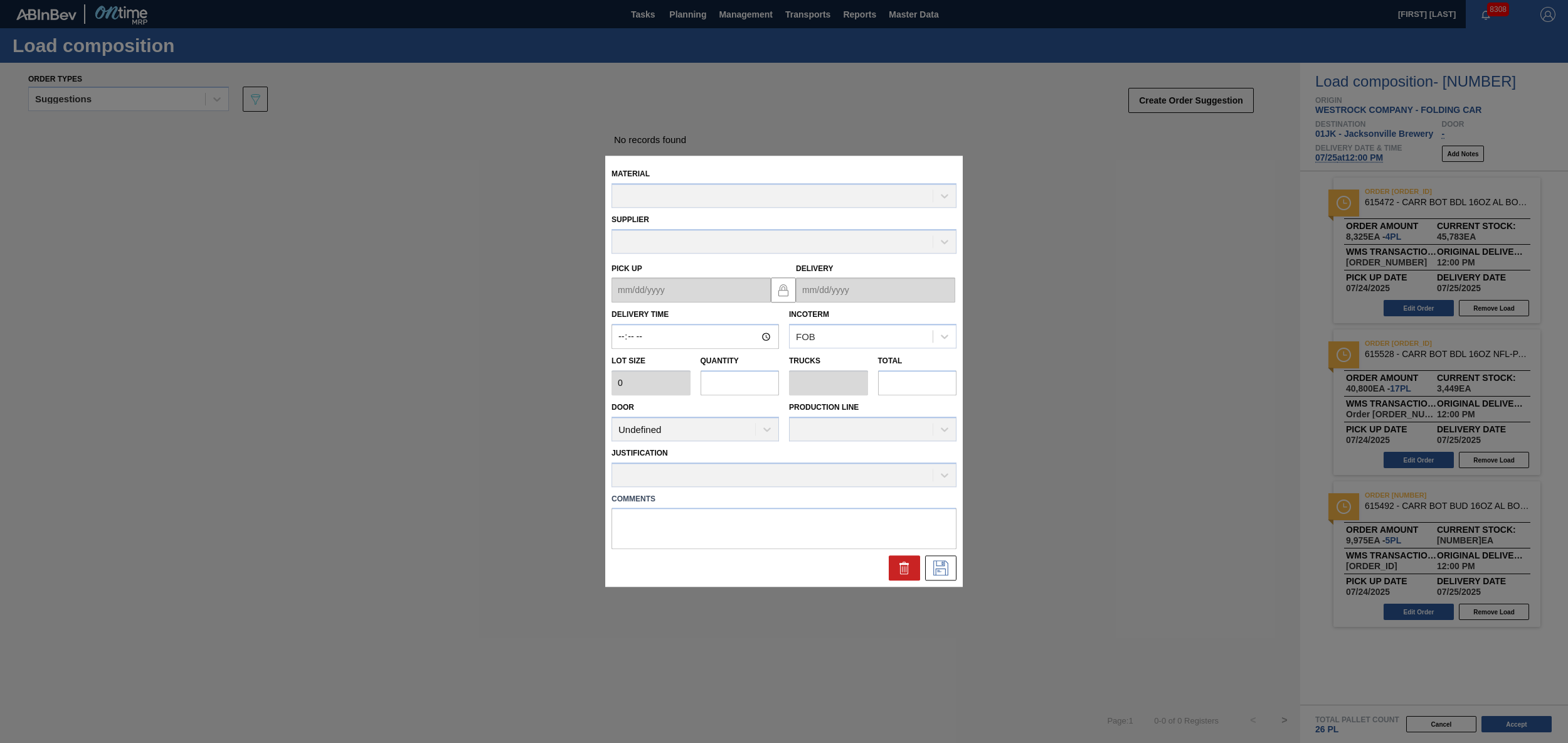type on "12:00:00" 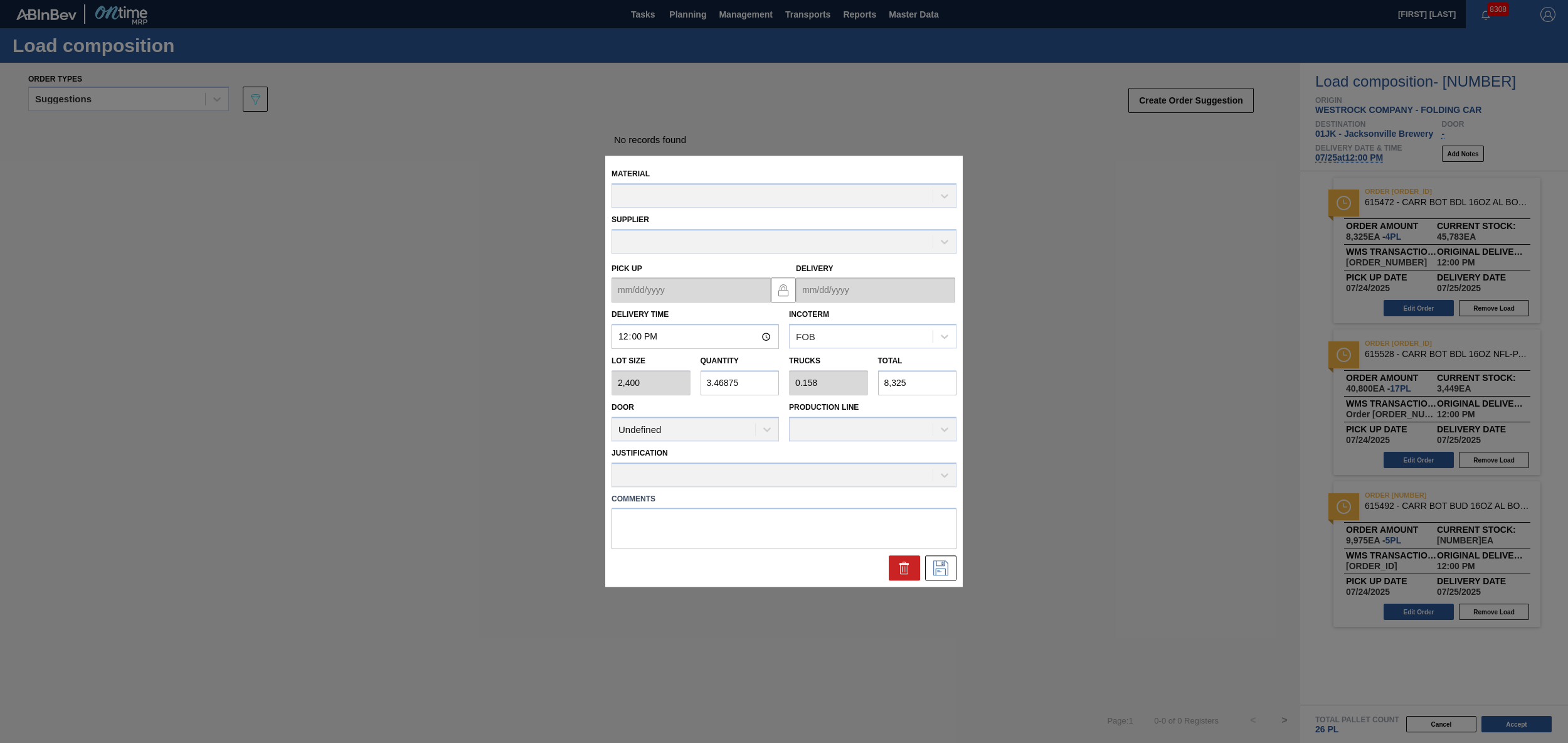 type on "07/24/2025" 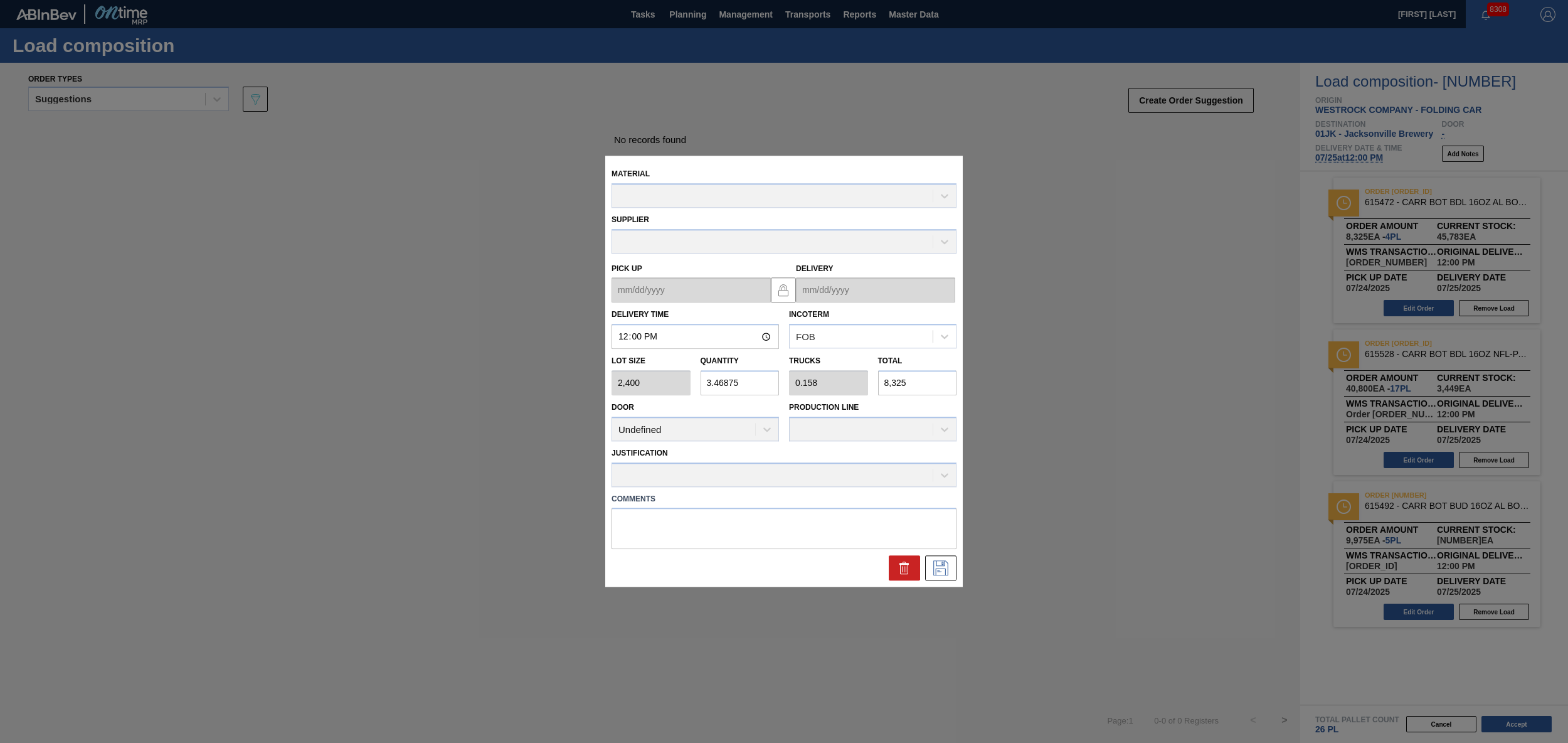 type on "07/25/2025" 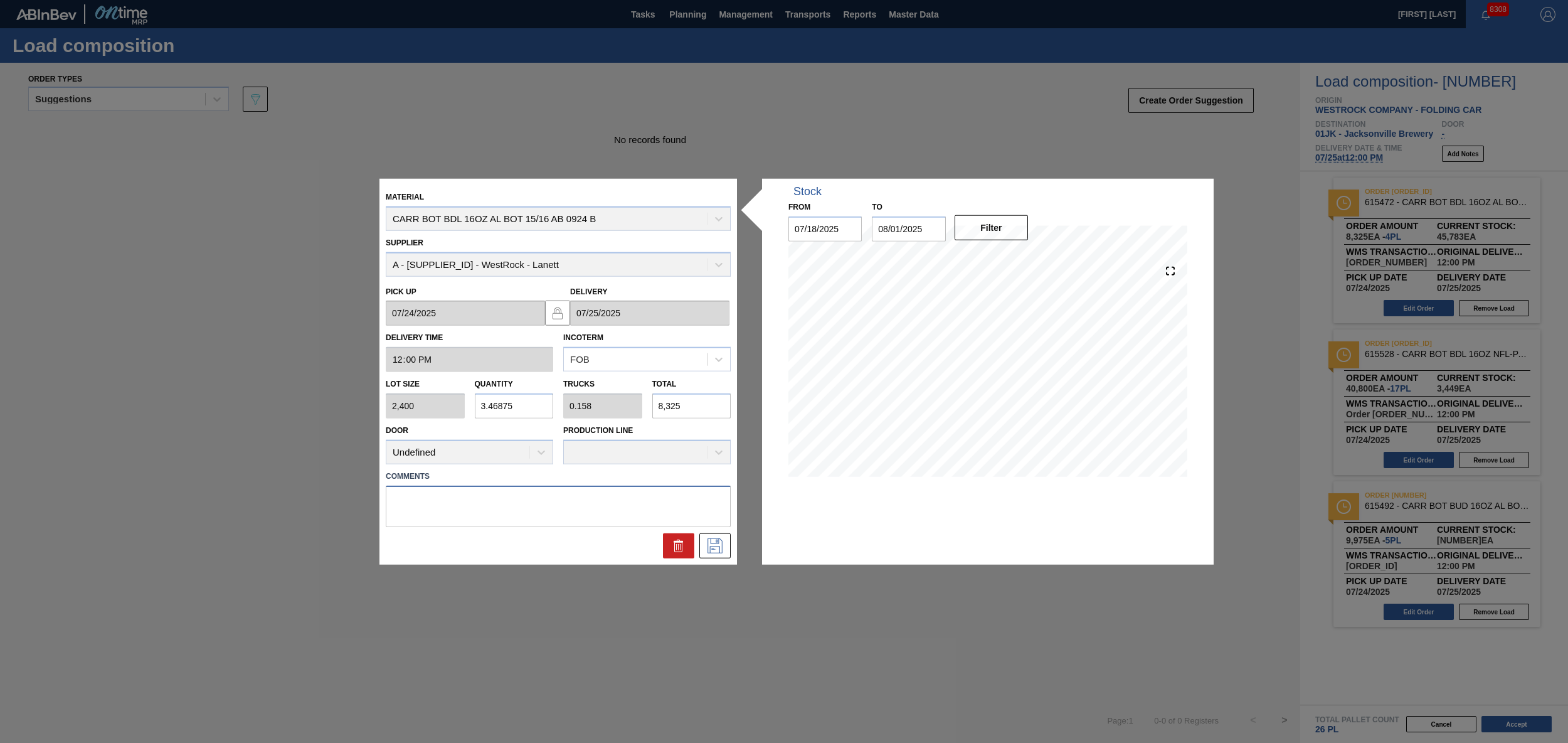 click at bounding box center (558, 506) 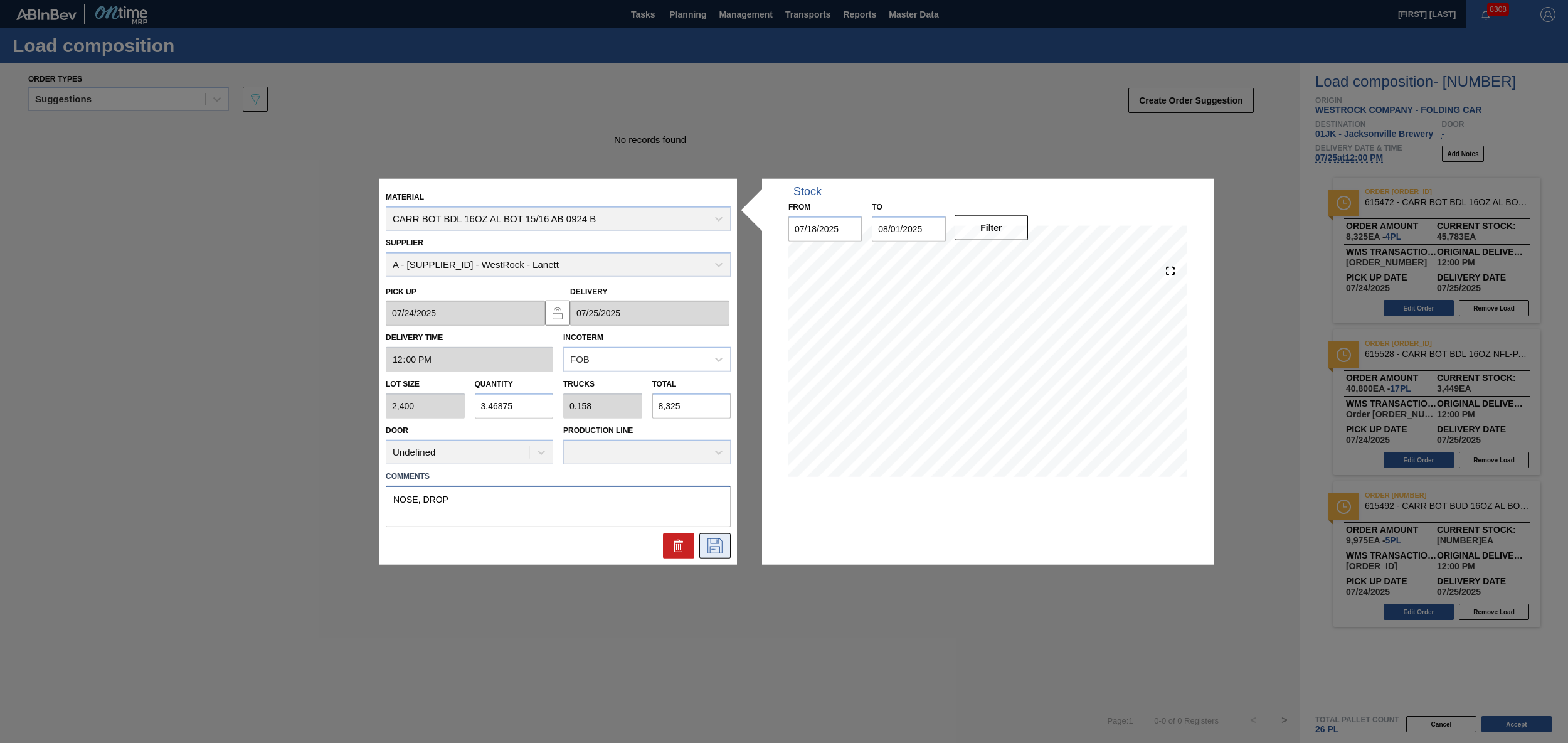 type on "NOSE, DROP" 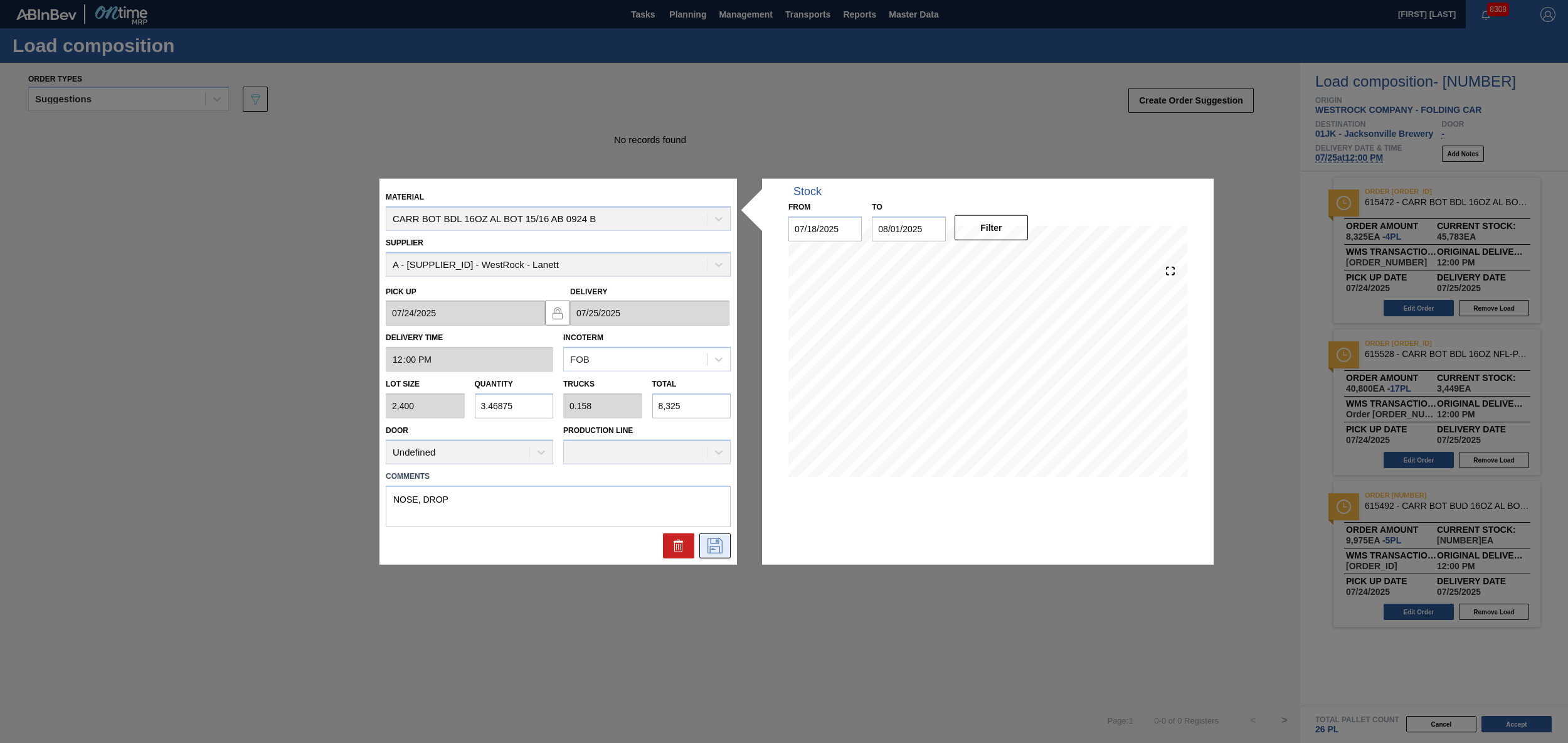 click 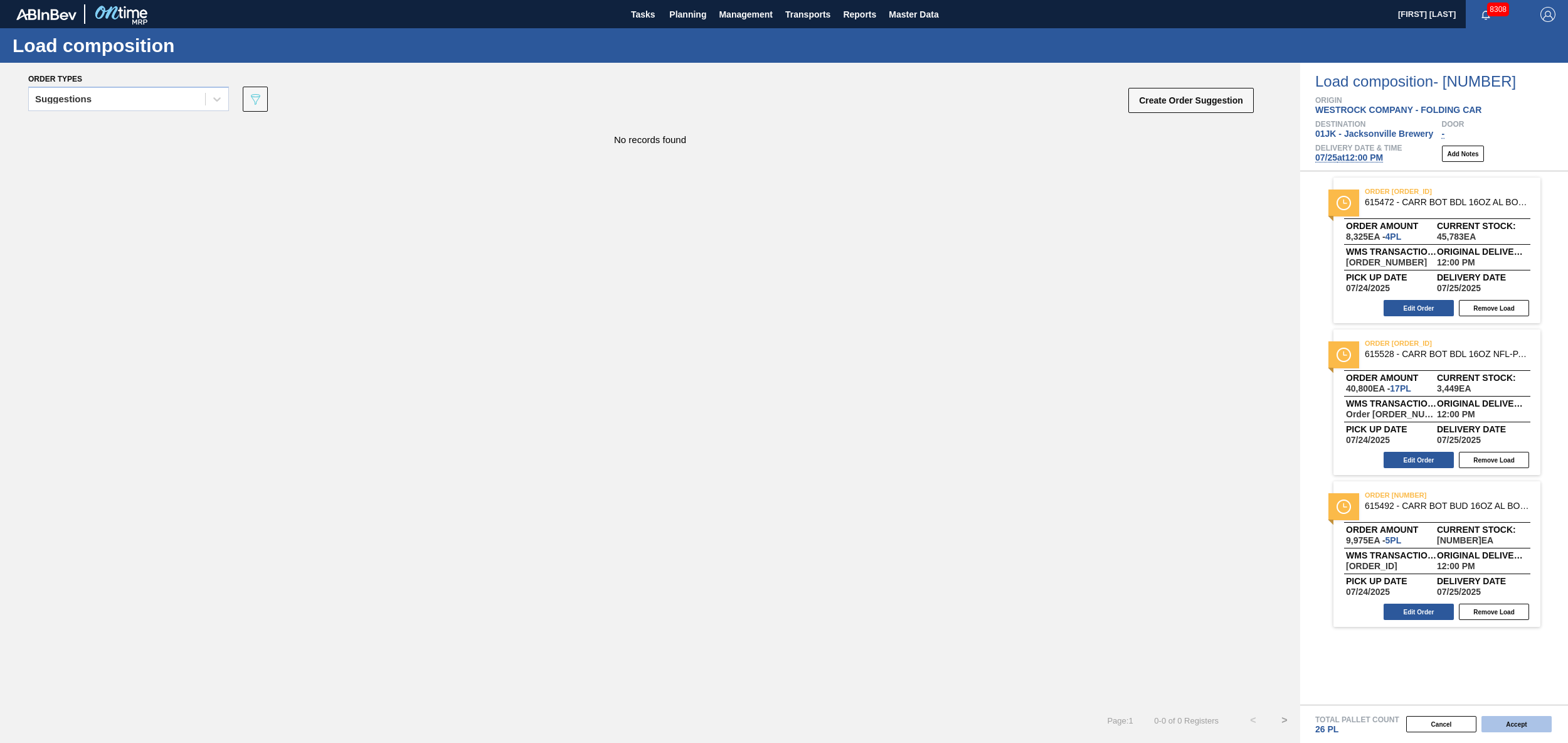 click on "Accept" at bounding box center [1517, 724] 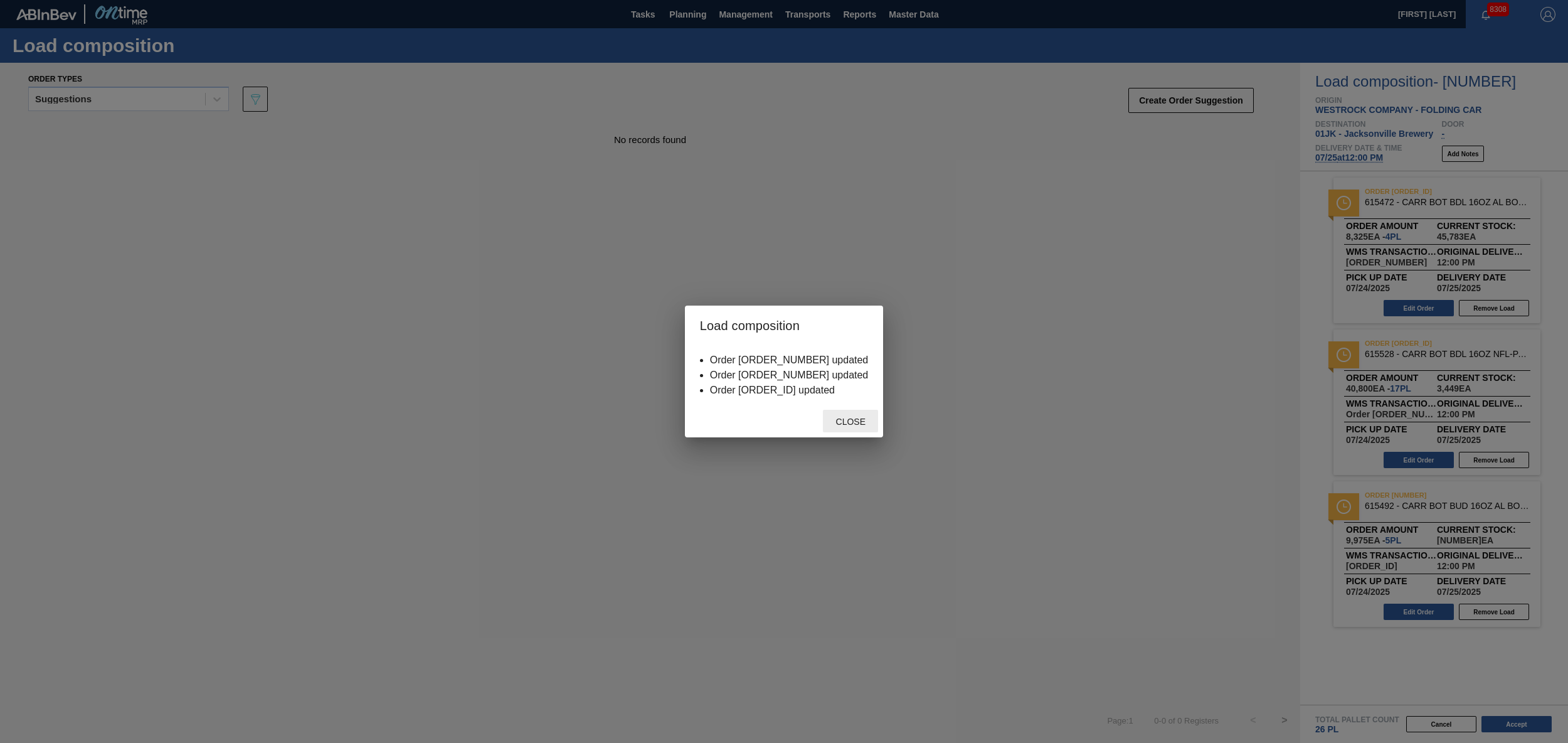 click on "Close" at bounding box center [850, 422] 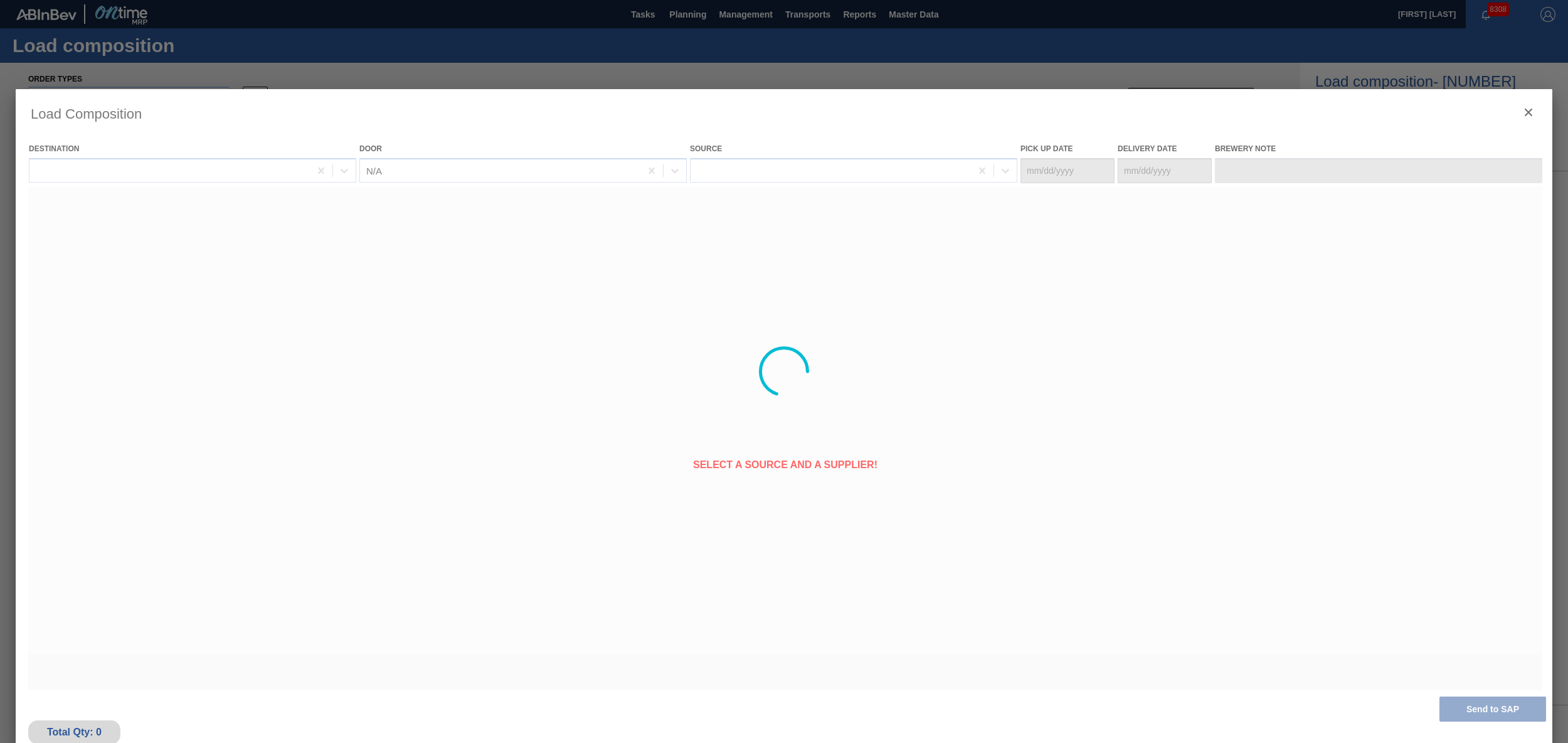 type on "07/24/2025" 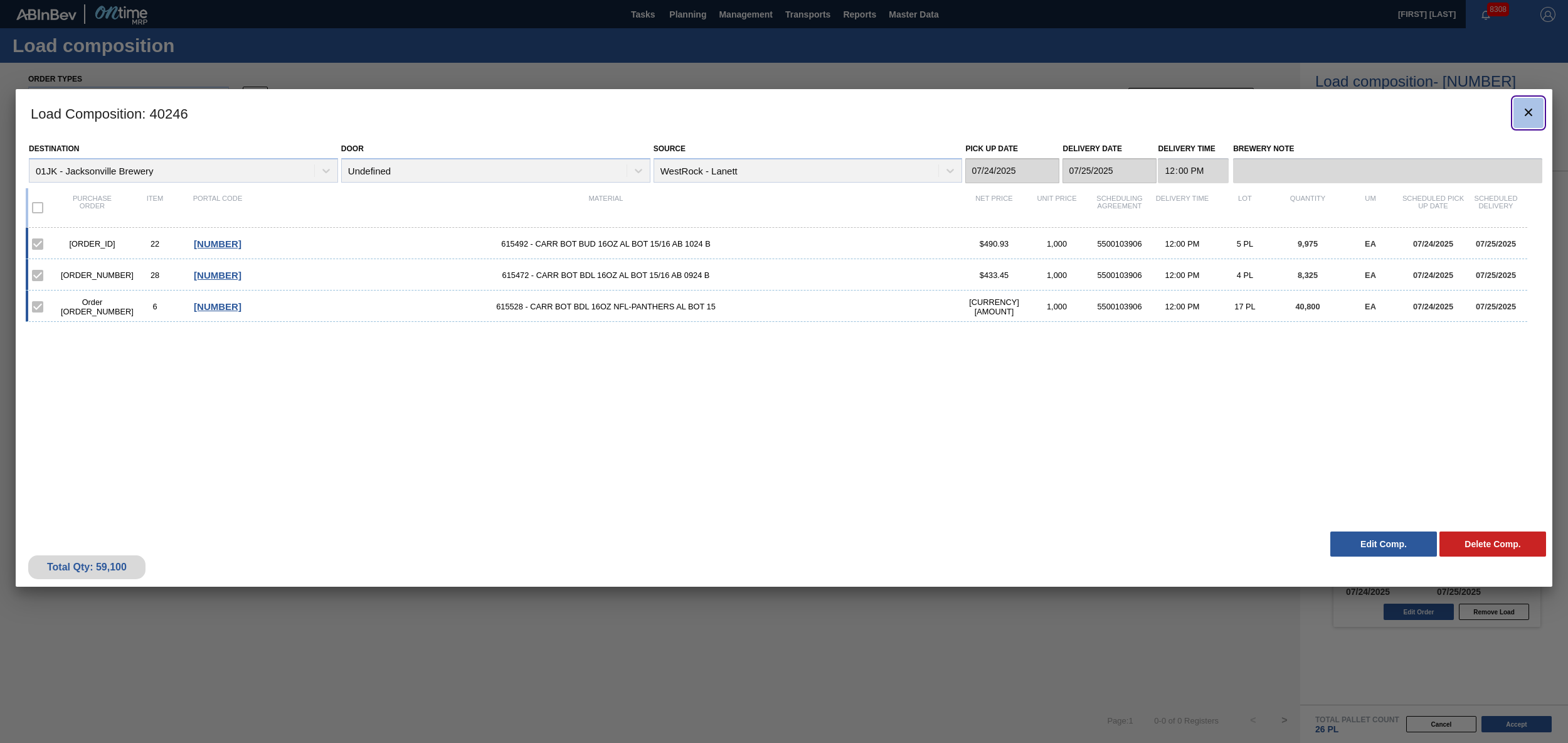 click 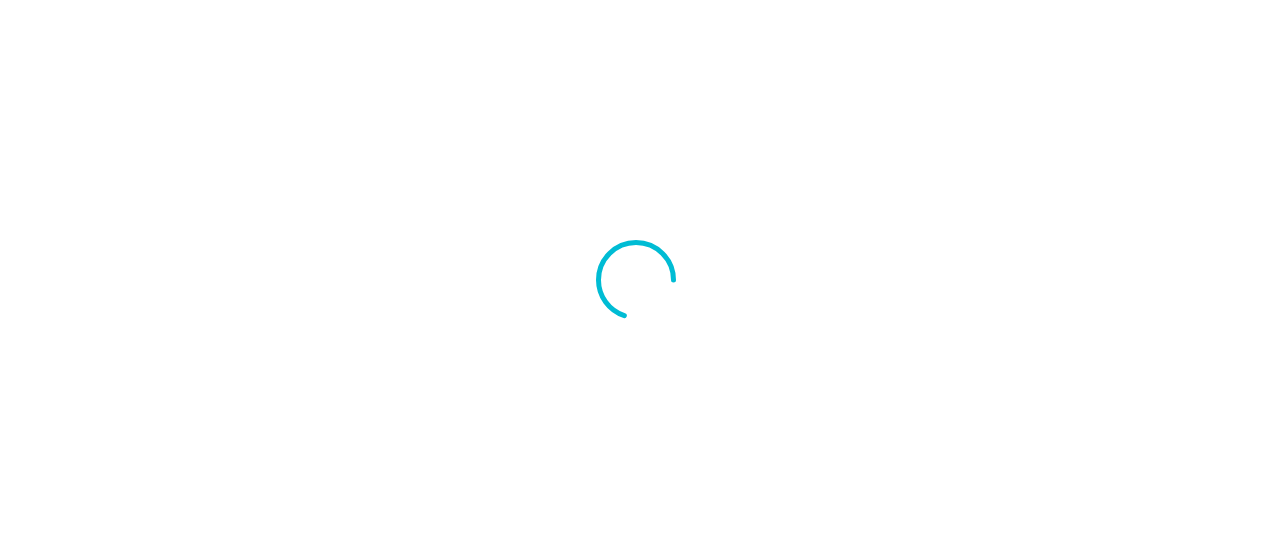 scroll, scrollTop: 0, scrollLeft: 0, axis: both 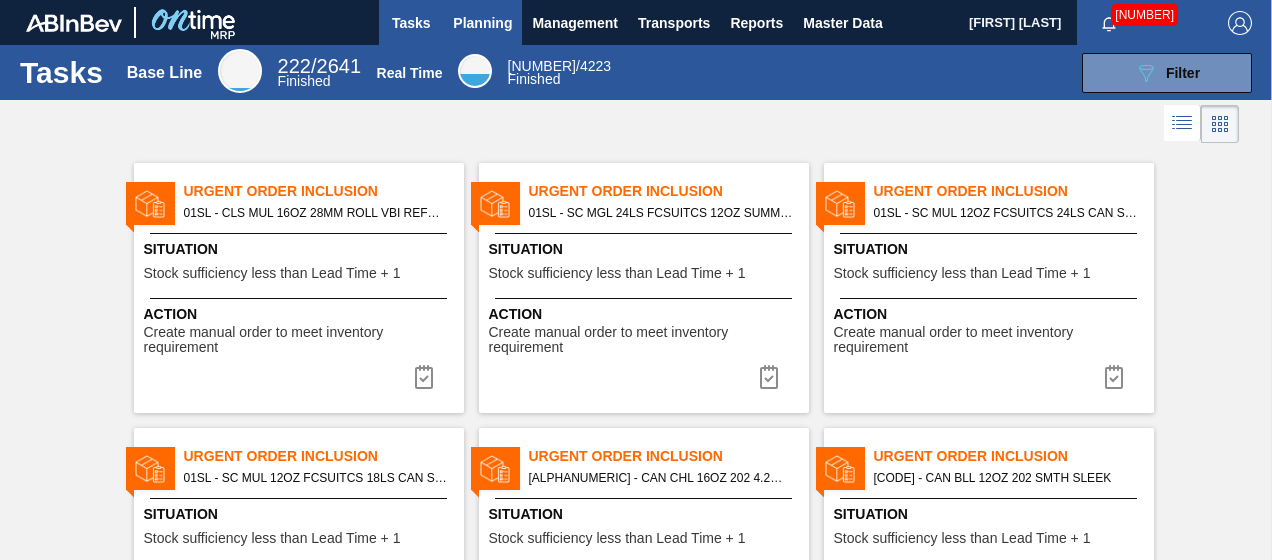 click on "Planning" at bounding box center (482, 23) 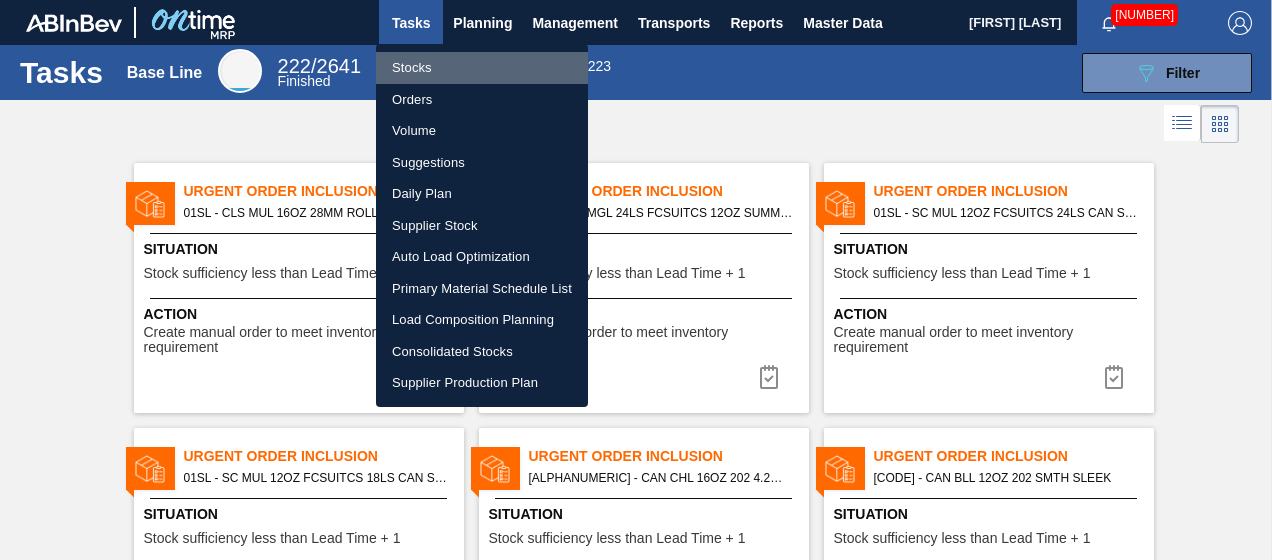 click on "Stocks" at bounding box center [482, 68] 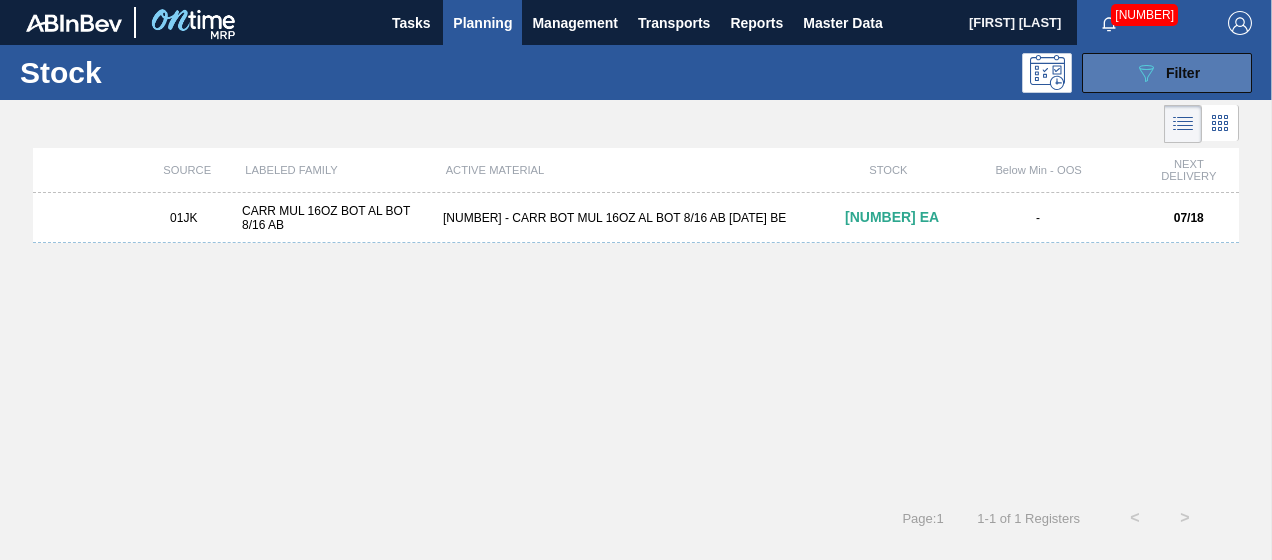 click on "089F7B8B-B2A5-4AFE-B5C0-19BA573D28AC Filter" at bounding box center [1167, 73] 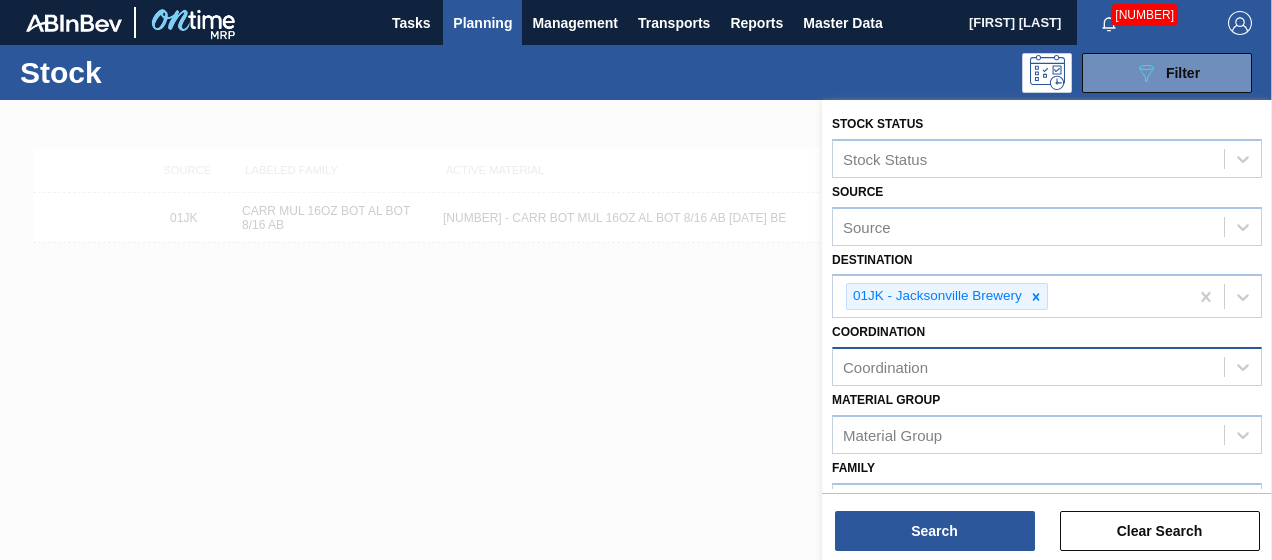 scroll, scrollTop: 425, scrollLeft: 0, axis: vertical 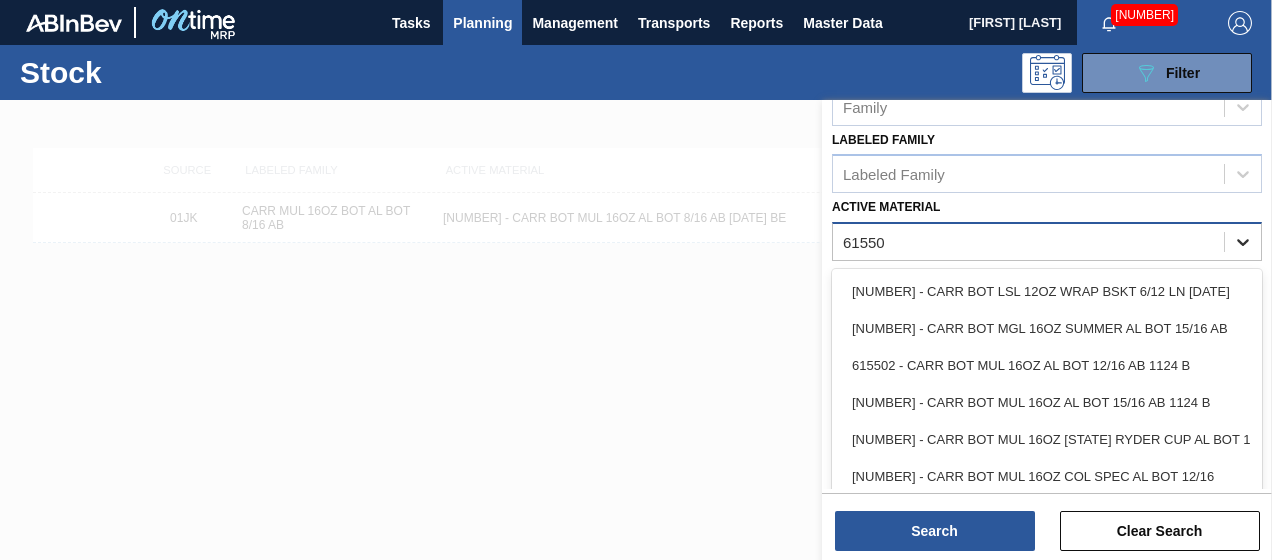 type on "615502" 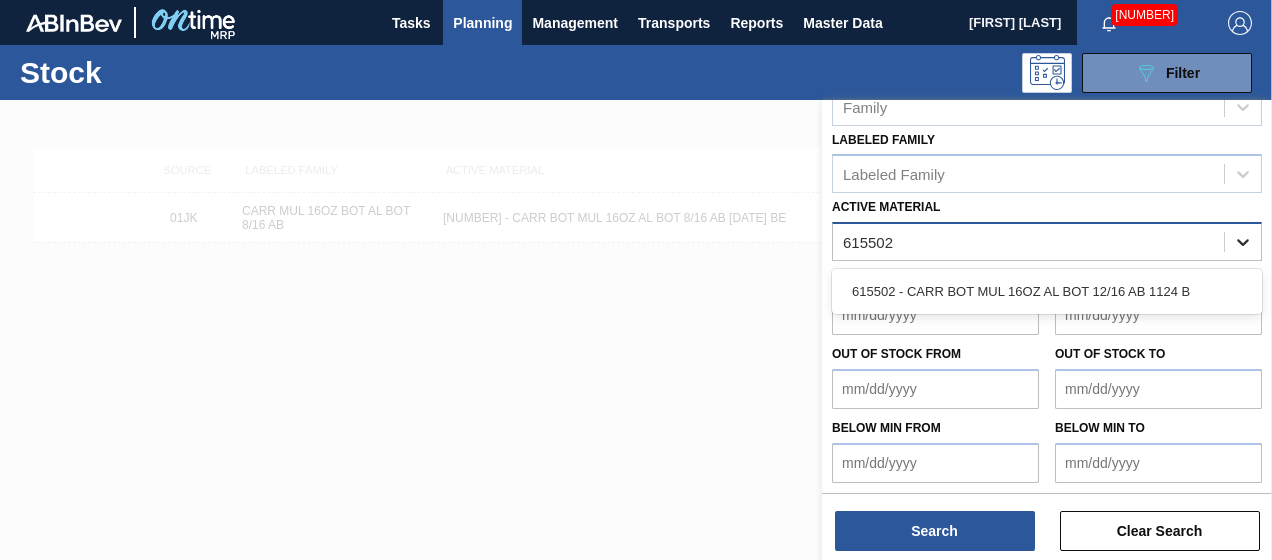 type 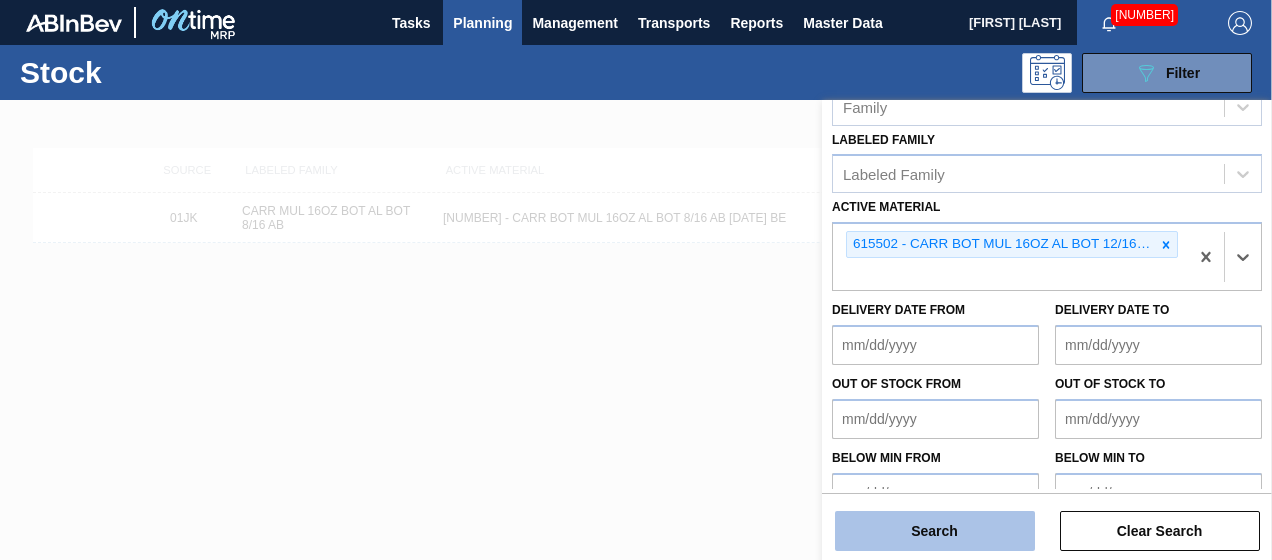 click on "Search" at bounding box center [935, 531] 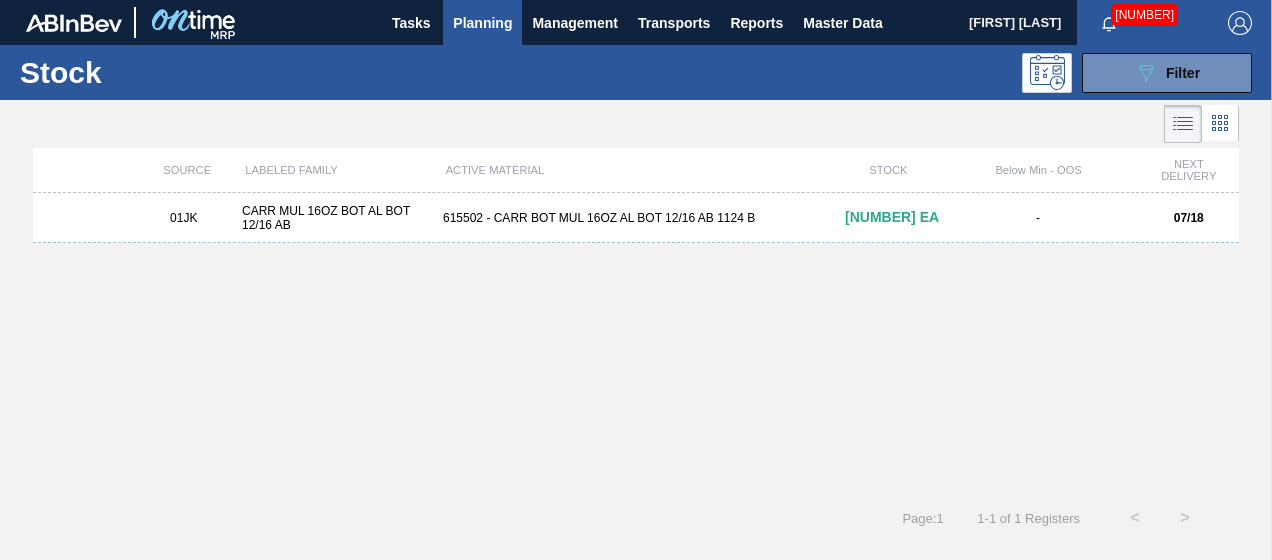 click on "615502 - CARR BOT MUL 16OZ AL BOT 12/16 AB 1124 B" at bounding box center (636, 218) 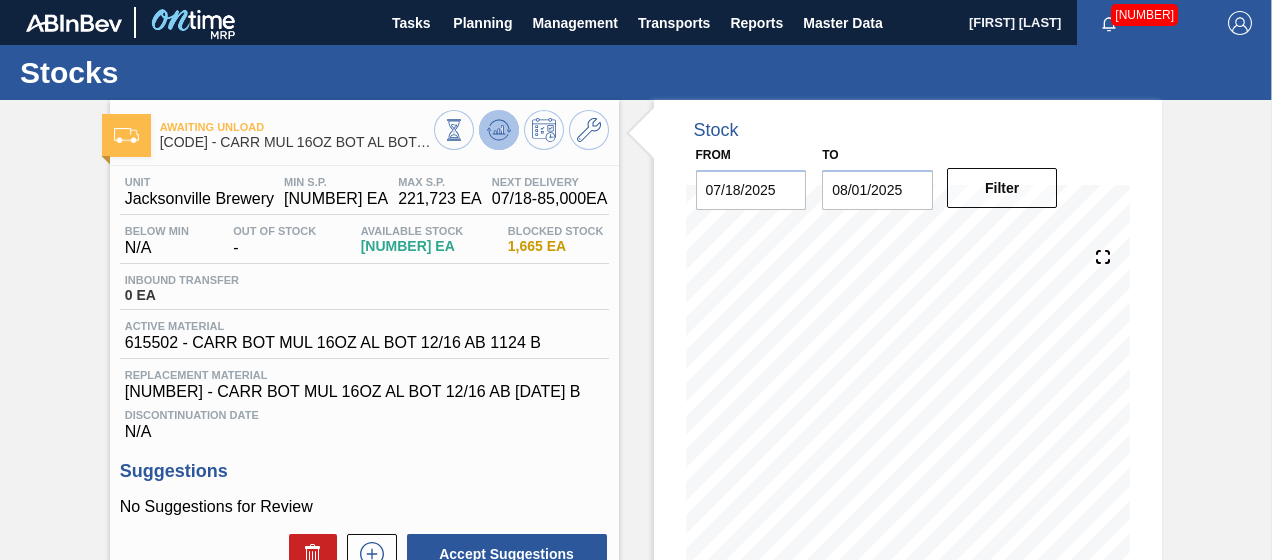 click 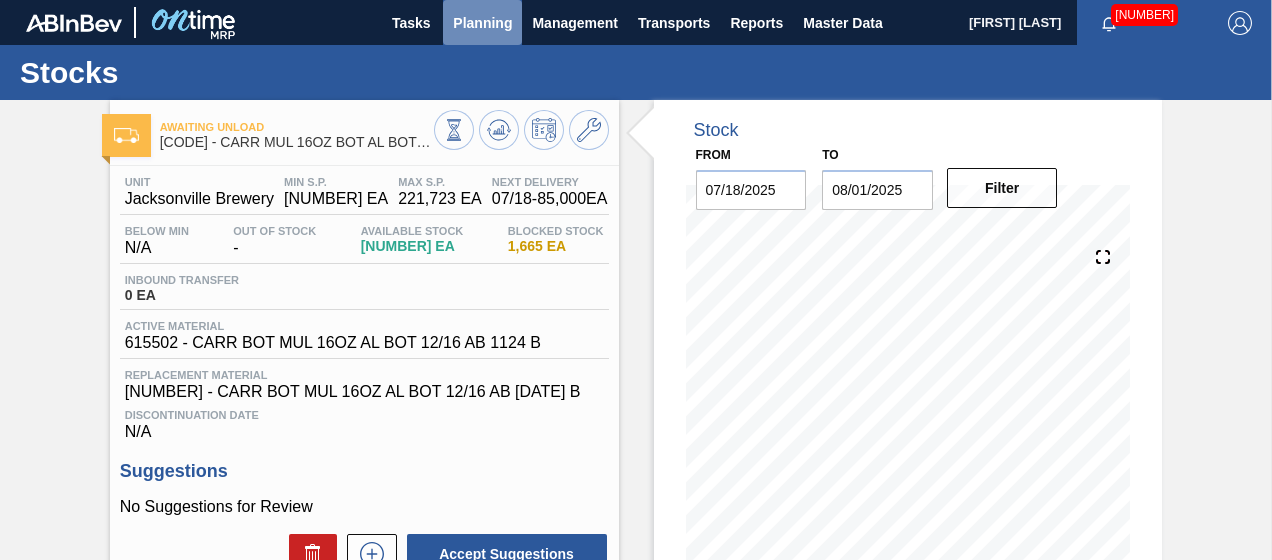 click on "Planning" at bounding box center [482, 22] 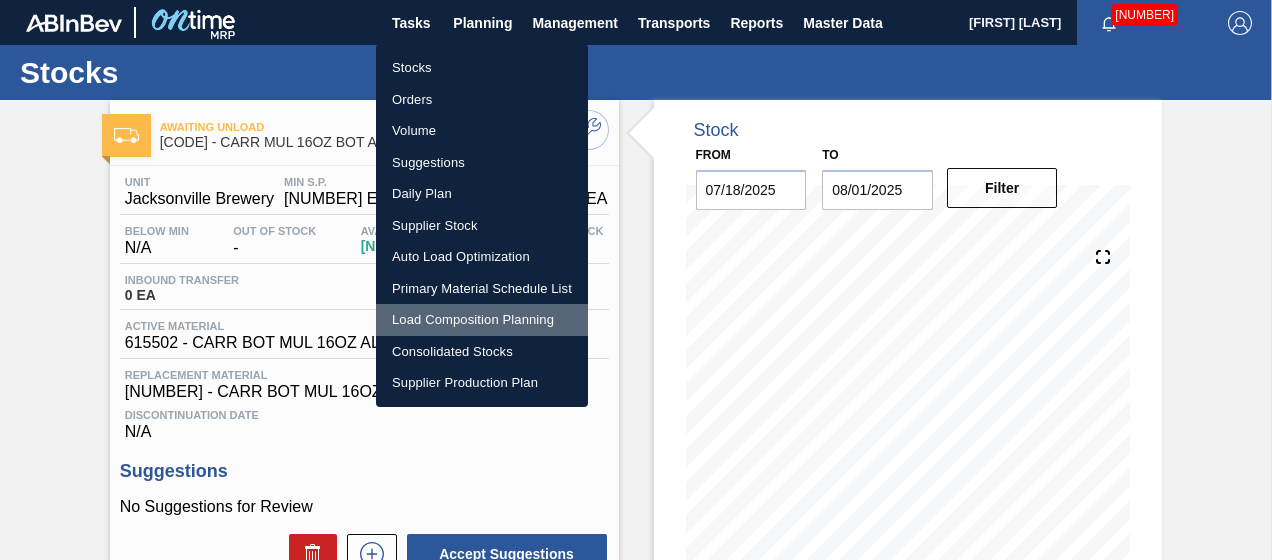 click on "Load Composition Planning" at bounding box center (482, 320) 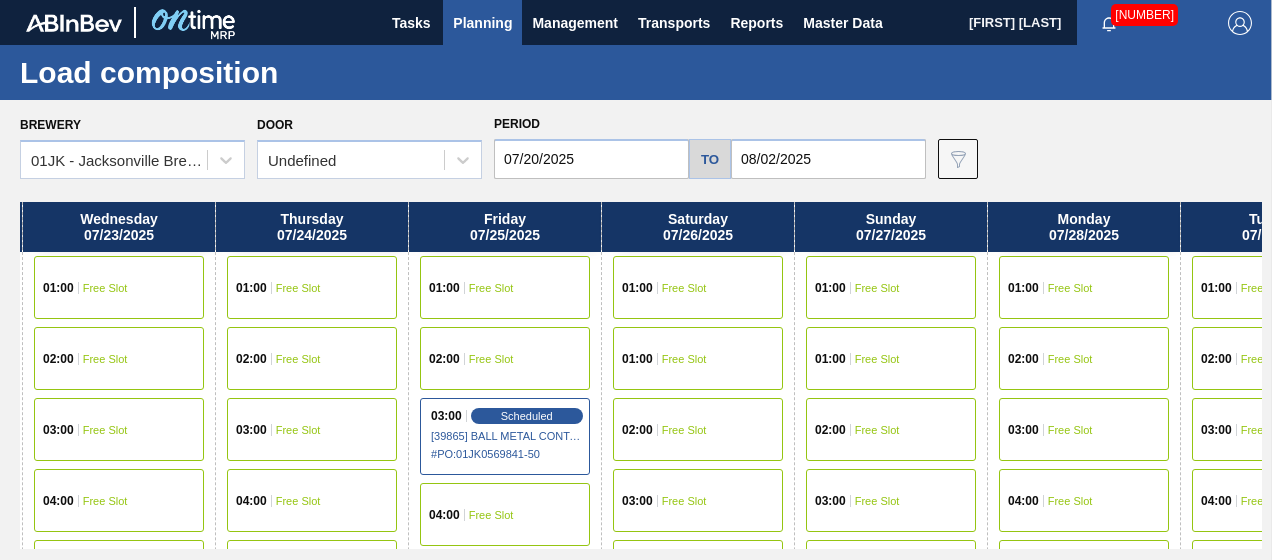 scroll, scrollTop: 0, scrollLeft: 573, axis: horizontal 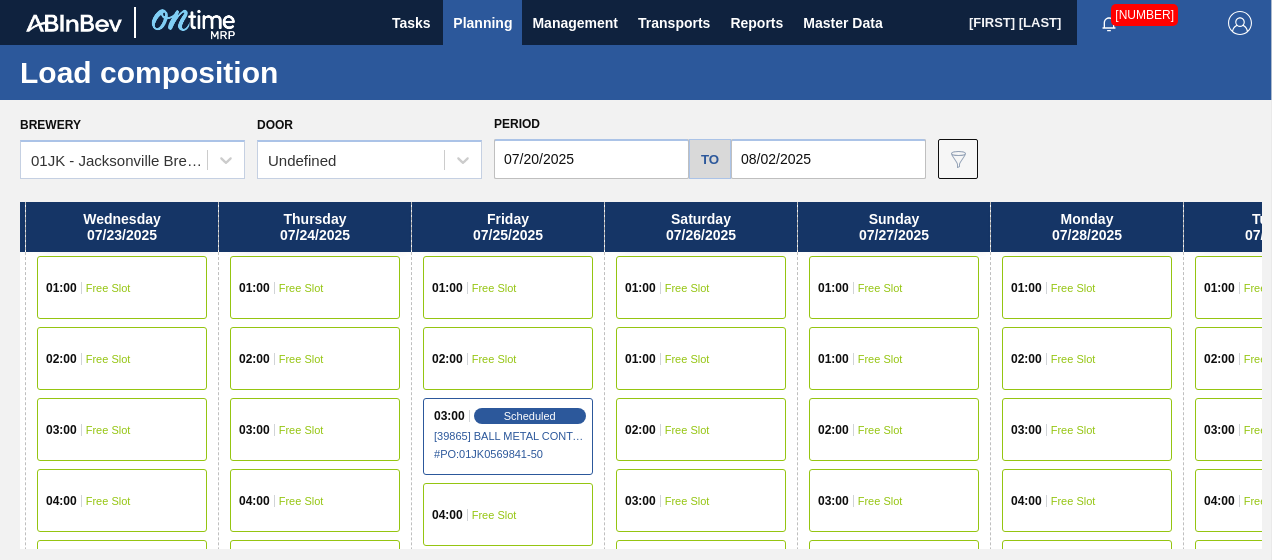 drag, startPoint x: 790, startPoint y: 344, endPoint x: 209, endPoint y: 338, distance: 581.031 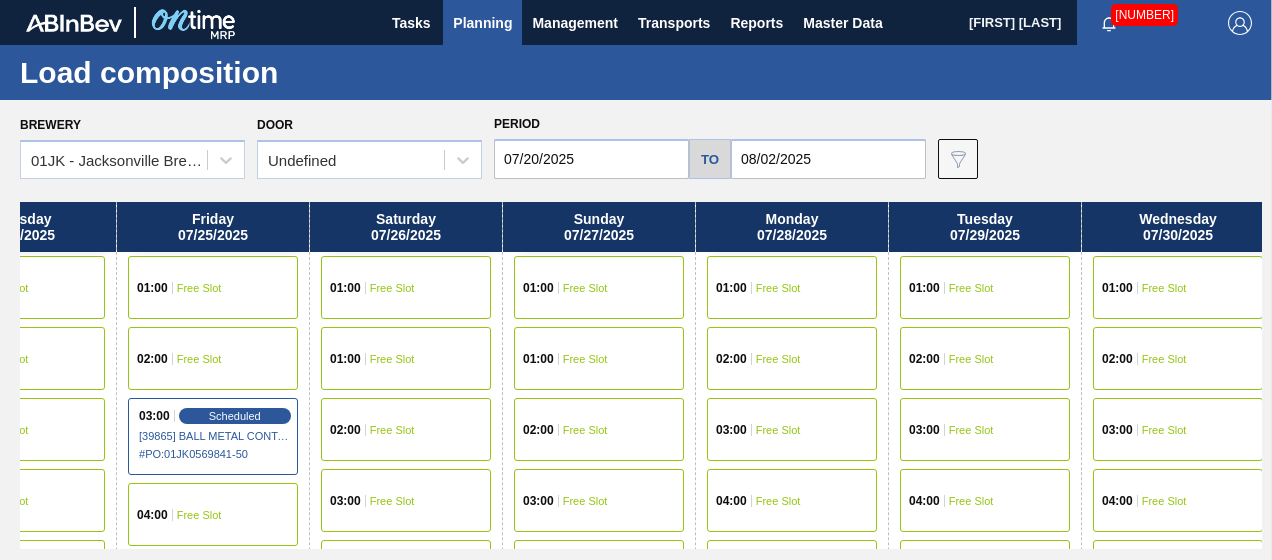 scroll, scrollTop: 0, scrollLeft: 886, axis: horizontal 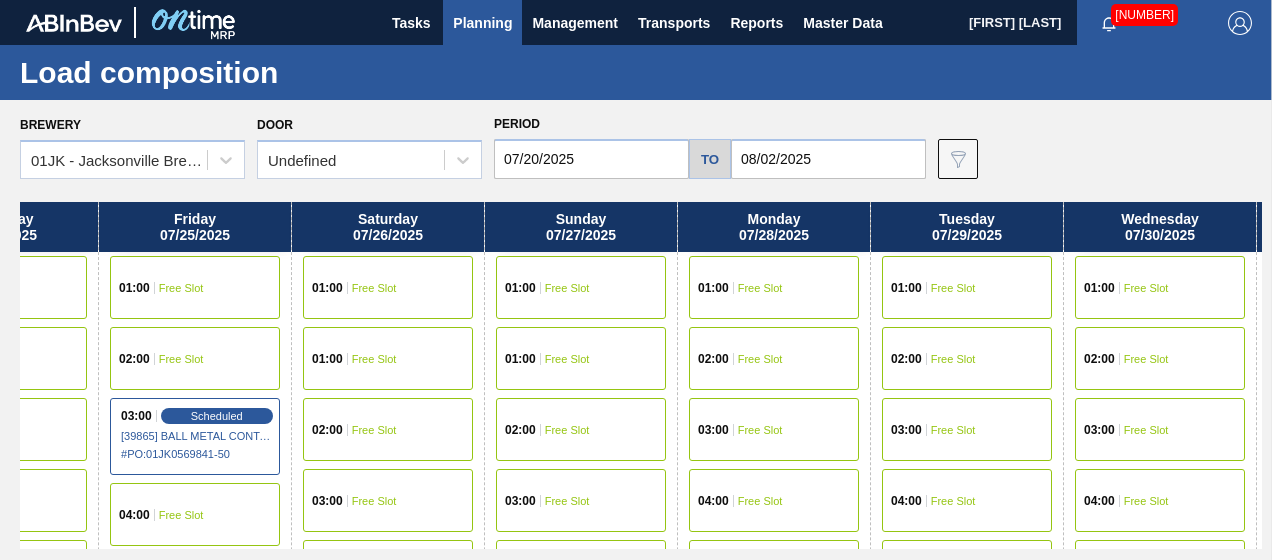drag, startPoint x: 996, startPoint y: 316, endPoint x: 666, endPoint y: 343, distance: 331.1027 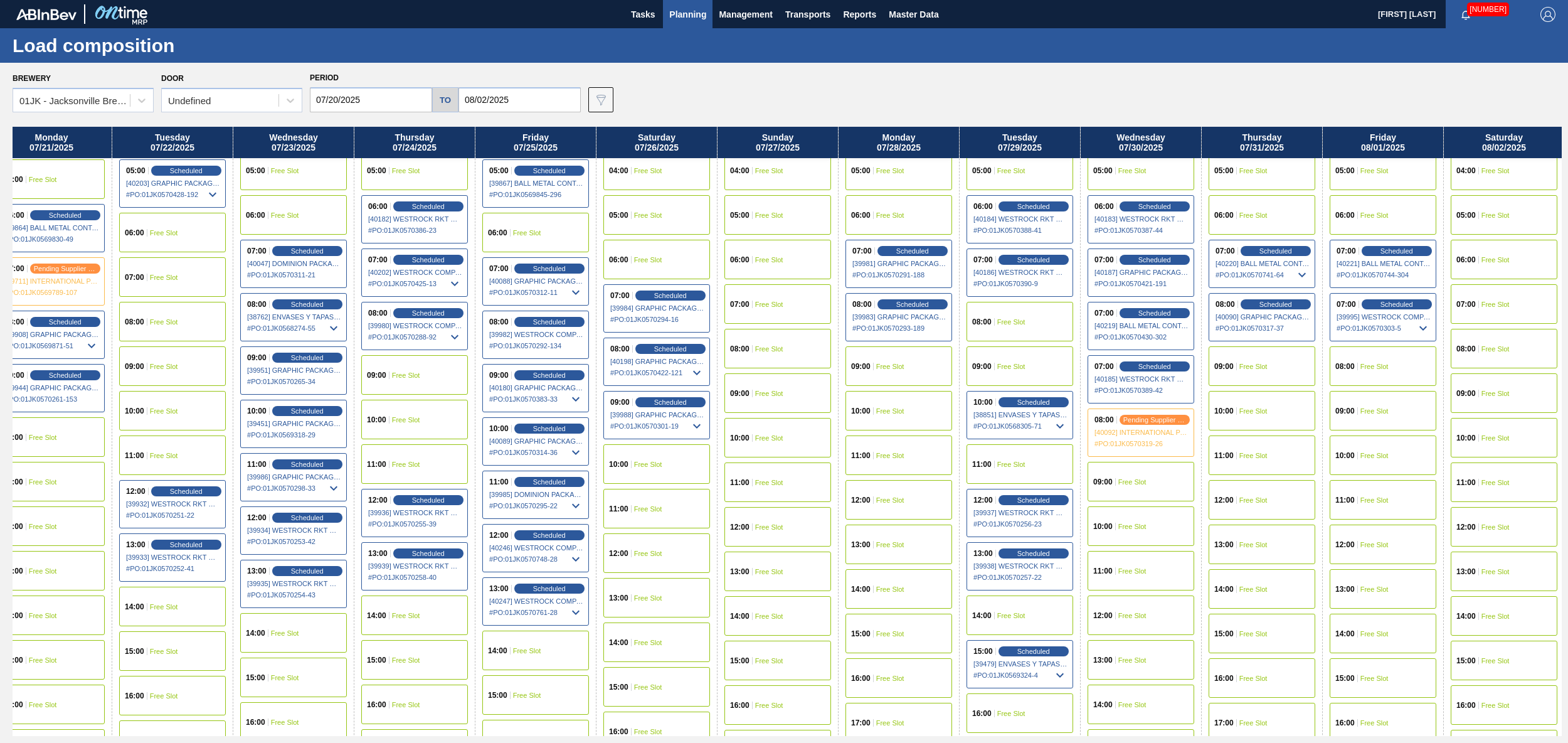 scroll, scrollTop: 251, scrollLeft: 142, axis: both 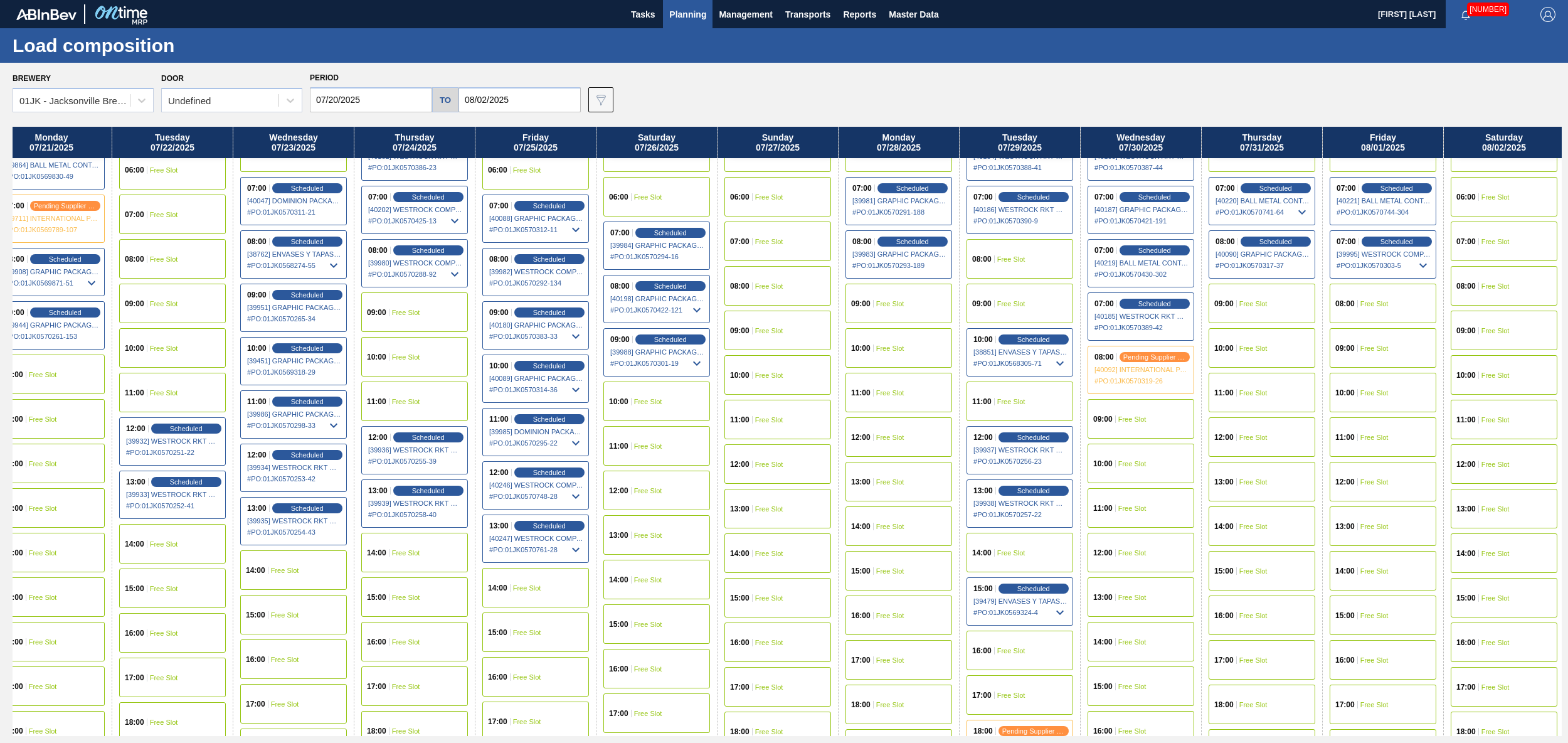 click on "09:00 Free Slot" at bounding box center (1020, 303) 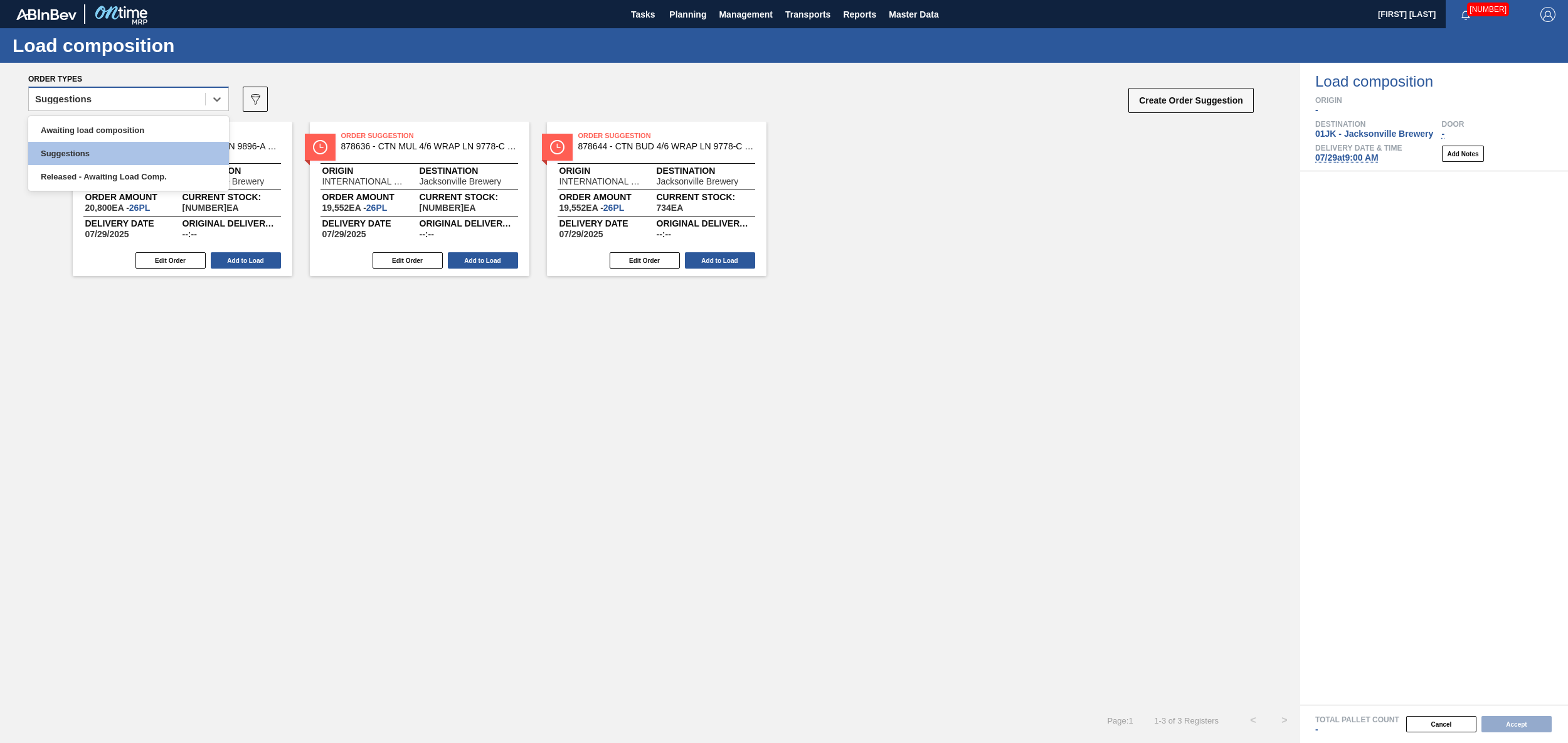click on "Suggestions" at bounding box center (117, 99) 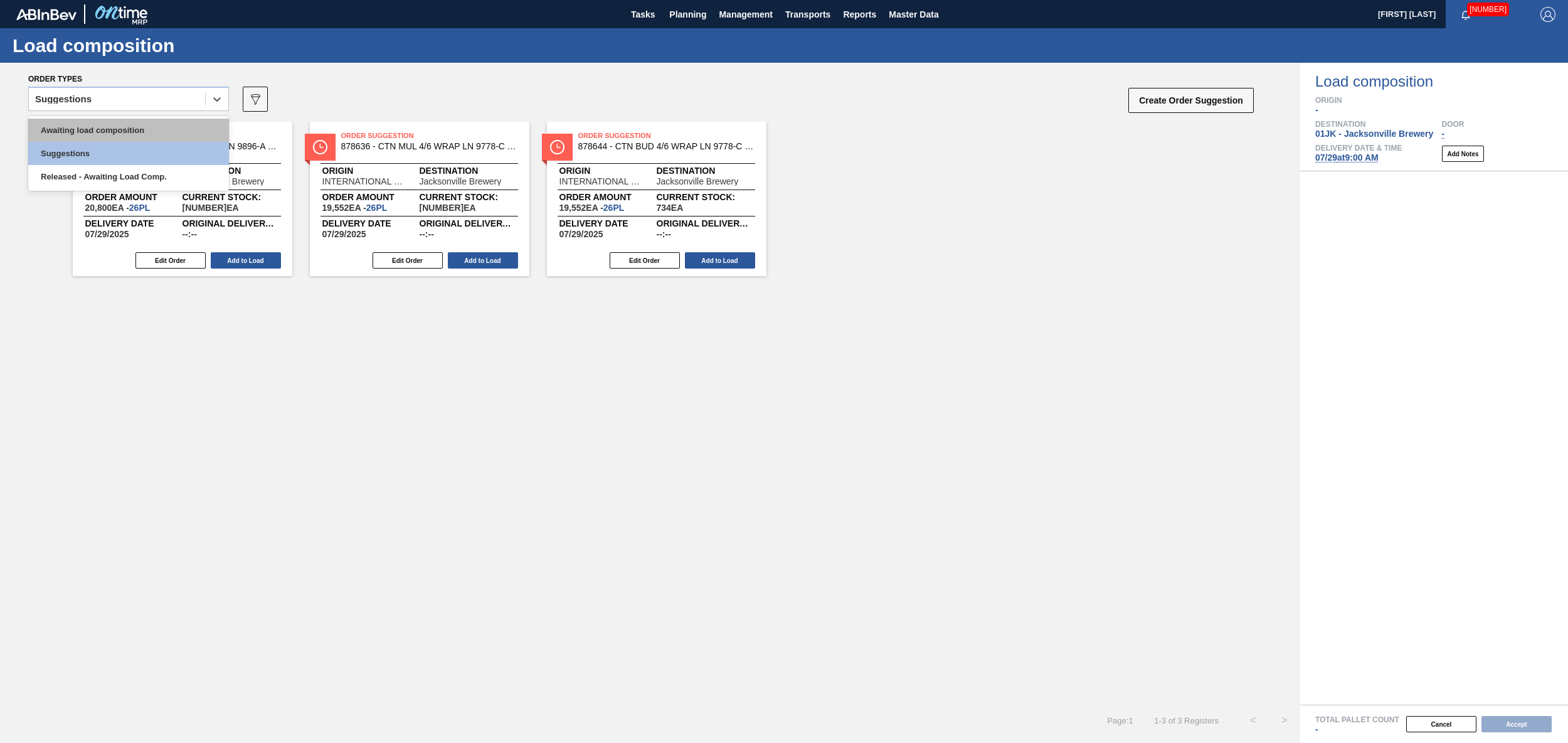 click on "Awaiting load composition" at bounding box center [129, 130] 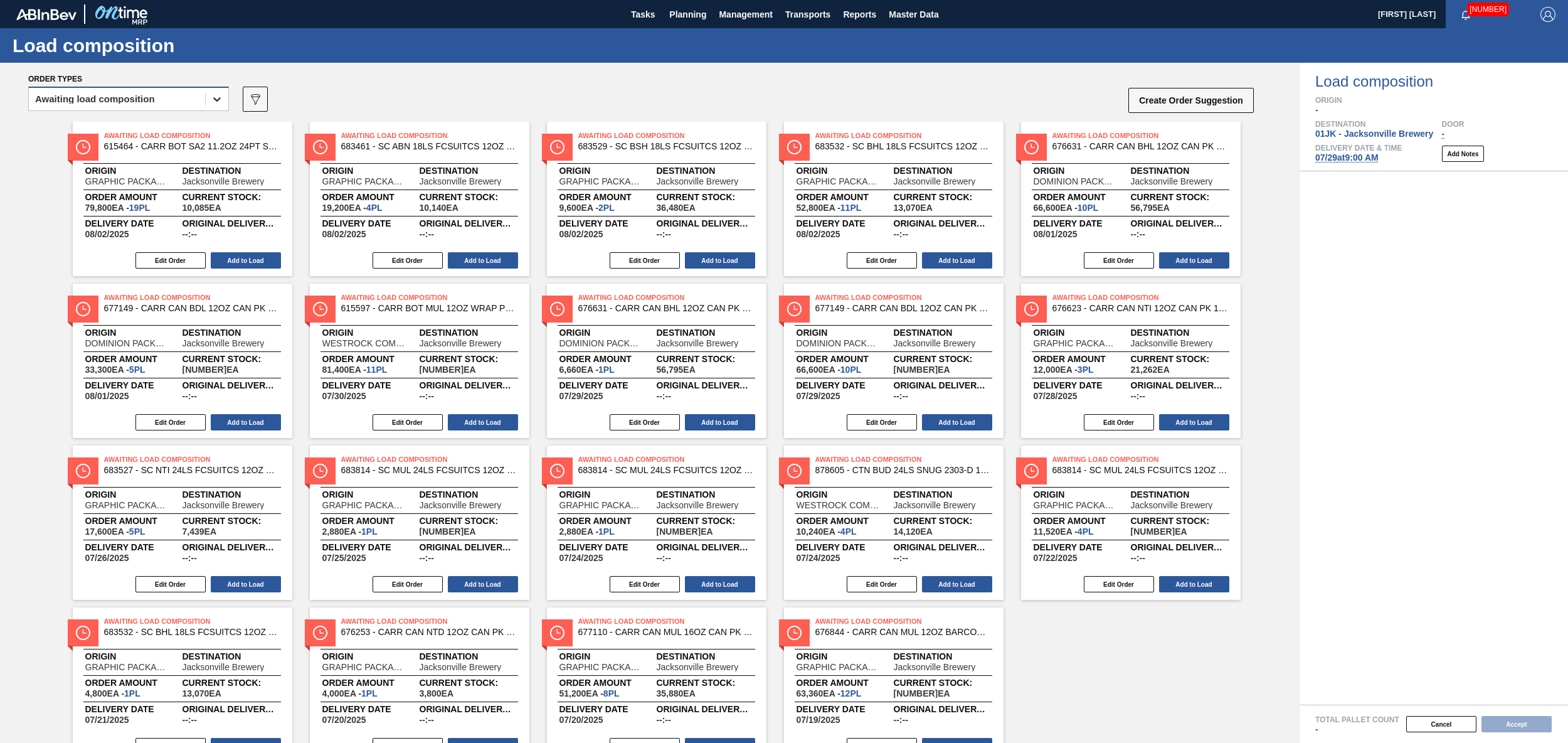 click at bounding box center [217, 99] 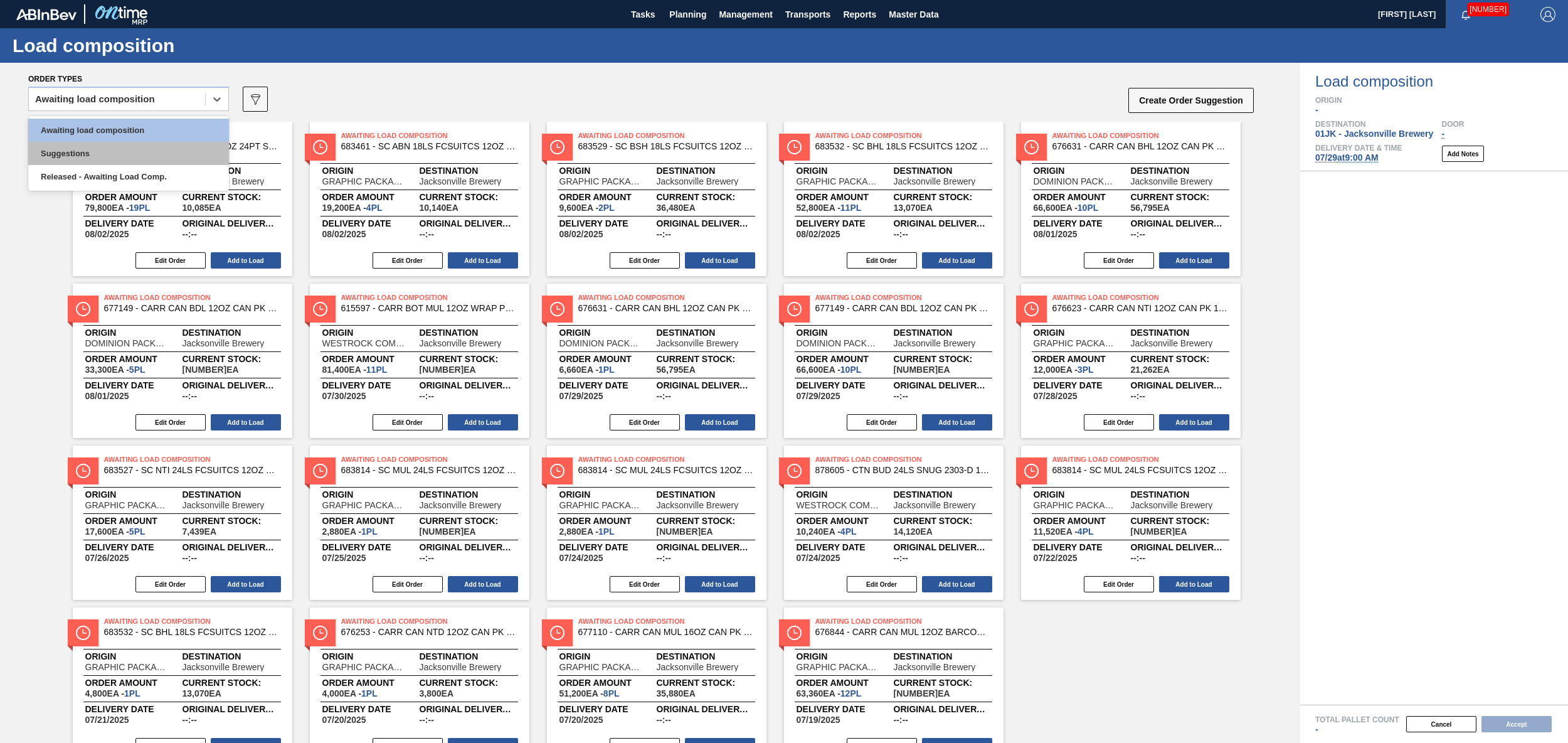 click on "Suggestions" at bounding box center (129, 153) 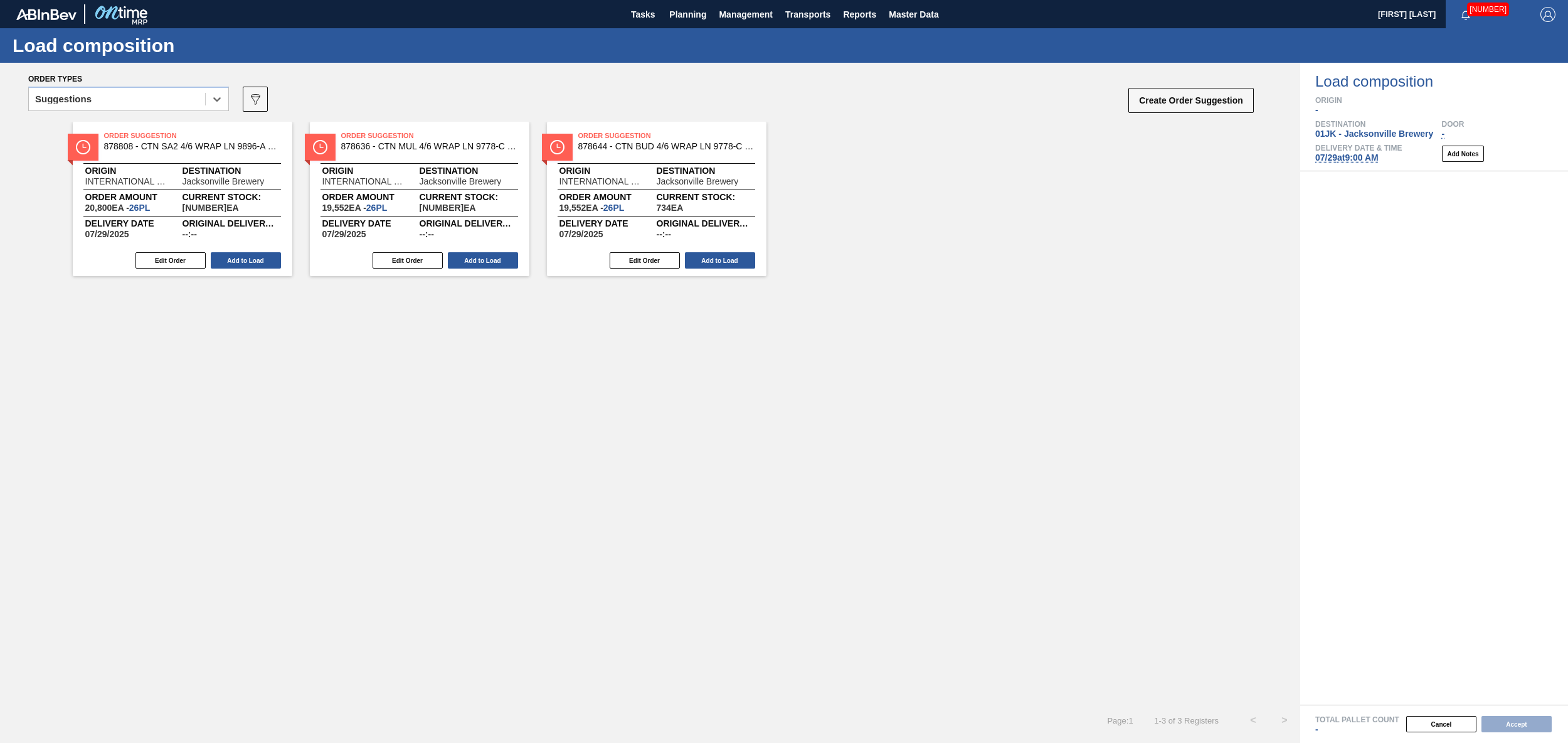 click on "Order types" at bounding box center [642, 78] 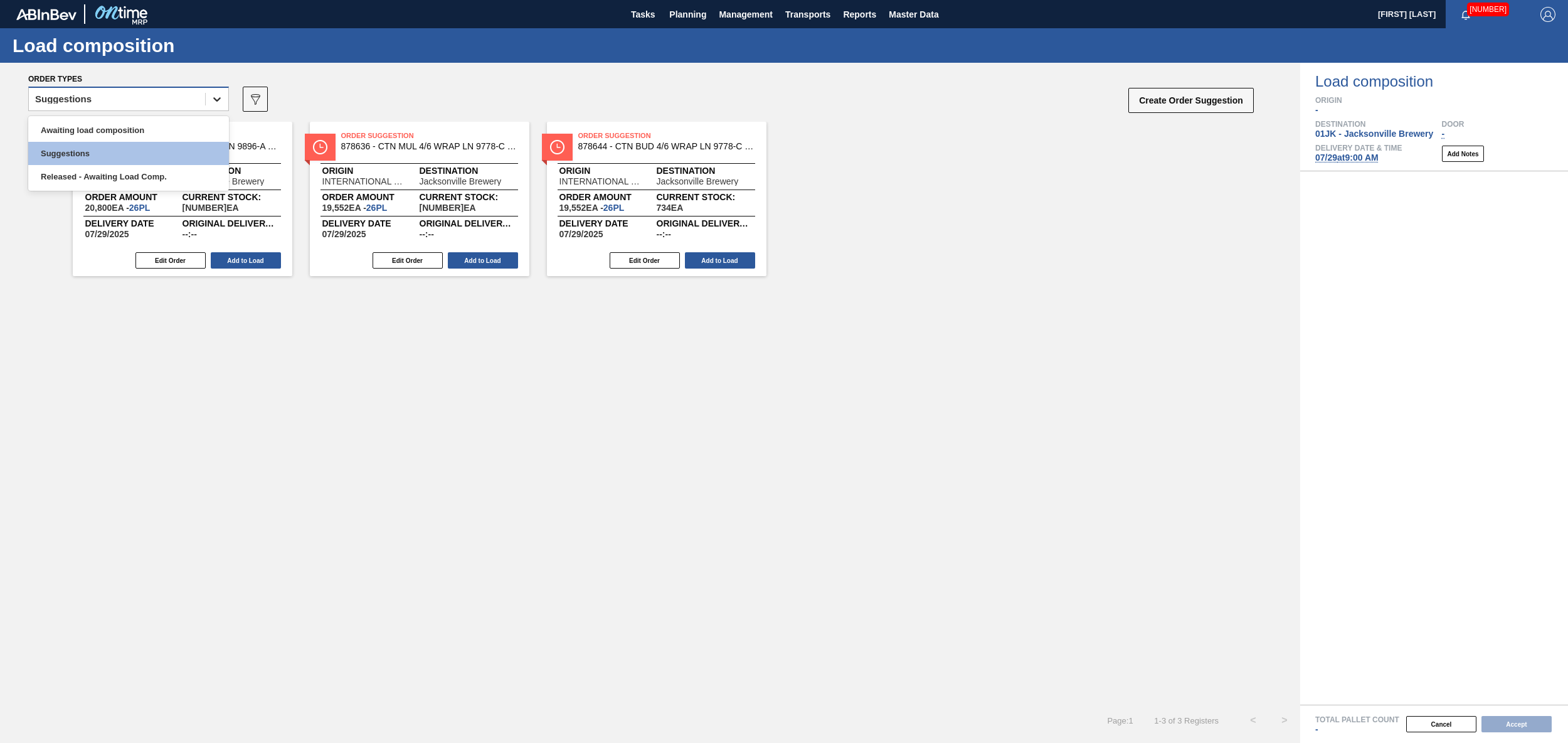 click 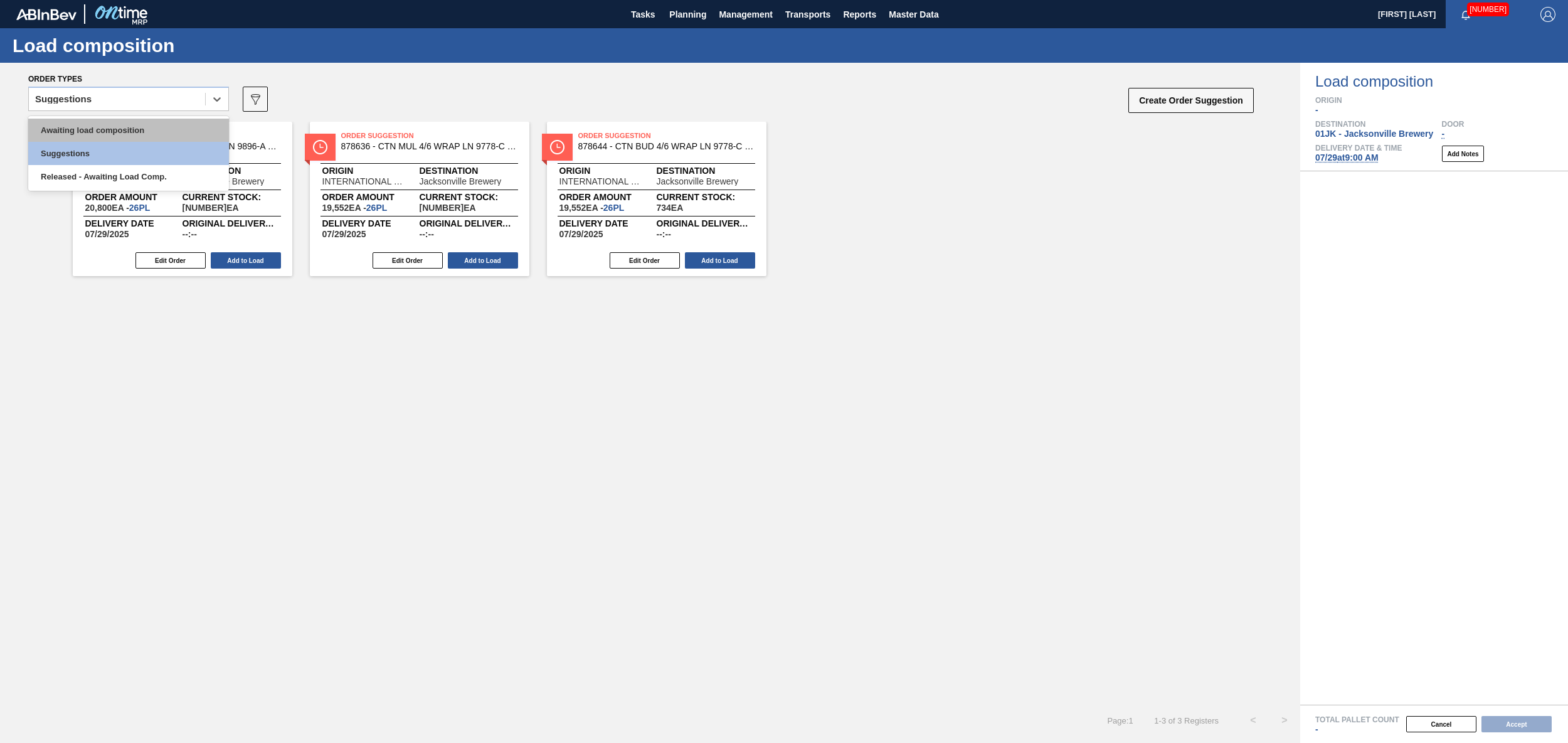 click on "Awaiting load composition" at bounding box center (129, 130) 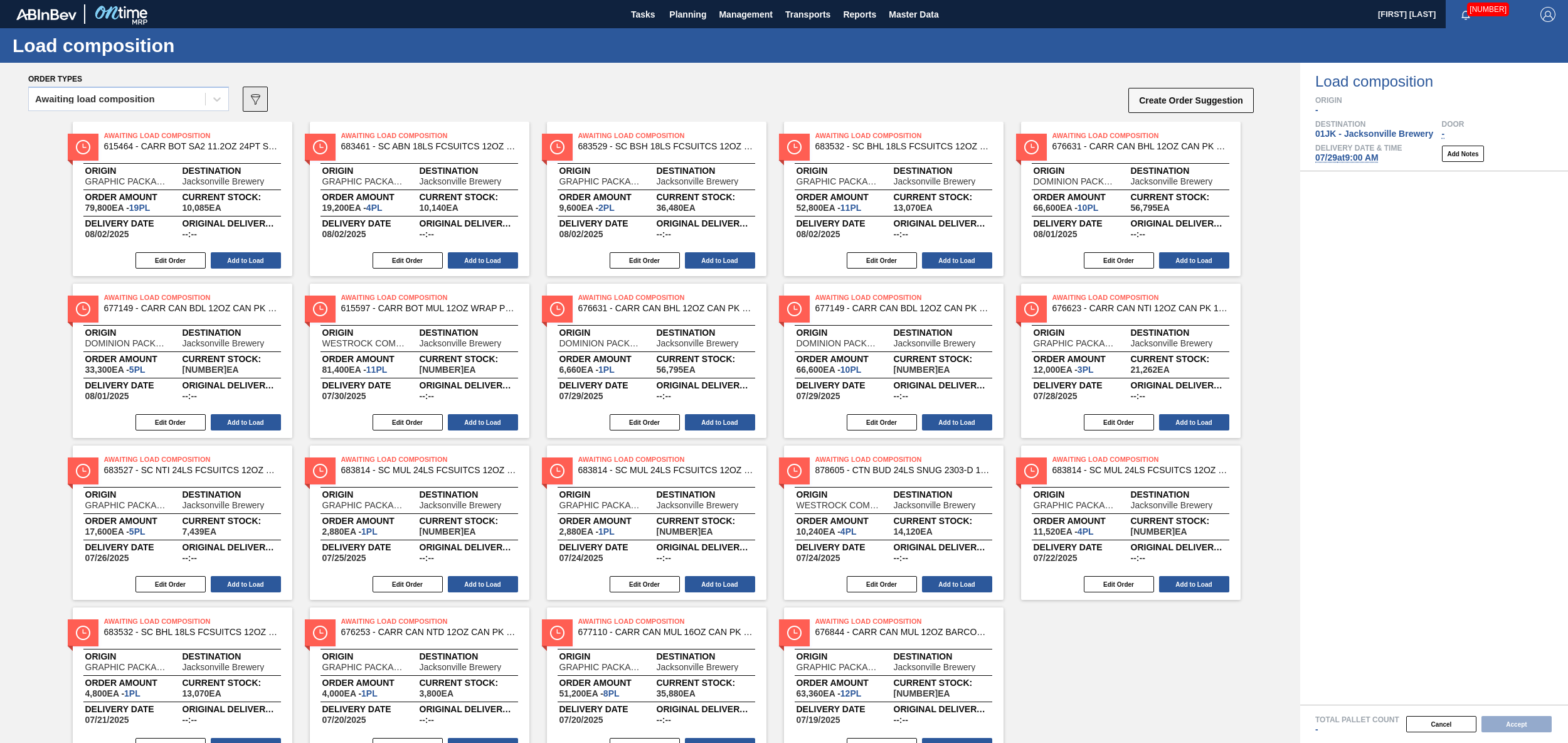 click on "089F7B8B-B2A5-4AFE-B5C0-19BA573D28AC" 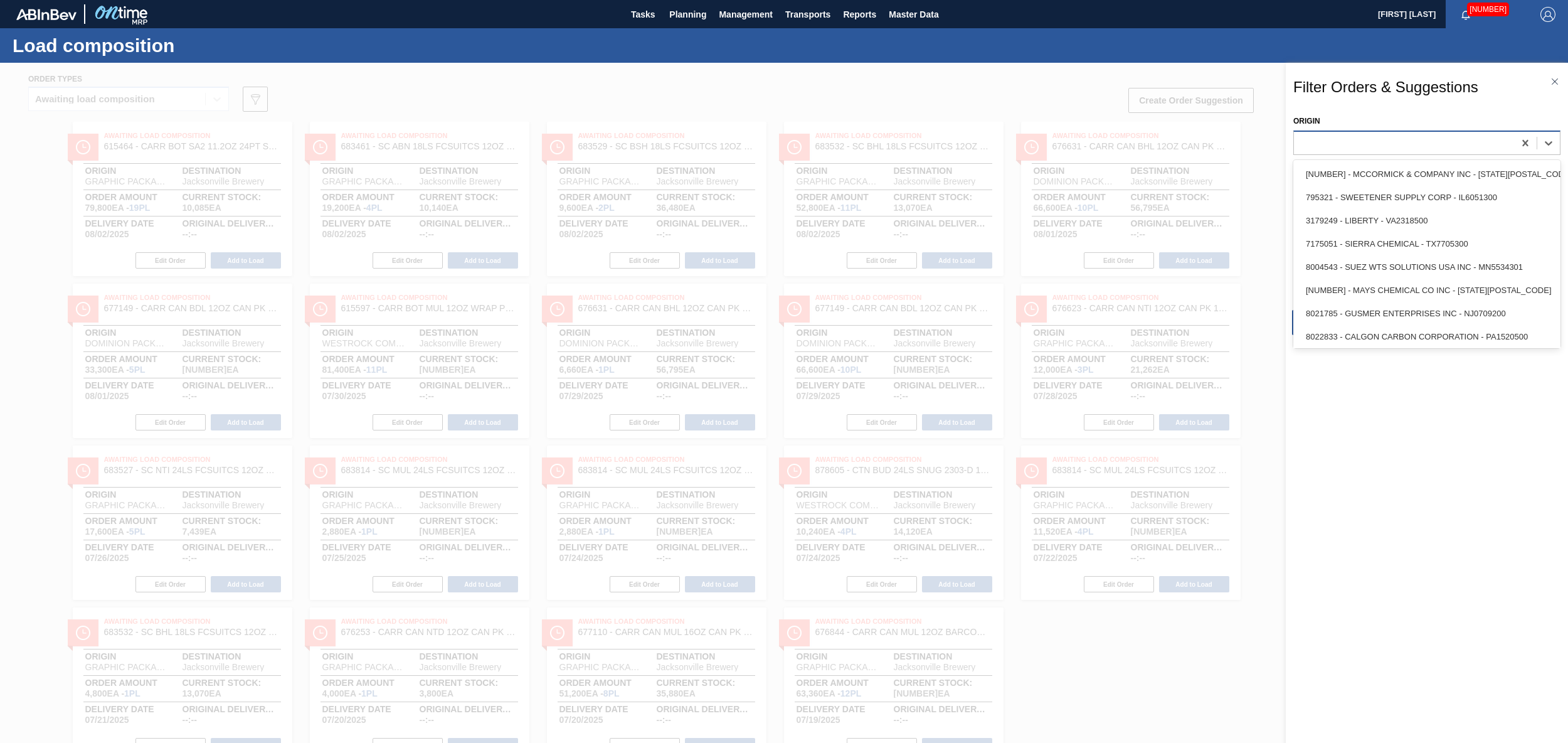 click at bounding box center [1404, 142] 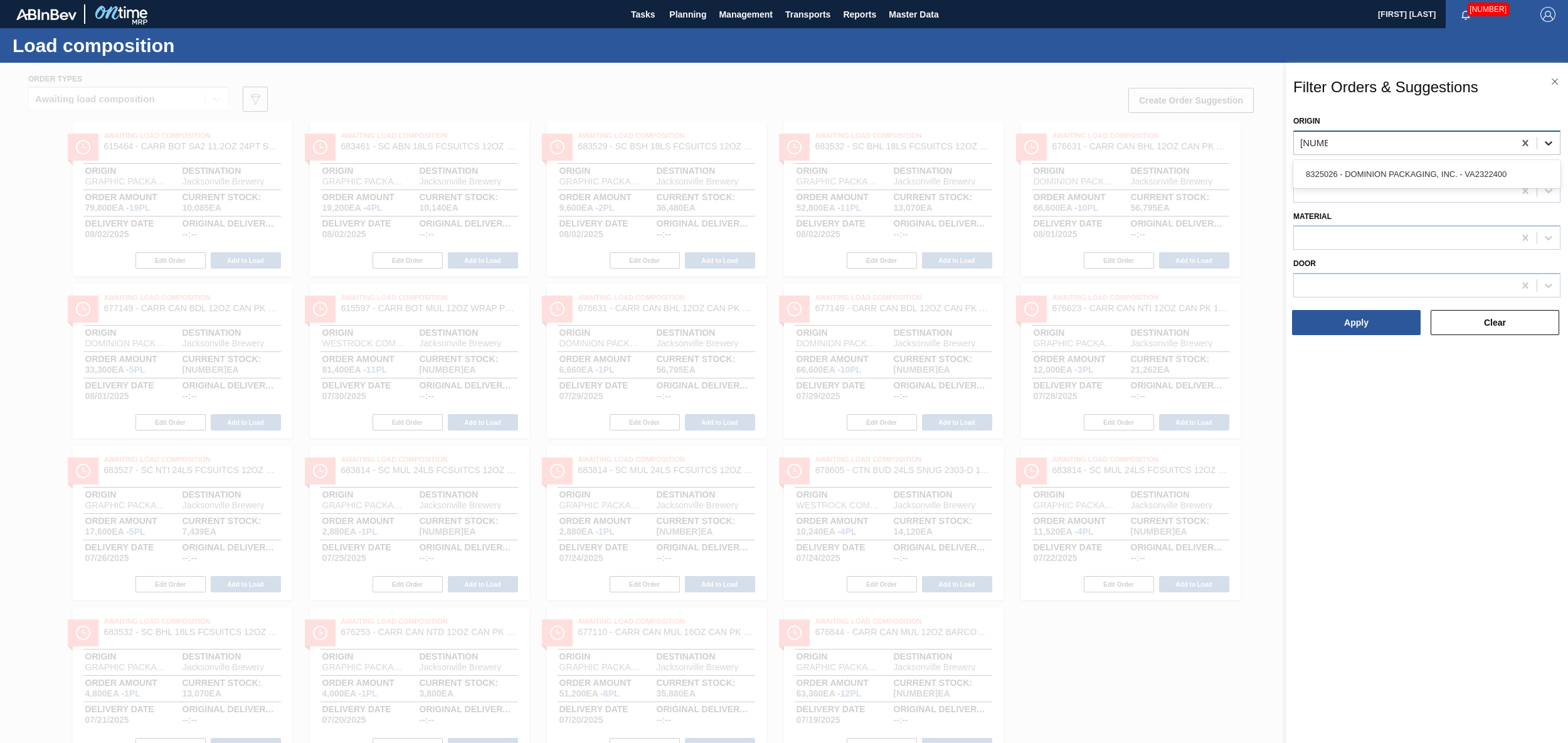 type on "8325026" 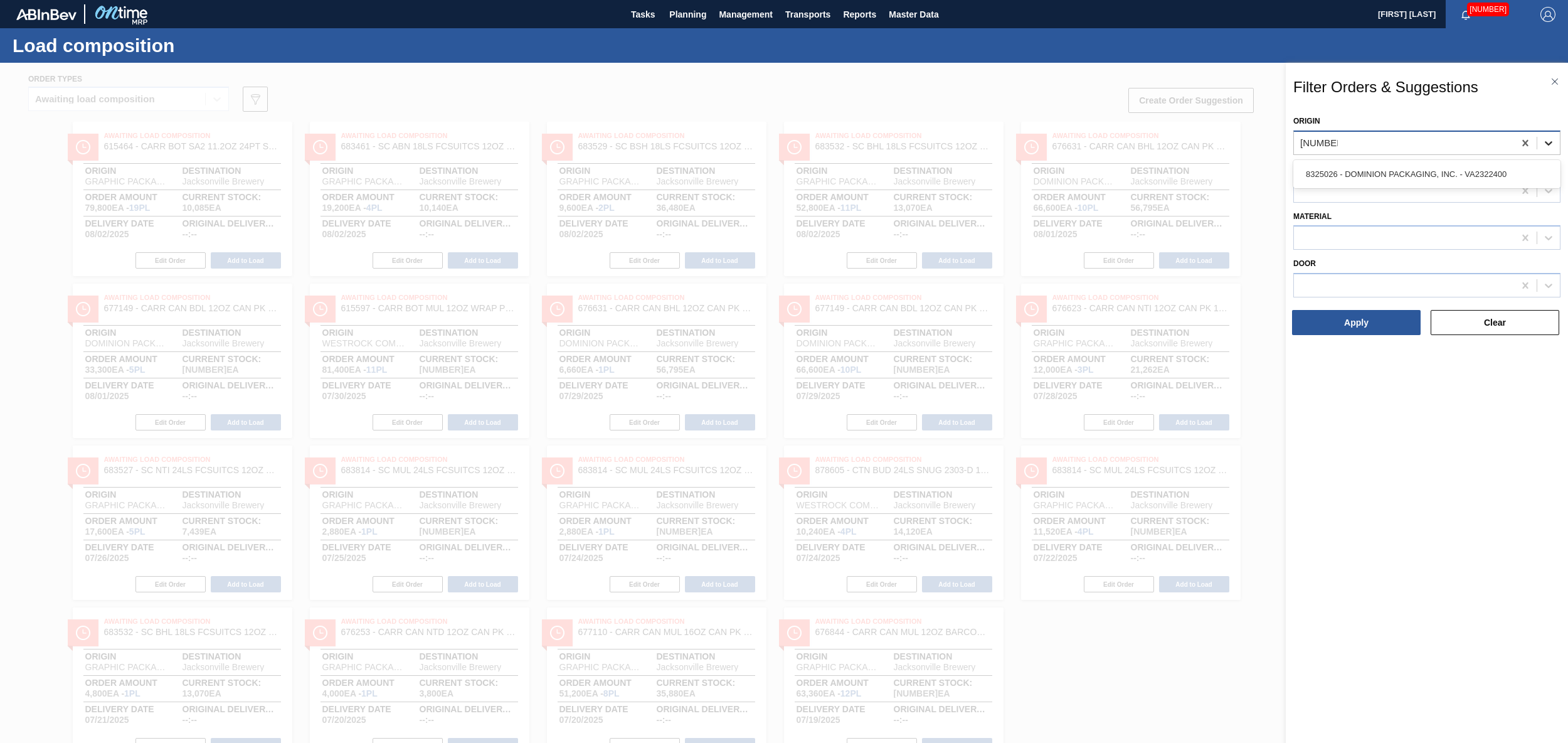 type 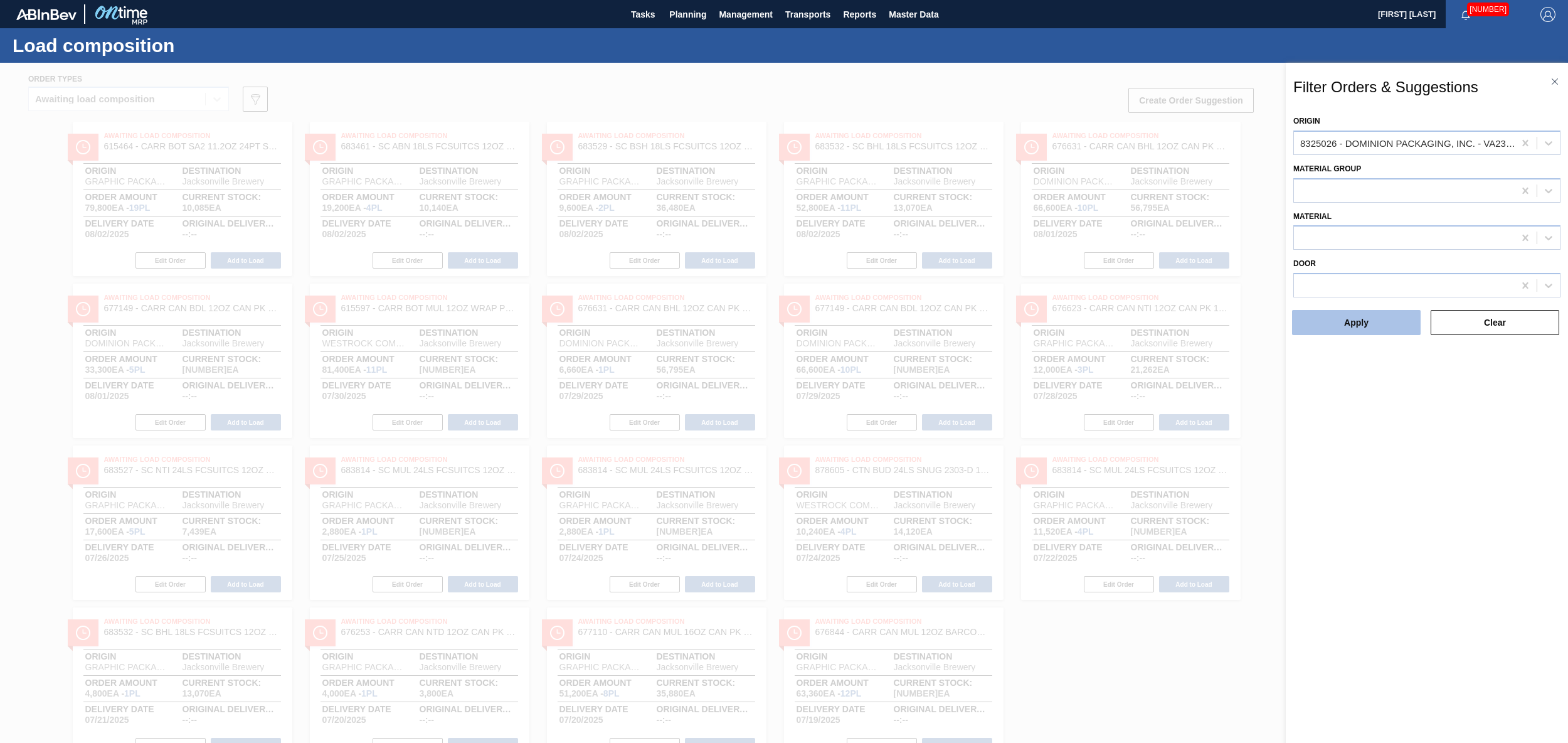 click on "Apply" at bounding box center [1356, 323] 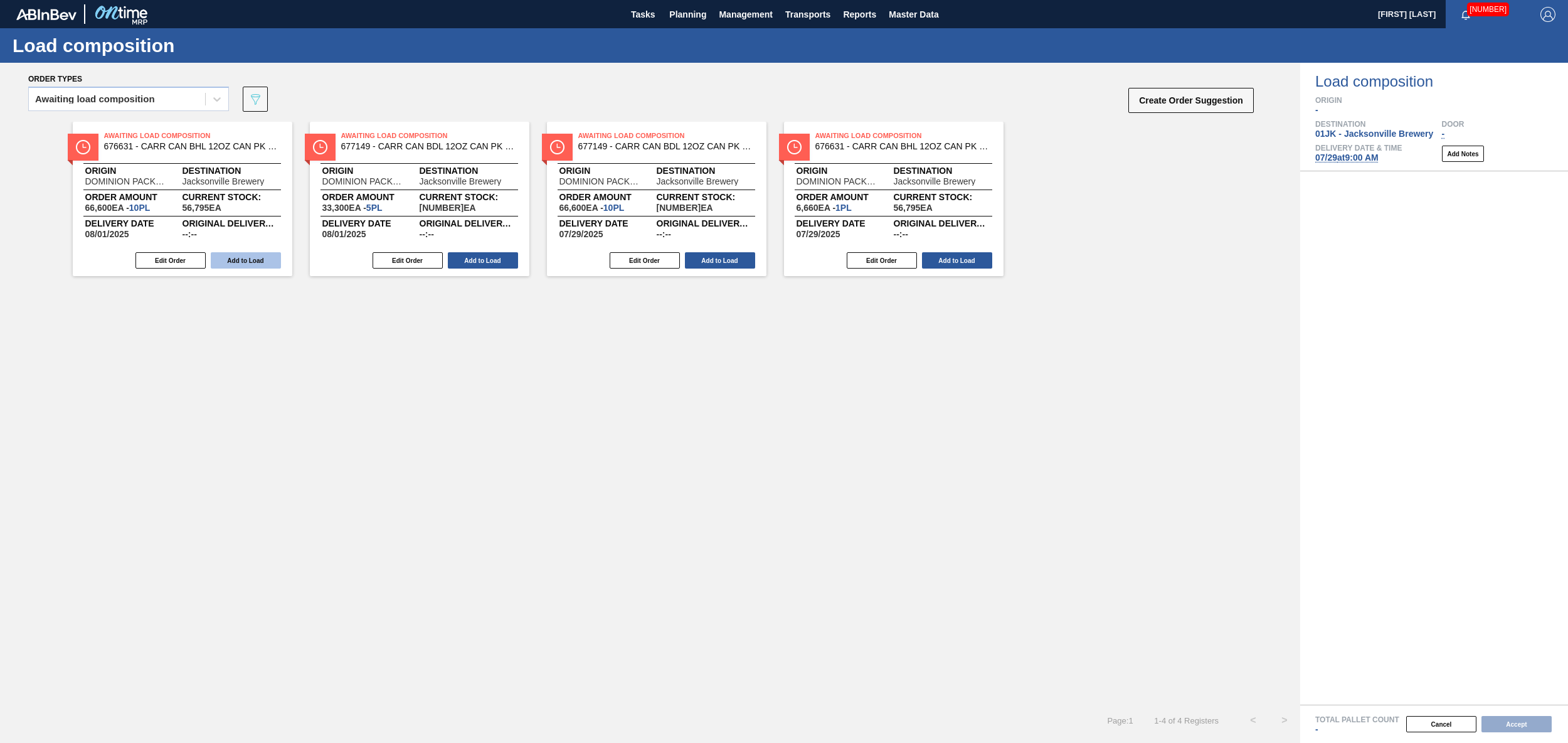 click on "Add to Load" at bounding box center [246, 260] 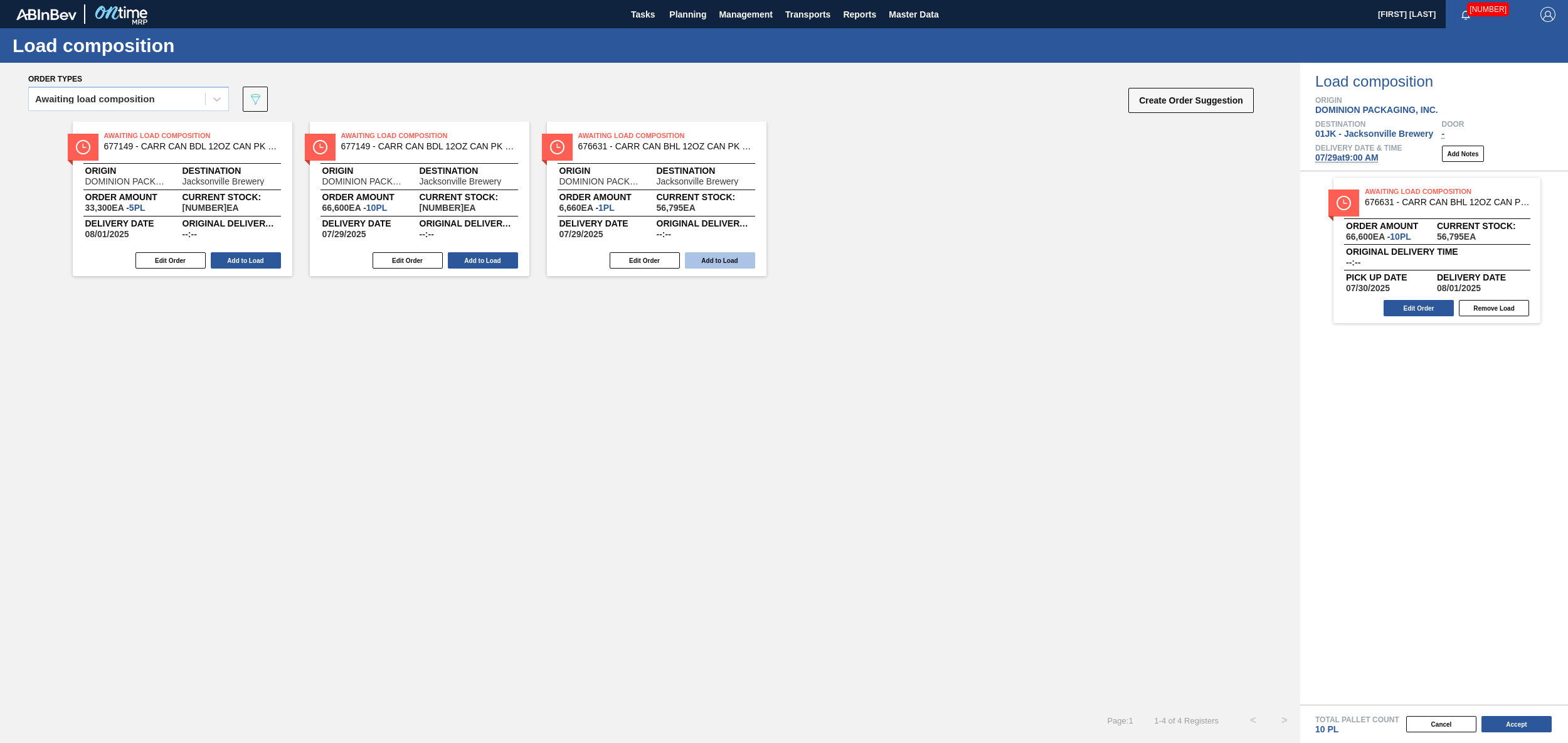 click on "Add to Load" at bounding box center (720, 260) 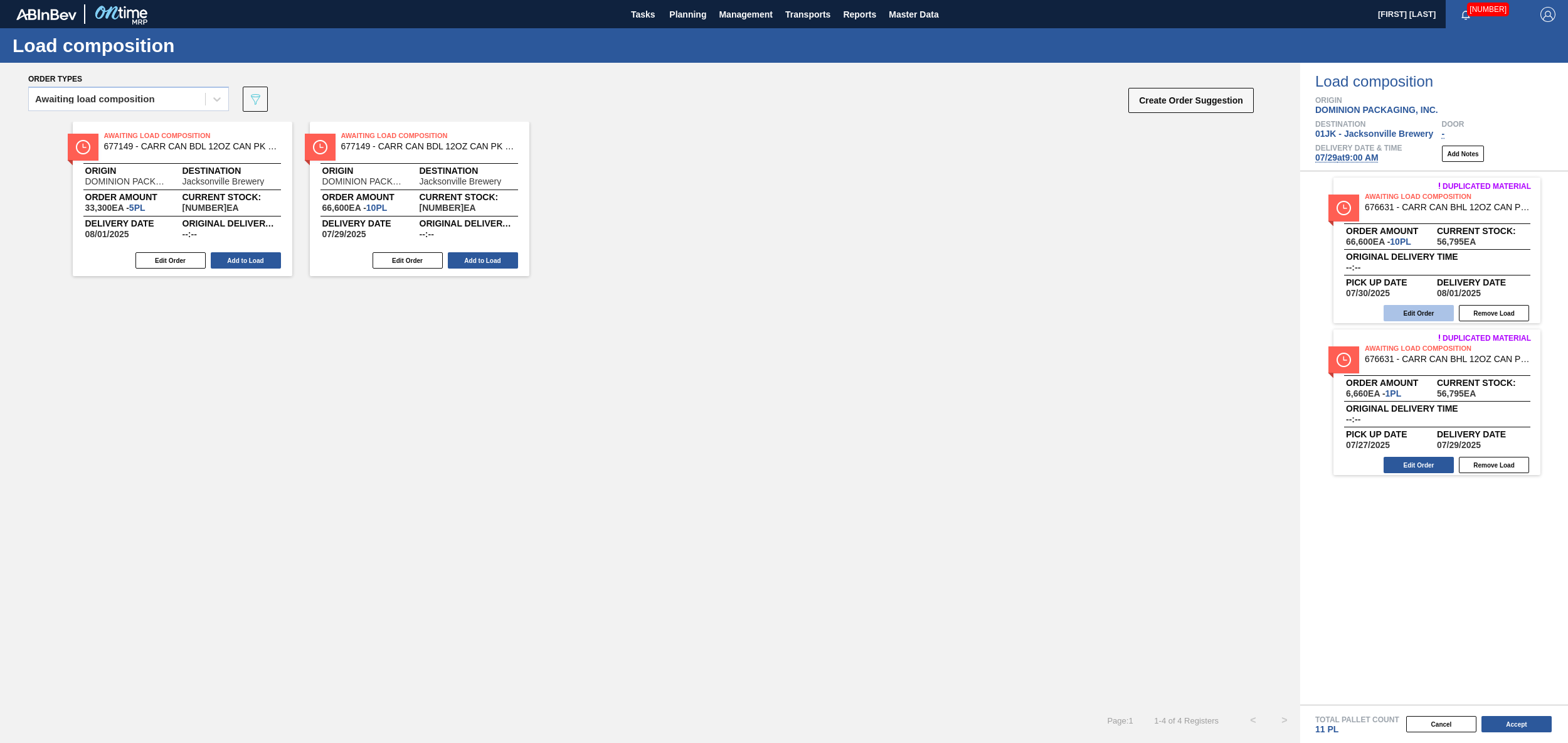 click on "Edit Order" at bounding box center (1419, 313) 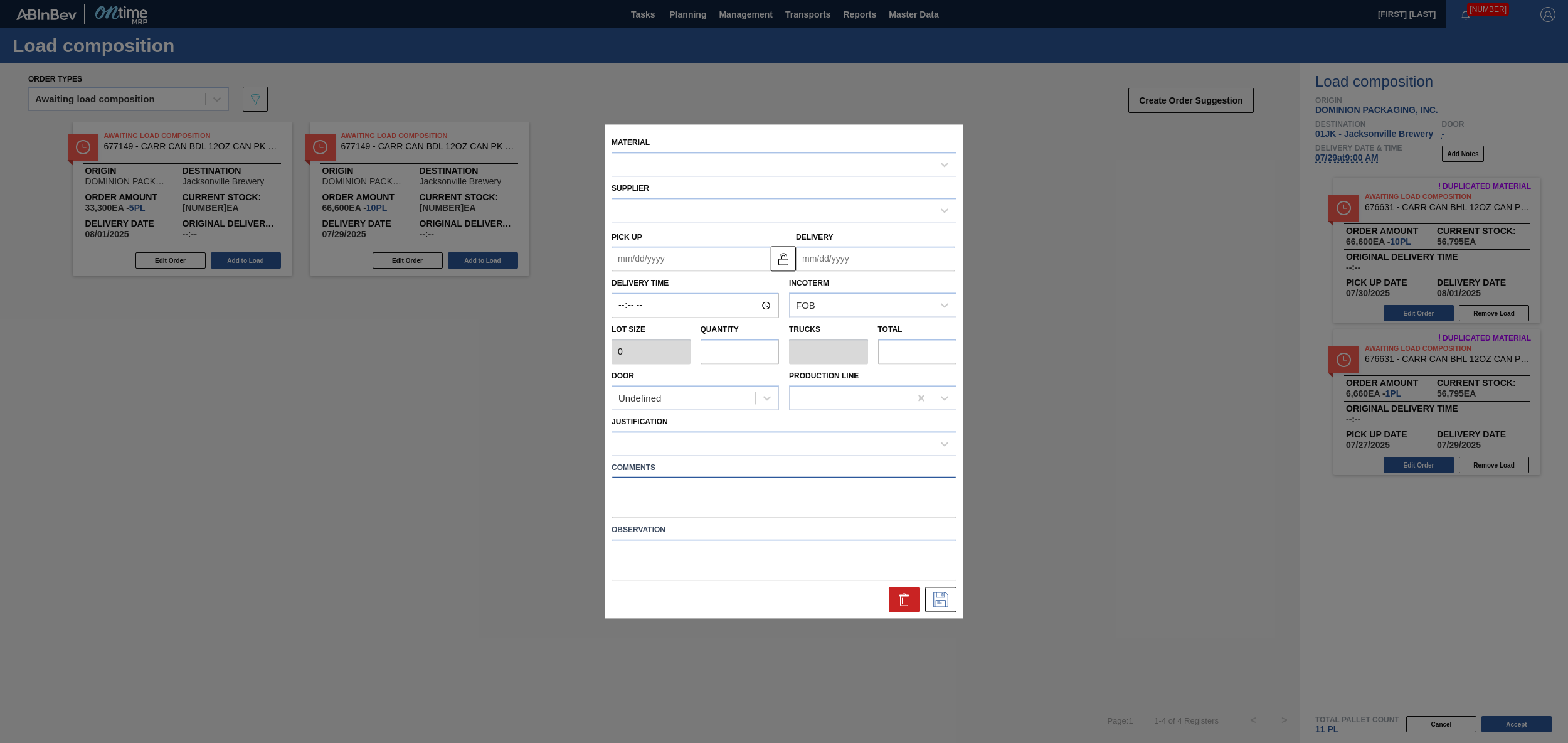 click at bounding box center (784, 498) 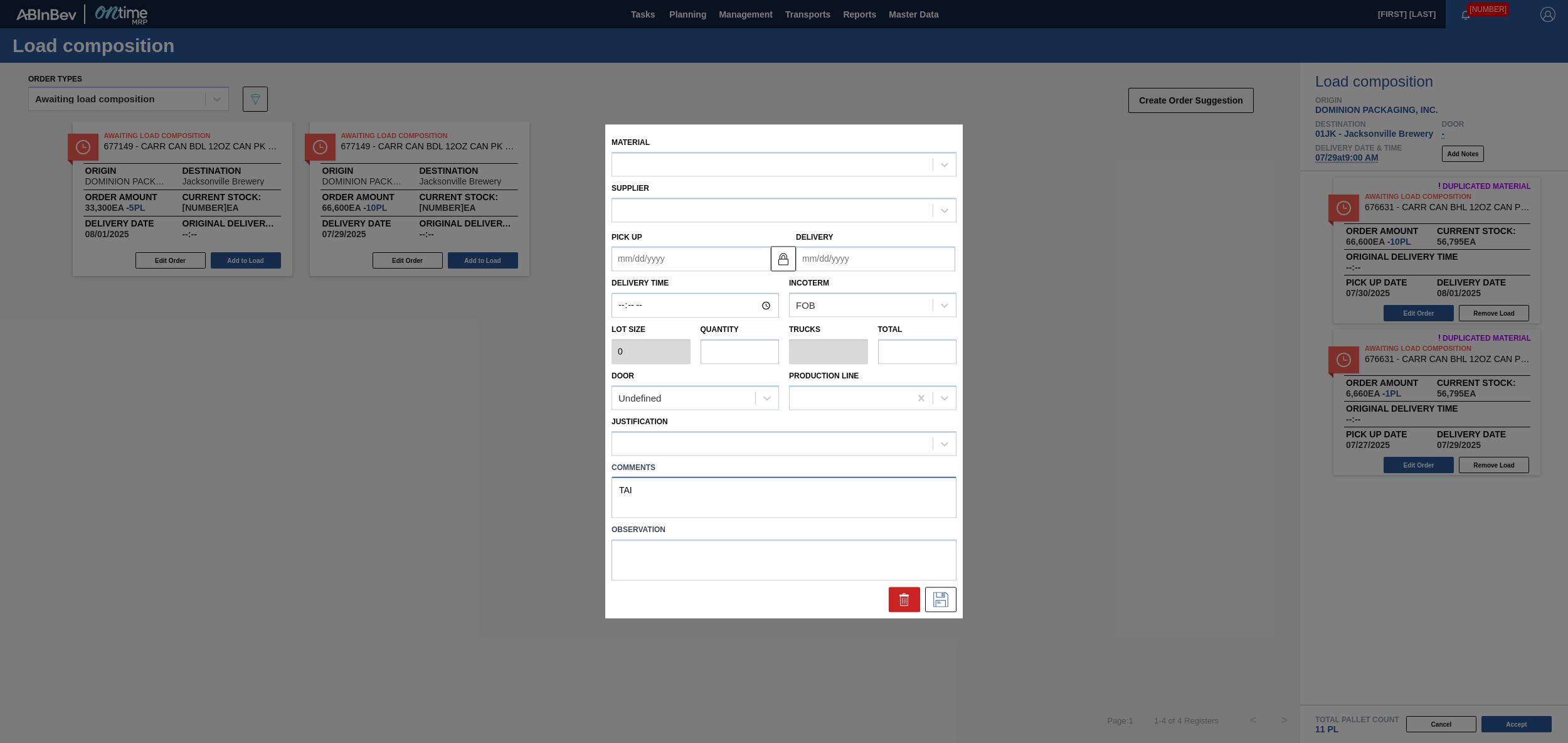 type on "TAIL" 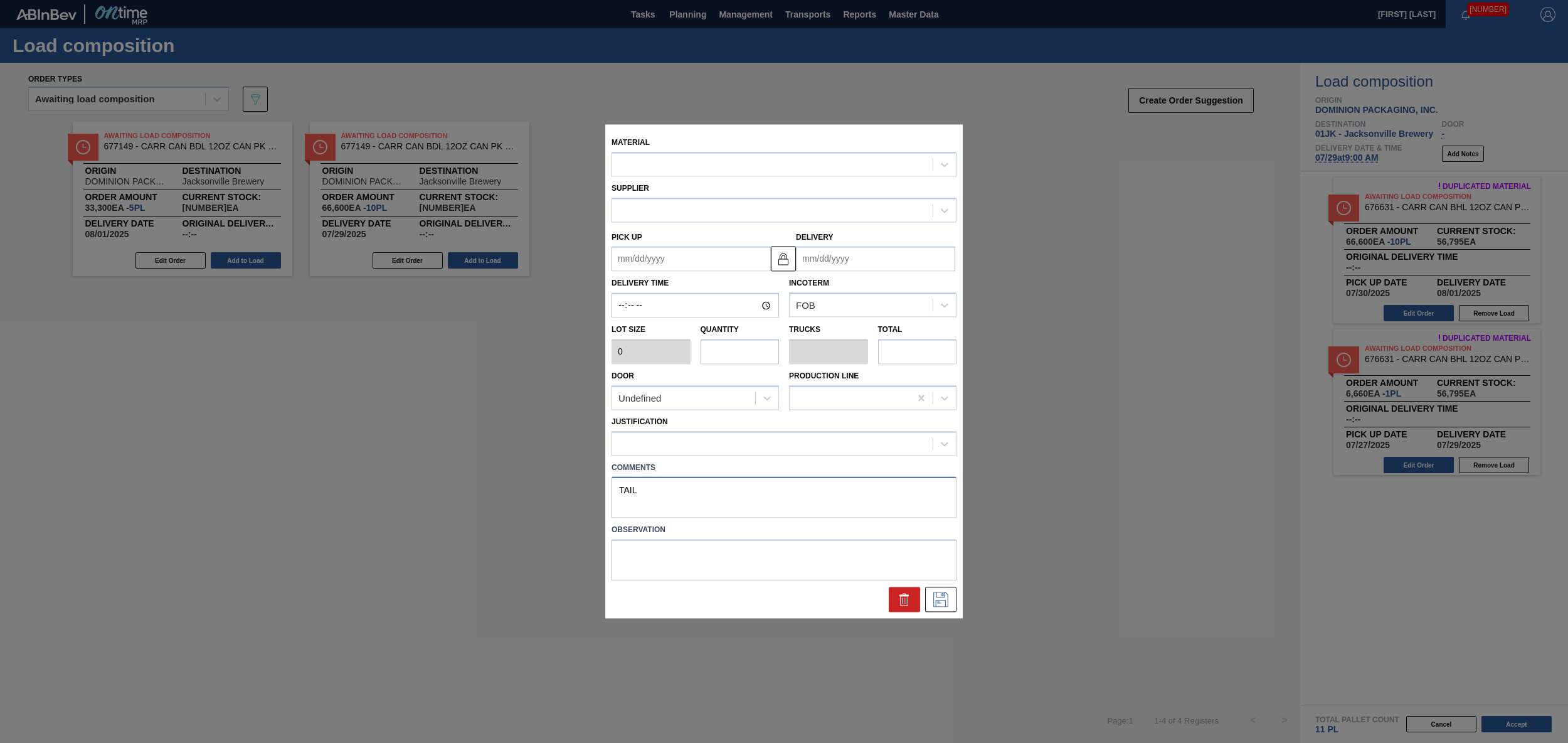 type on "6,660" 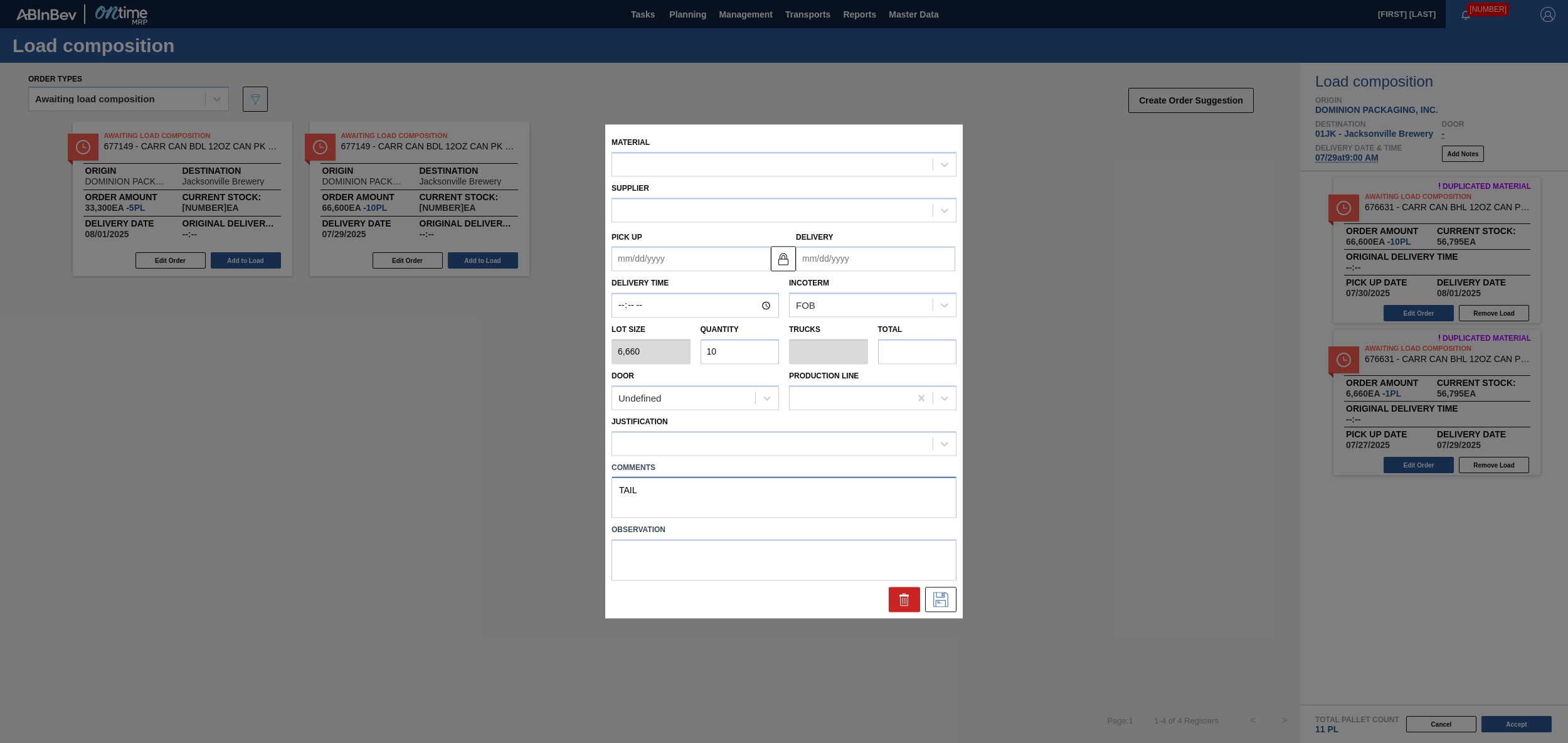 type on "0.385" 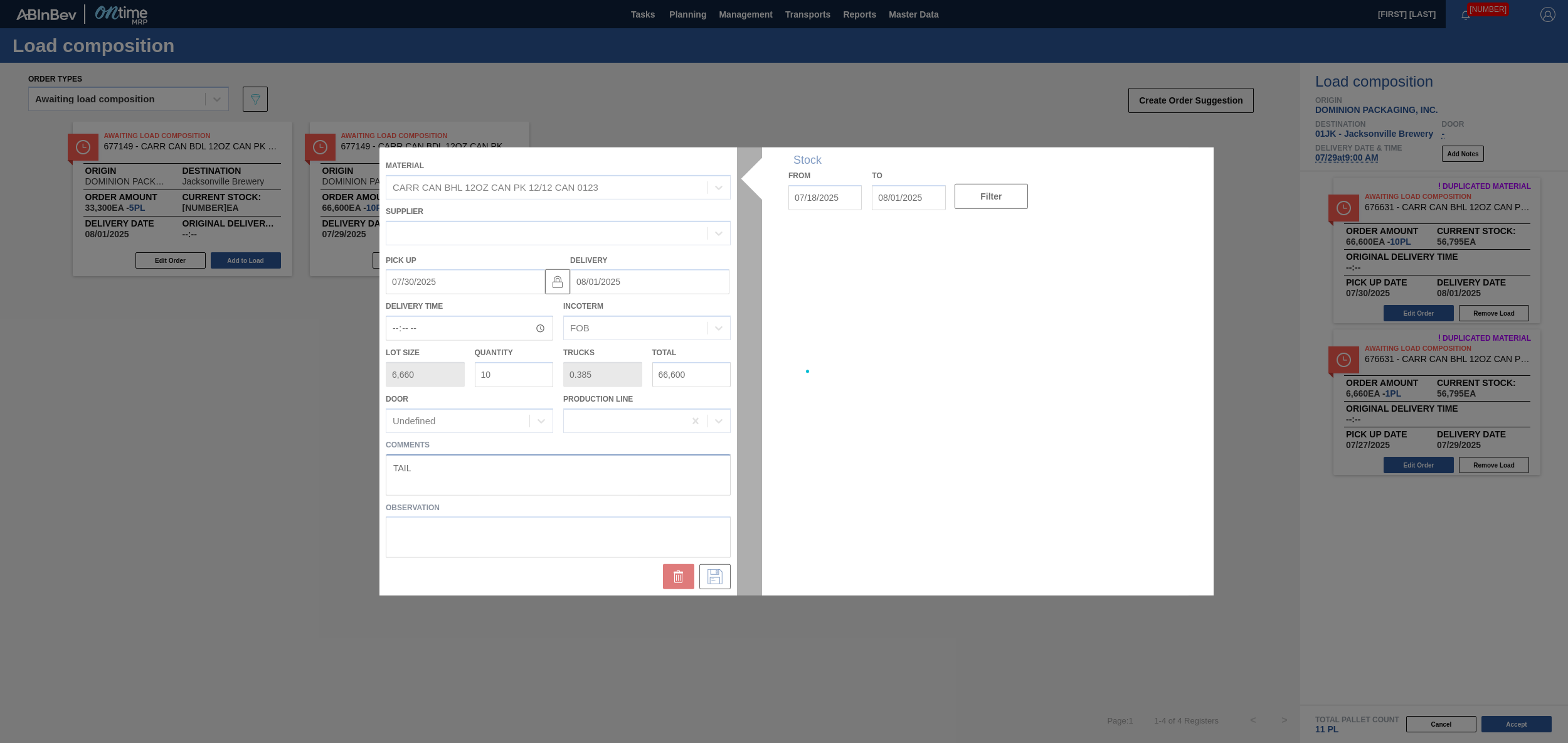 type on "07/30/2025" 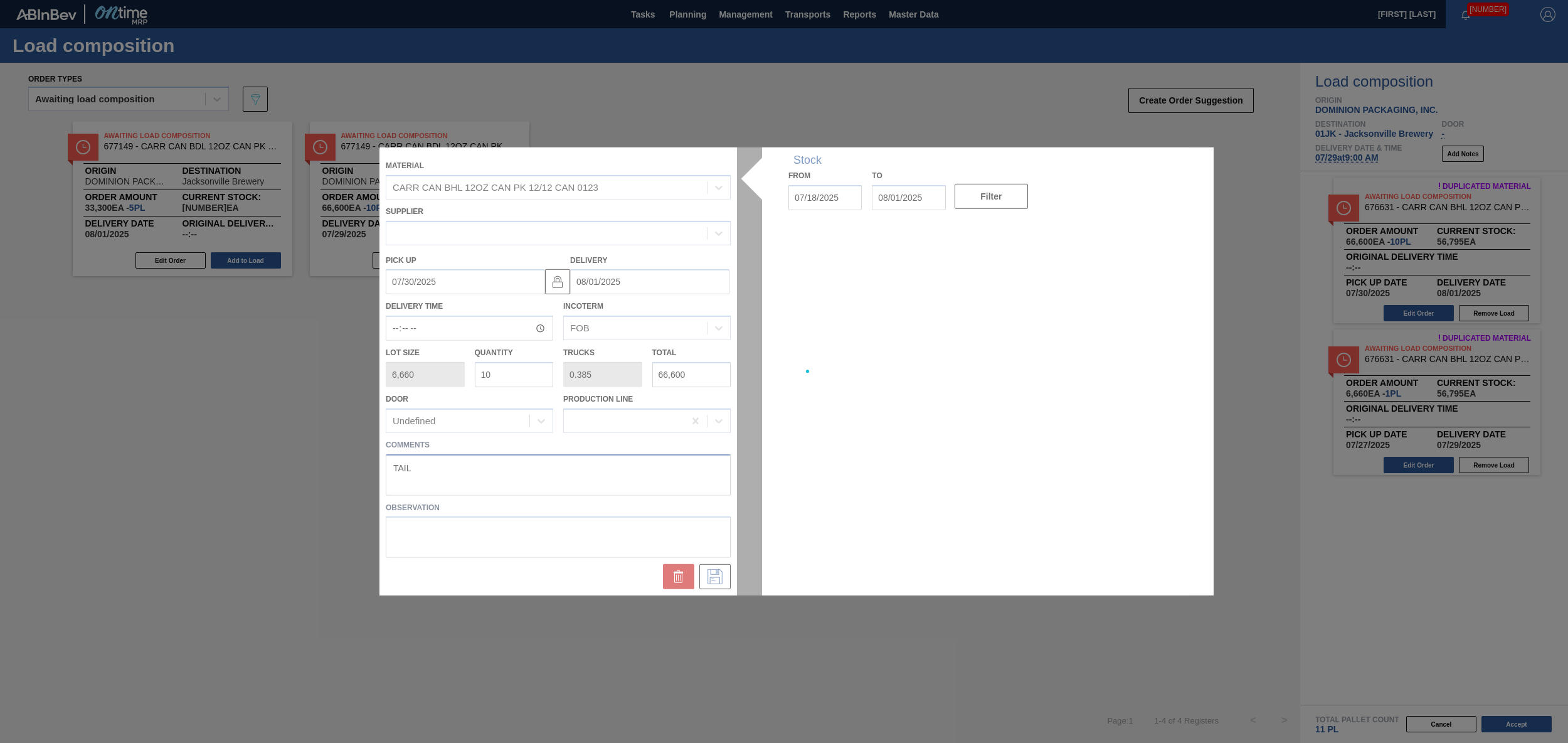 type on "08/01/2025" 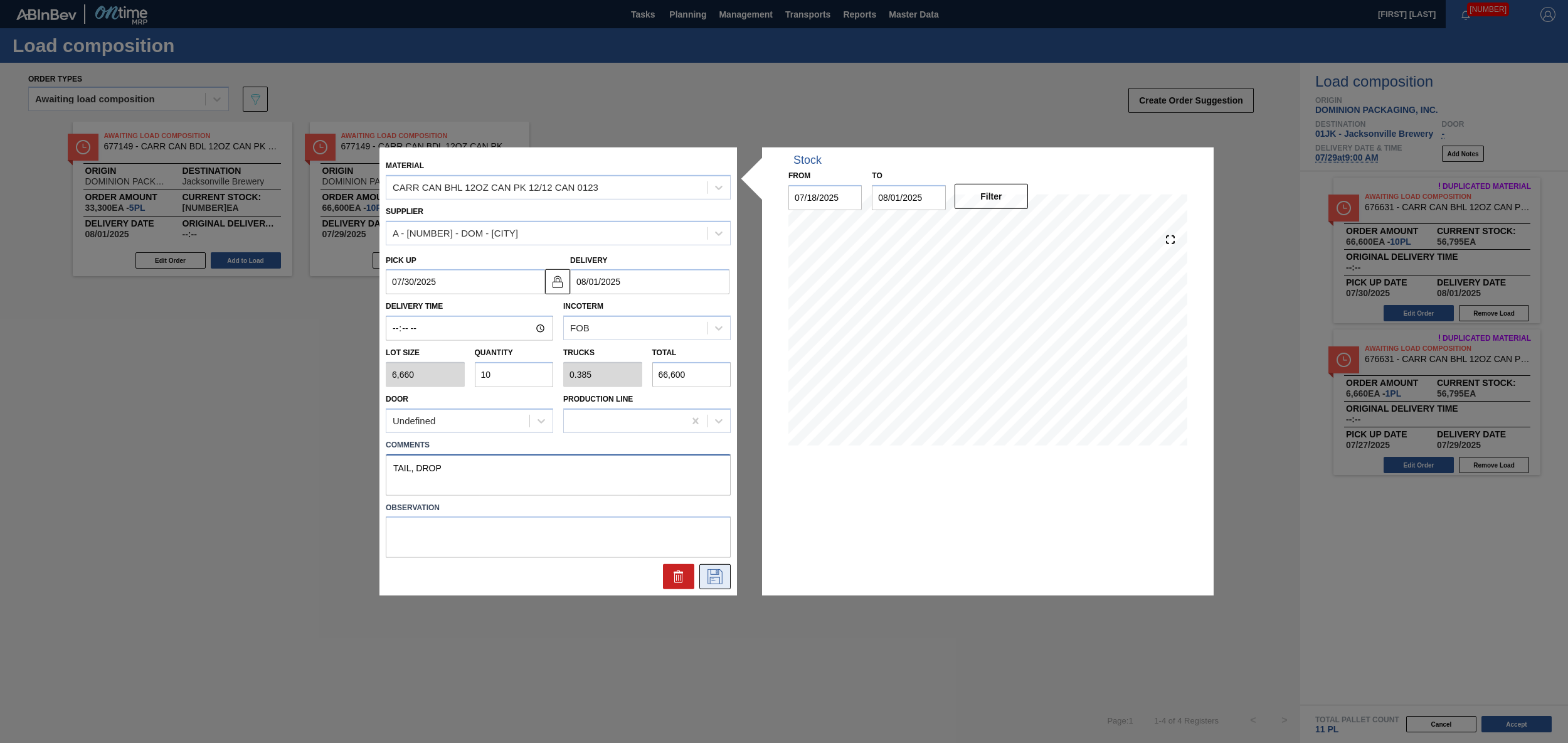type on "TAIL, DROP" 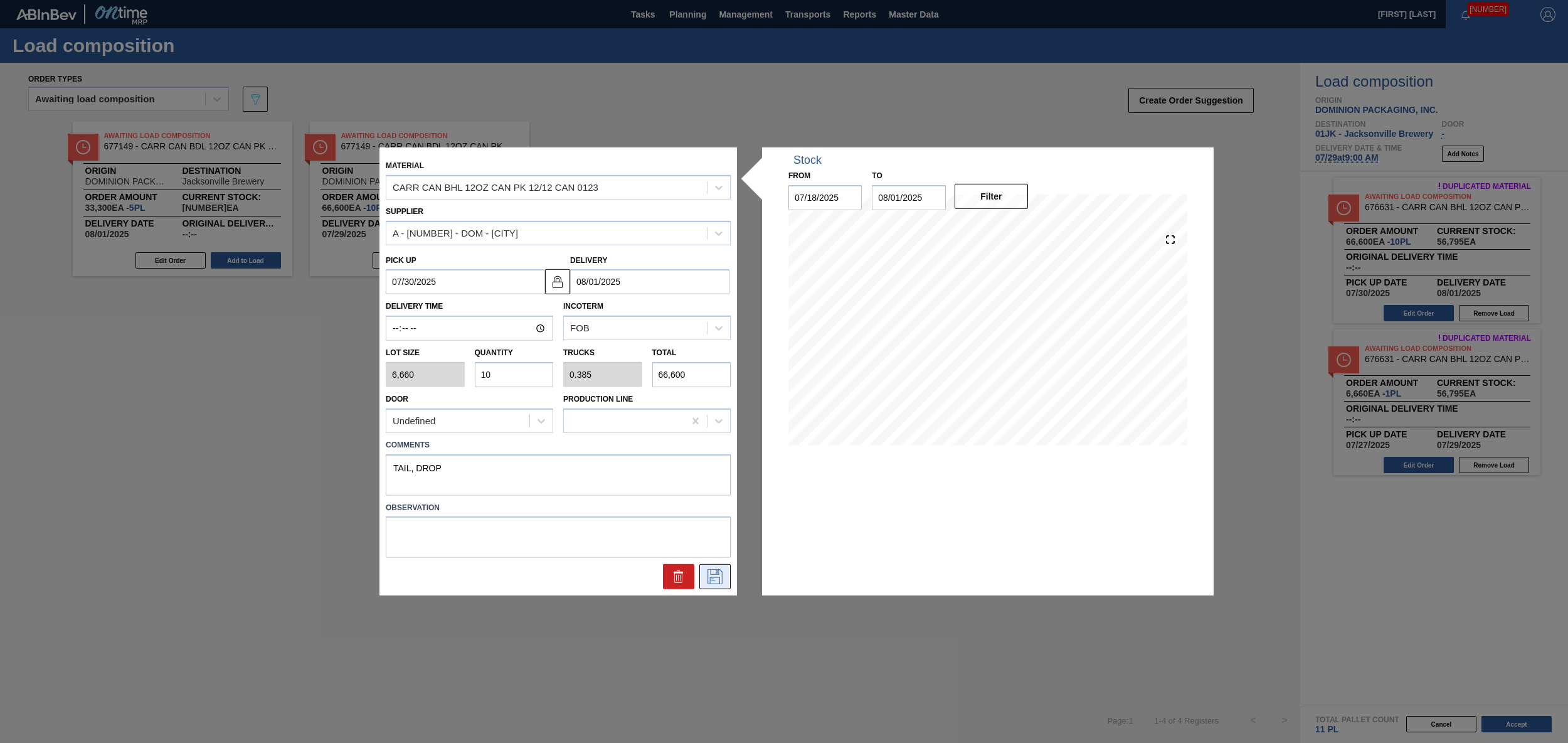 click 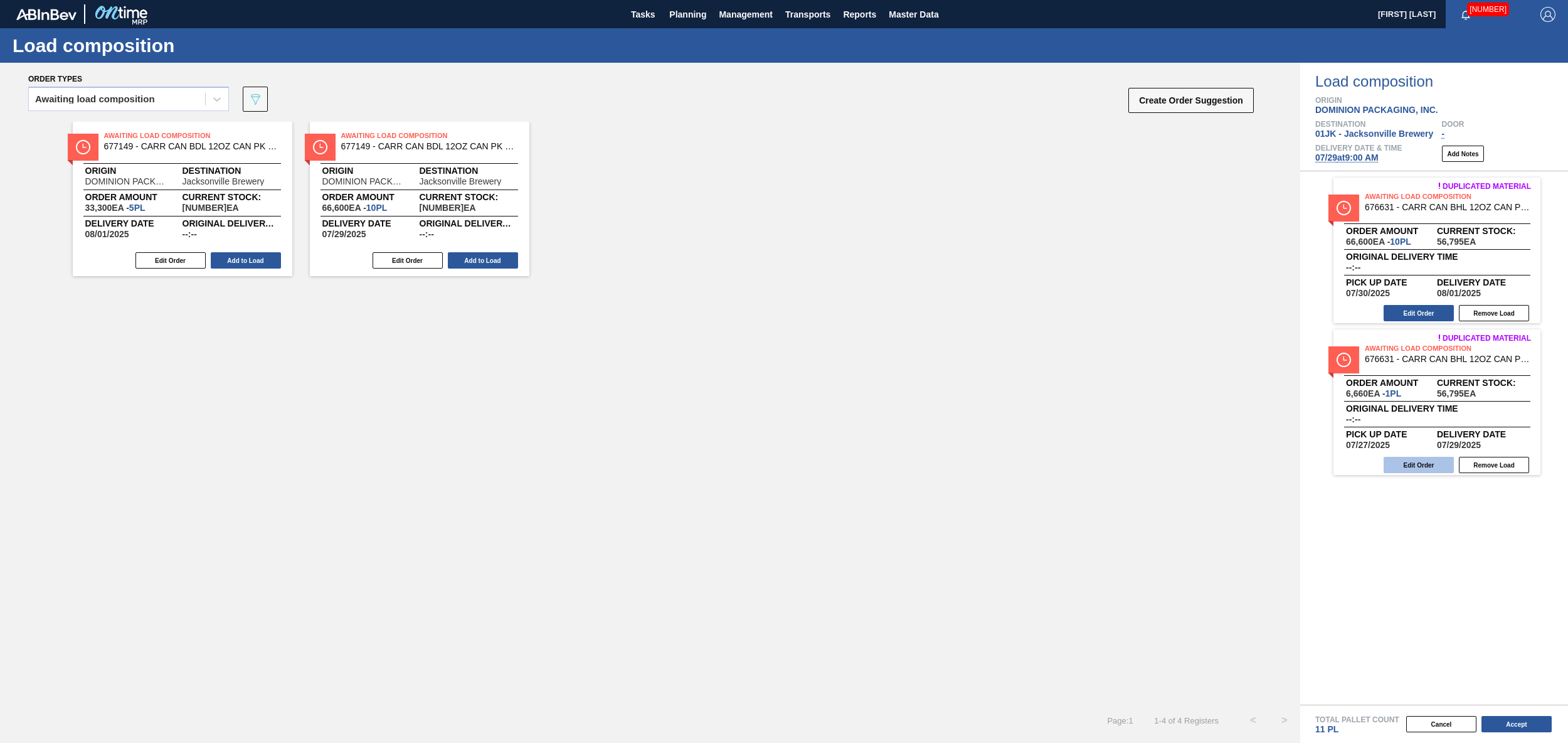 click on "Edit Order" at bounding box center (1419, 465) 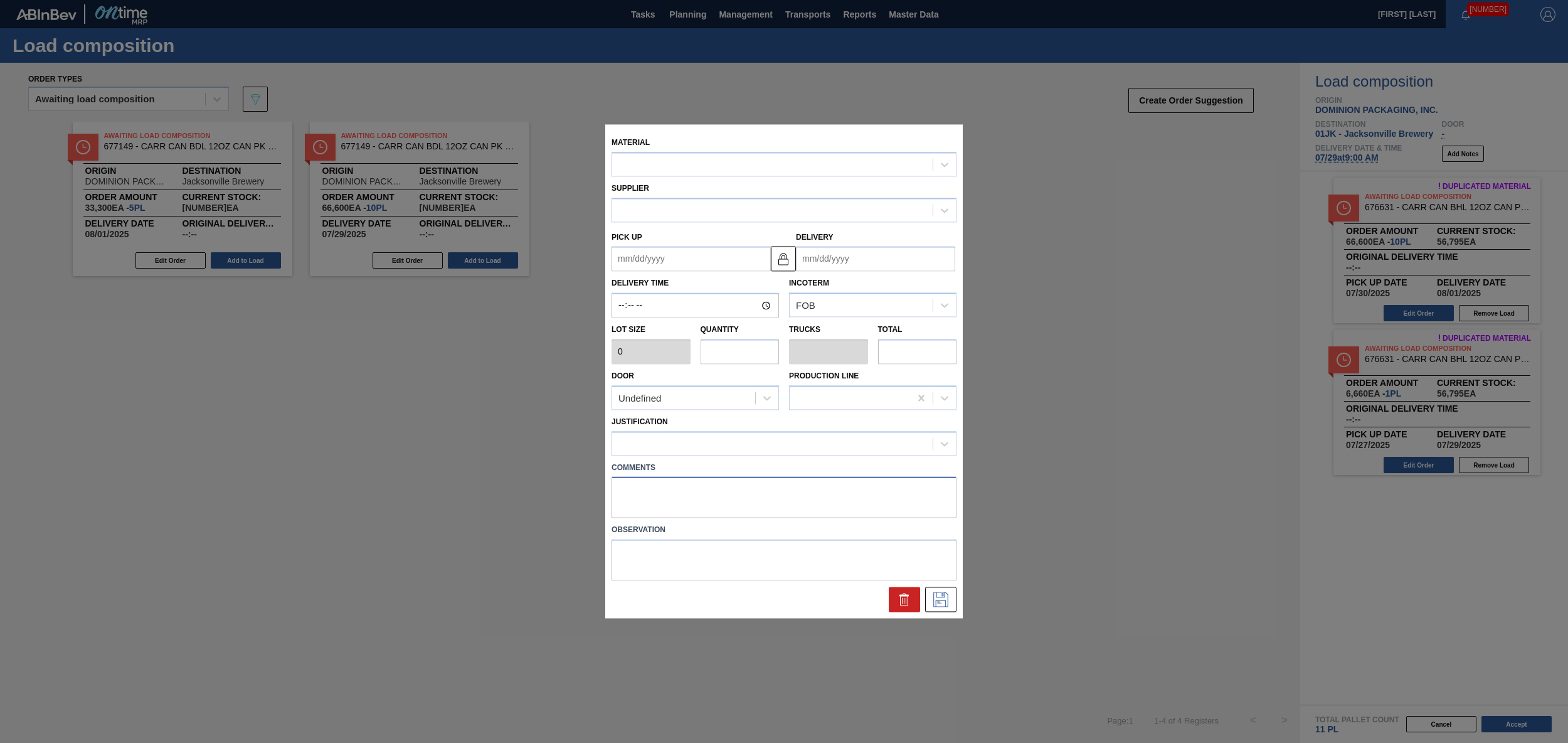 click at bounding box center [784, 498] 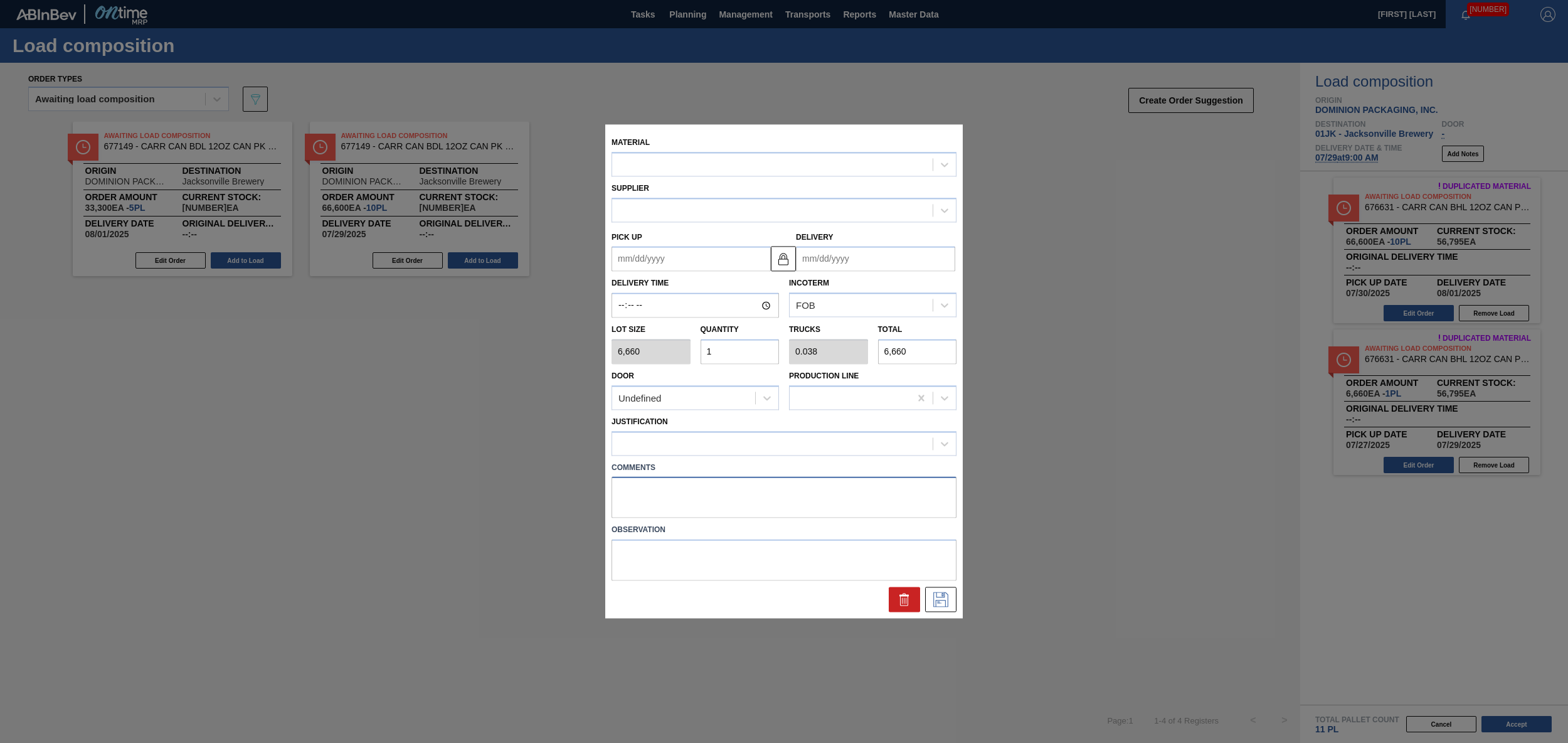 type on "07/27/2025" 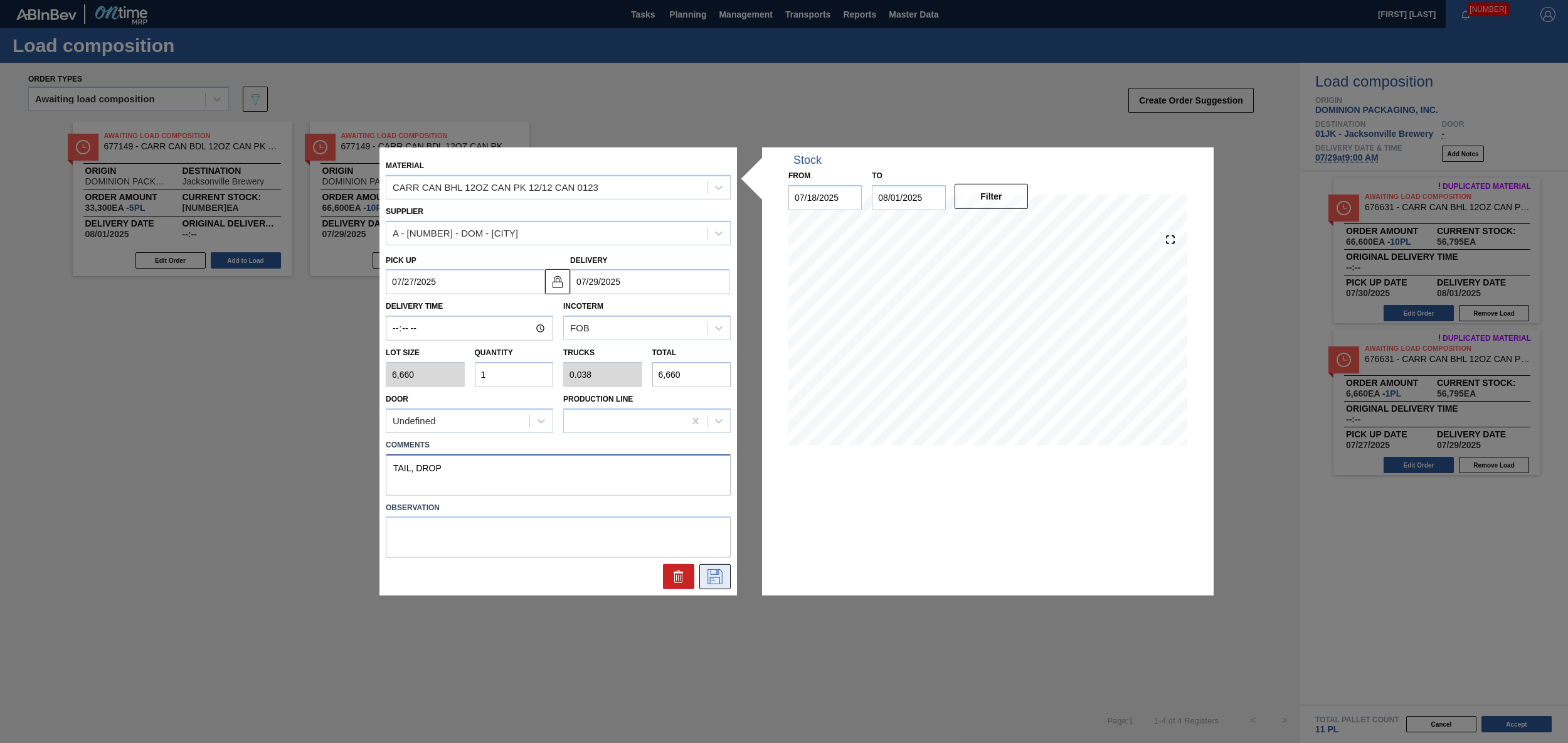 type on "TAIL, DROP" 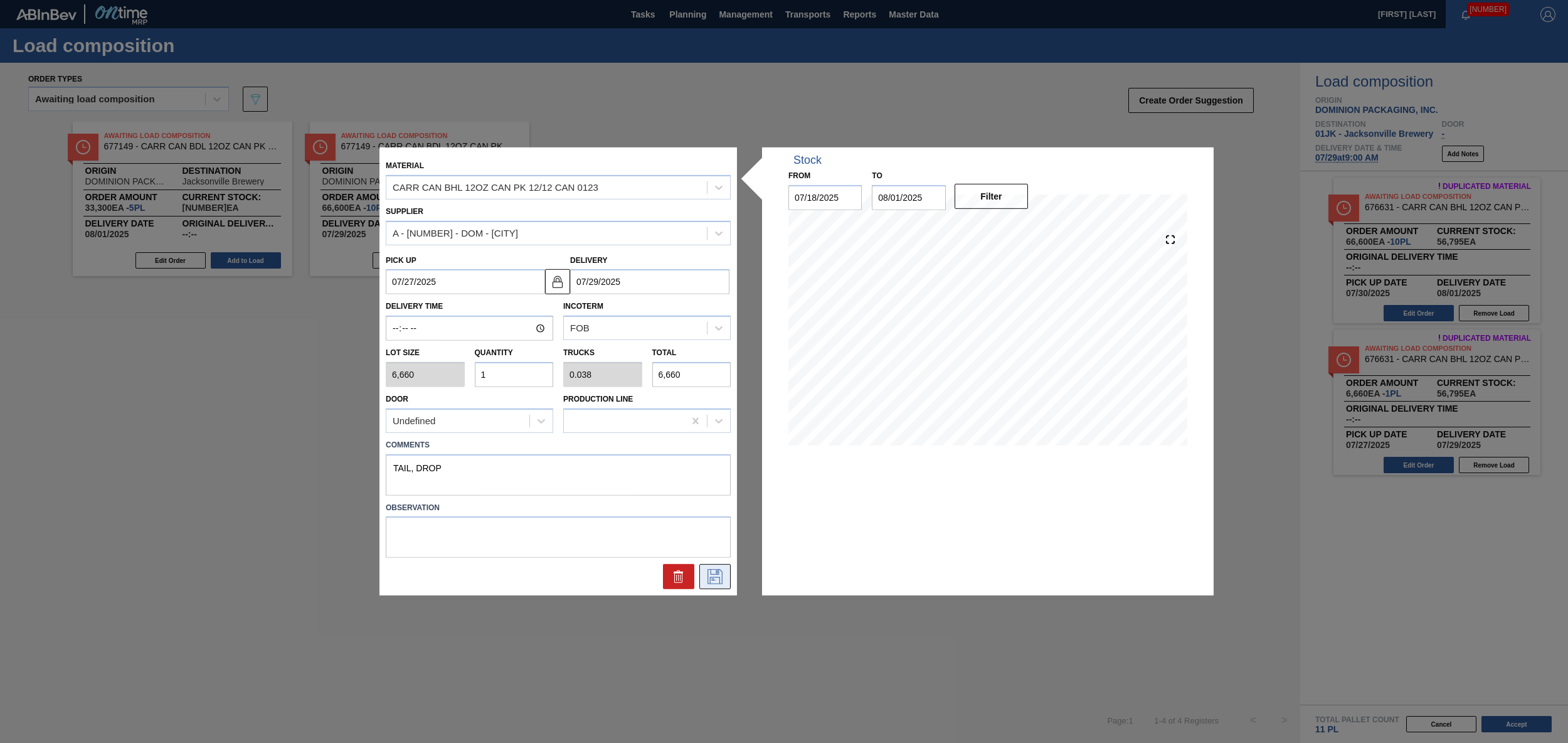 click at bounding box center (715, 577) 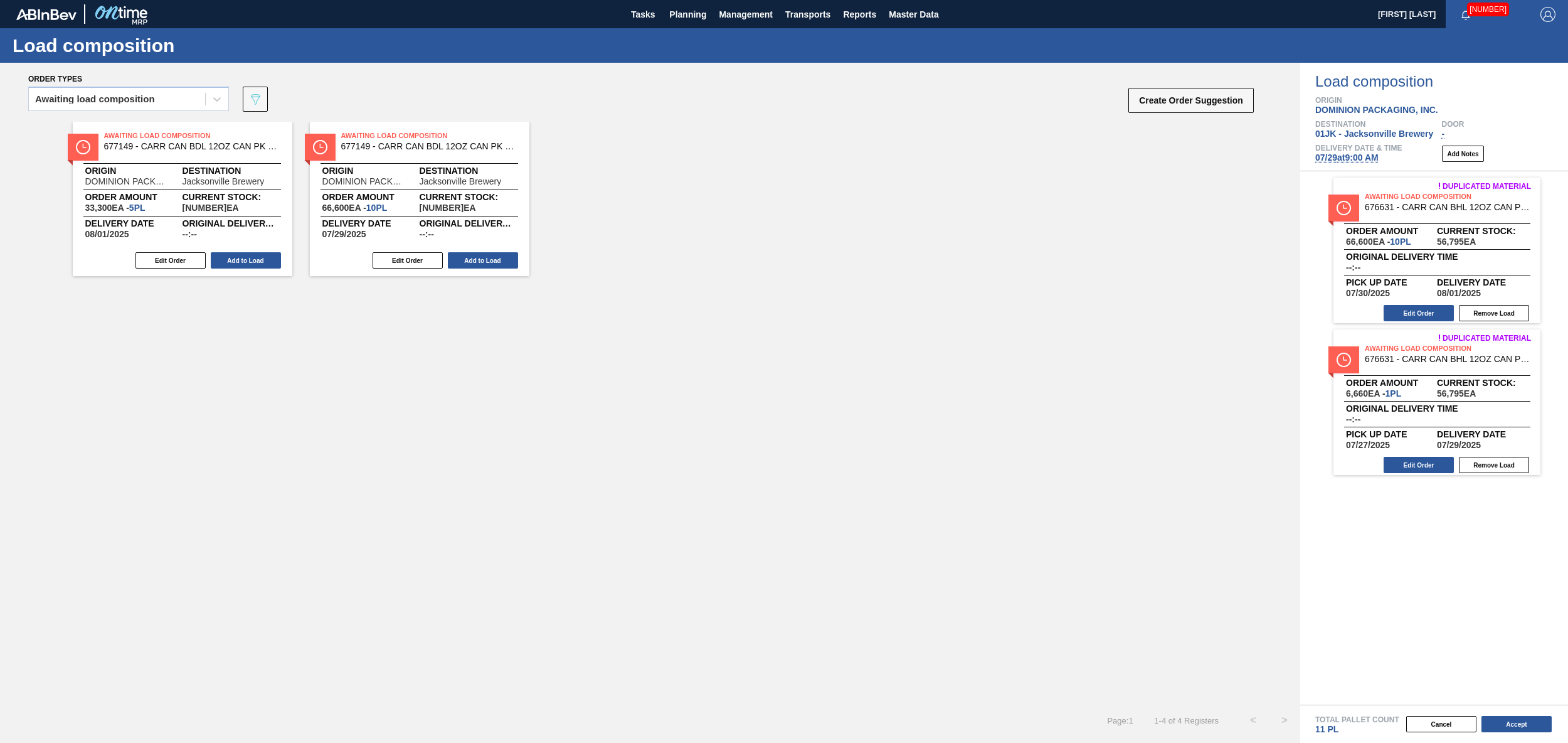 drag, startPoint x: 192, startPoint y: 261, endPoint x: 193, endPoint y: 304, distance: 43.01163 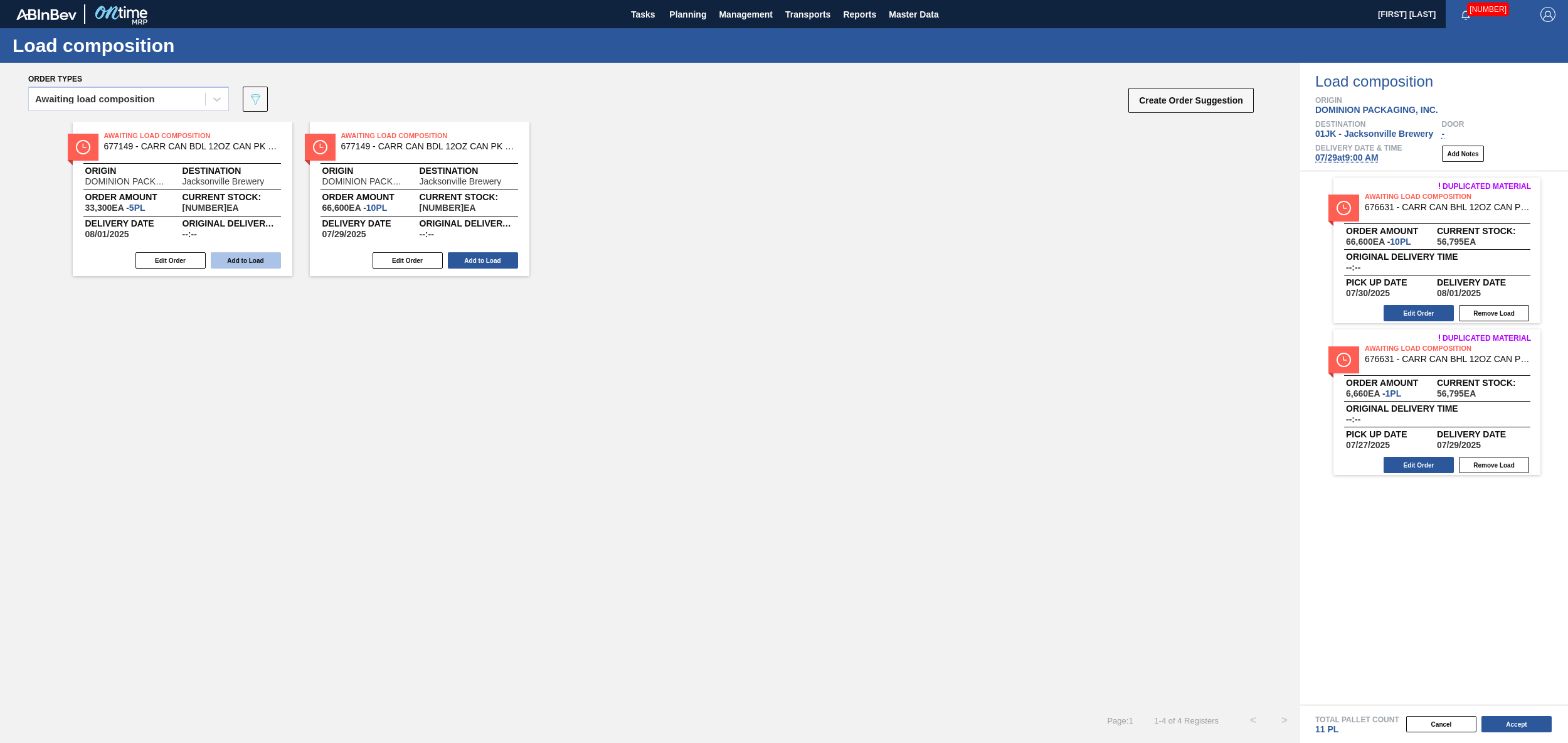 click on "Add to Load" at bounding box center (246, 260) 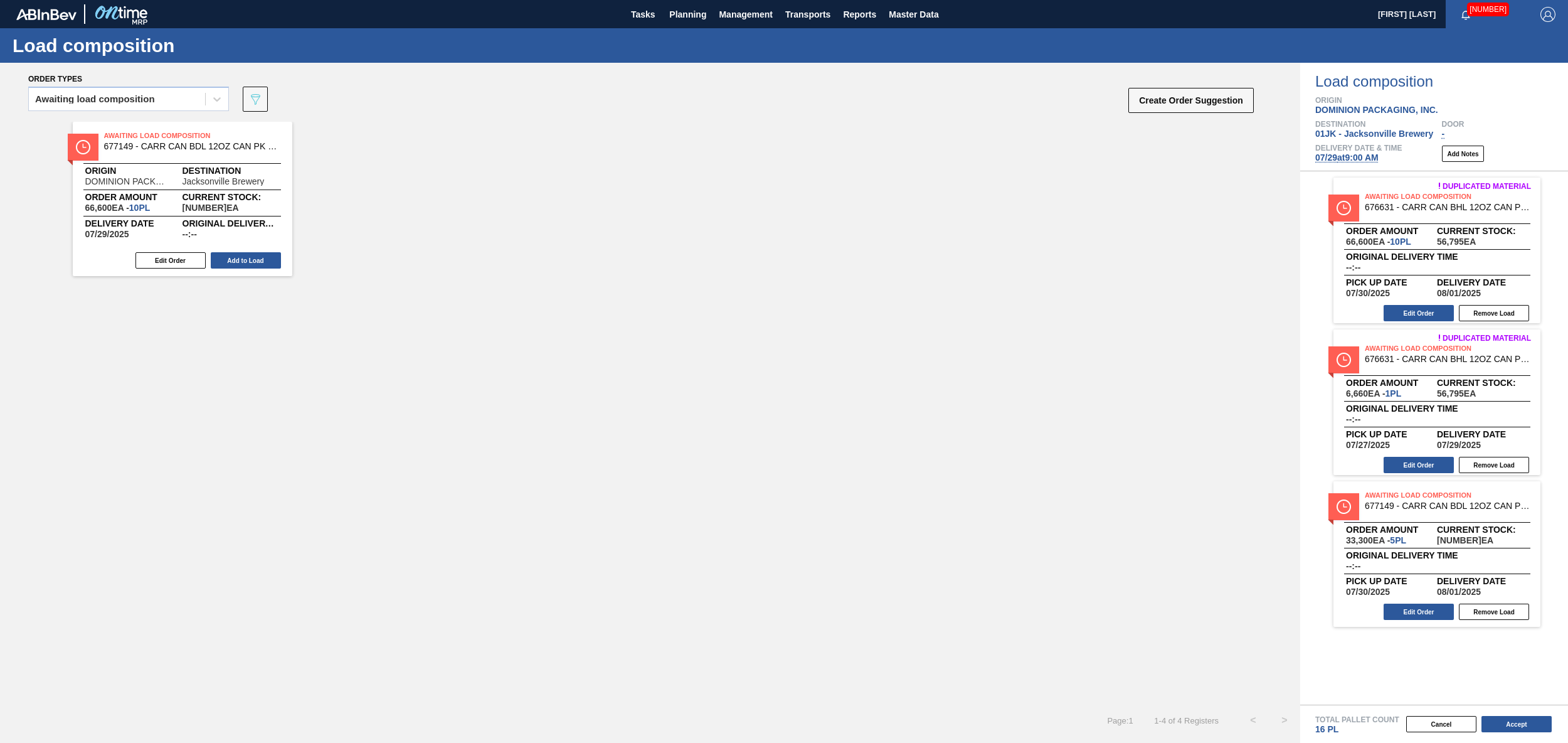 drag, startPoint x: 252, startPoint y: 262, endPoint x: 268, endPoint y: 260, distance: 16.124515 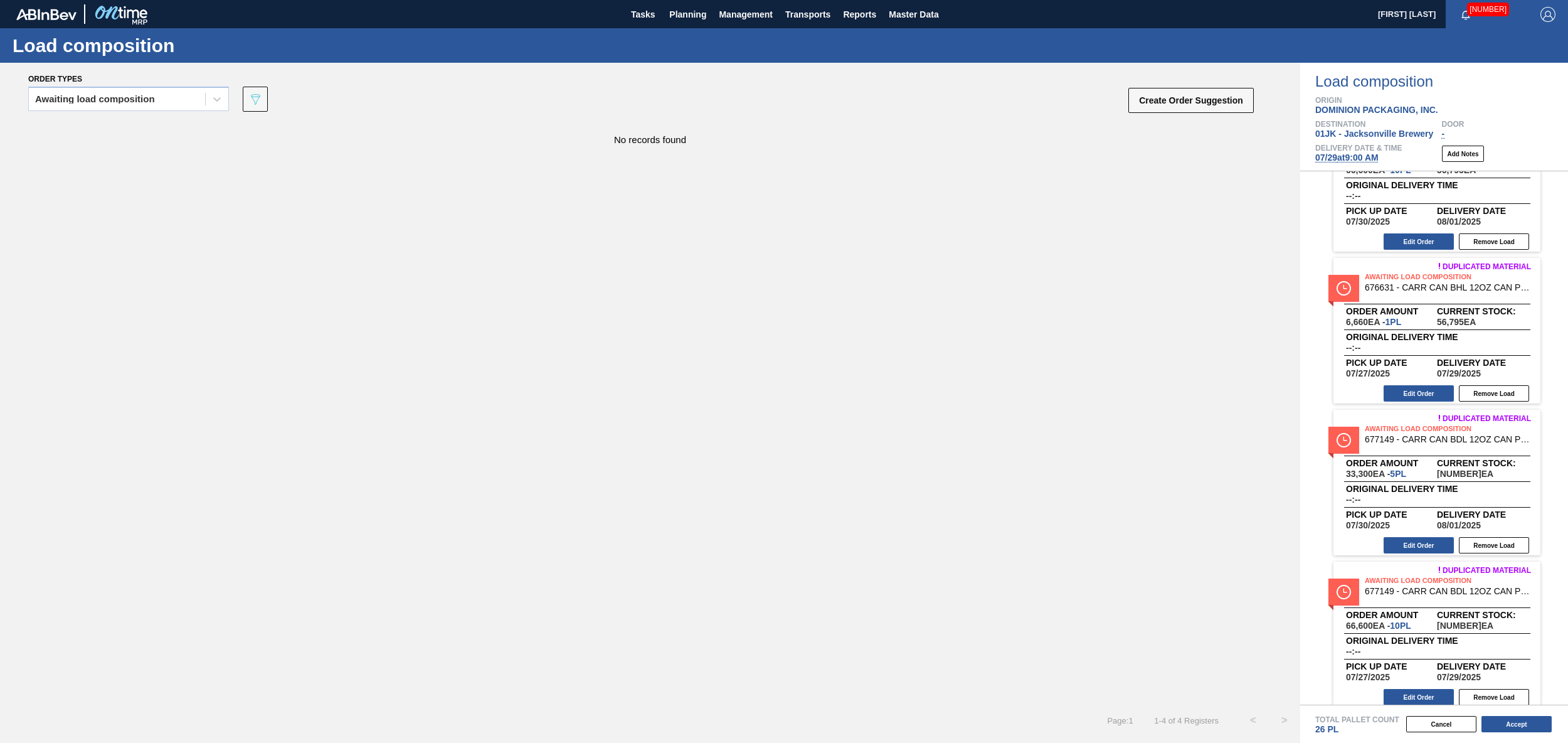 scroll, scrollTop: 81, scrollLeft: 0, axis: vertical 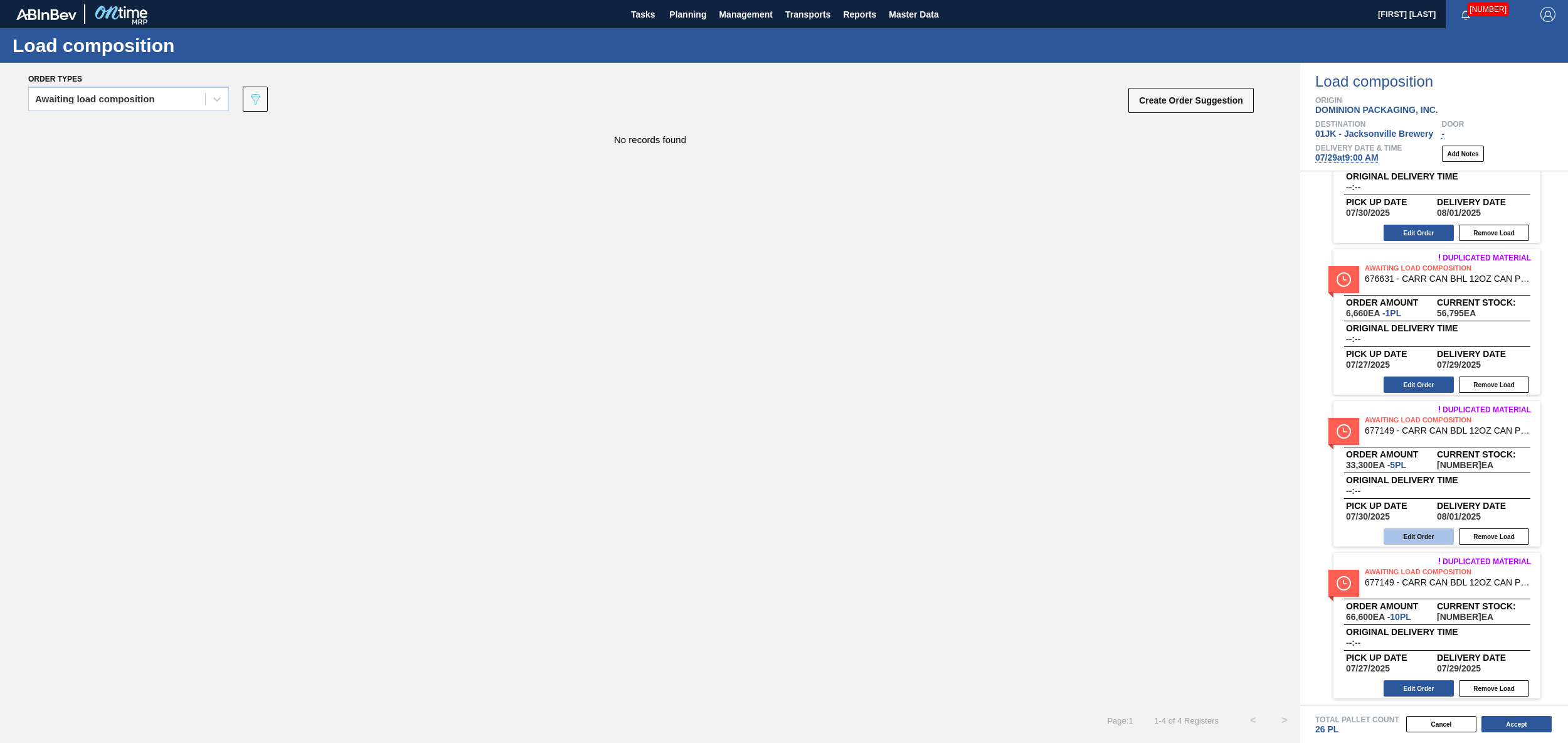 click on "Edit Order" at bounding box center [1419, 537] 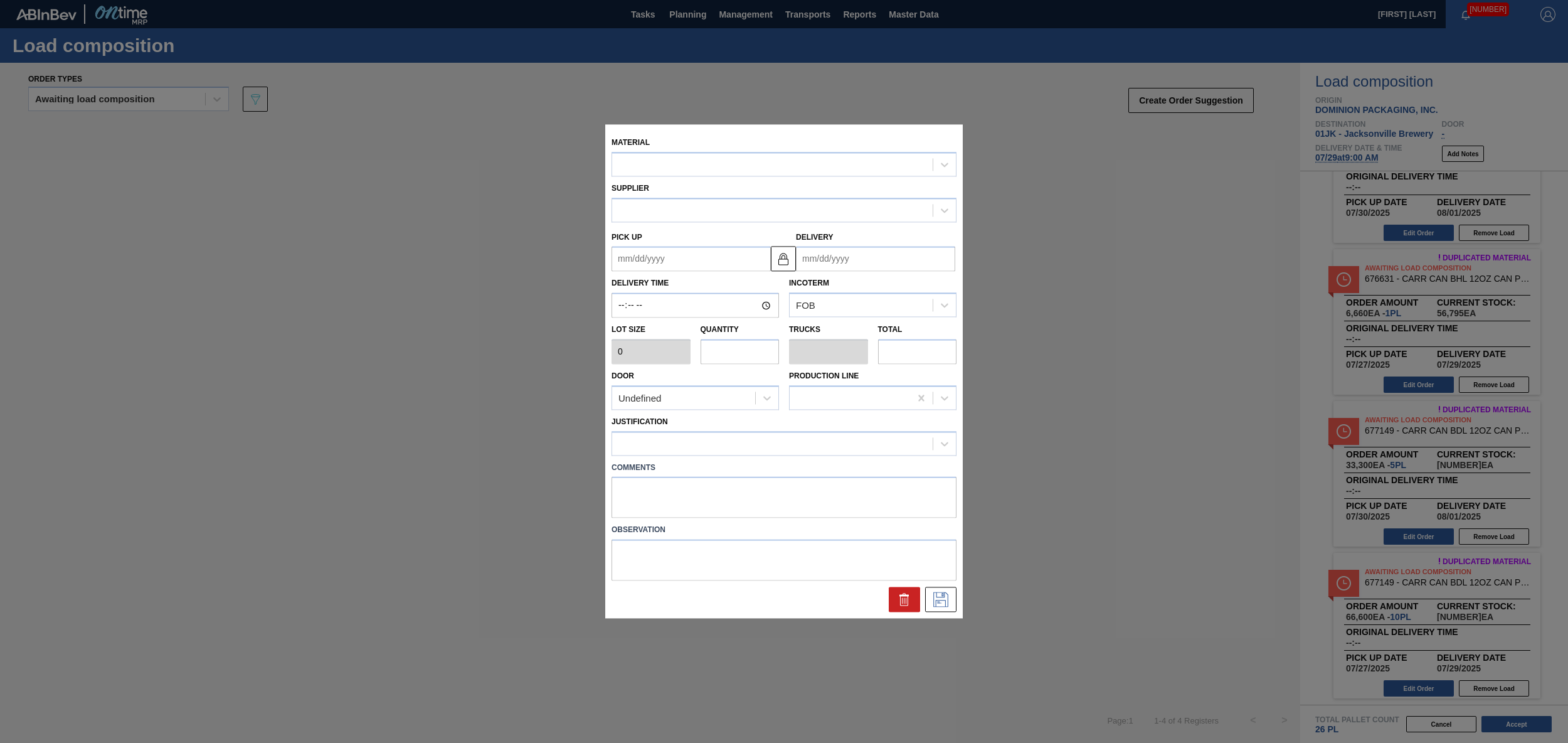 type on "6,660" 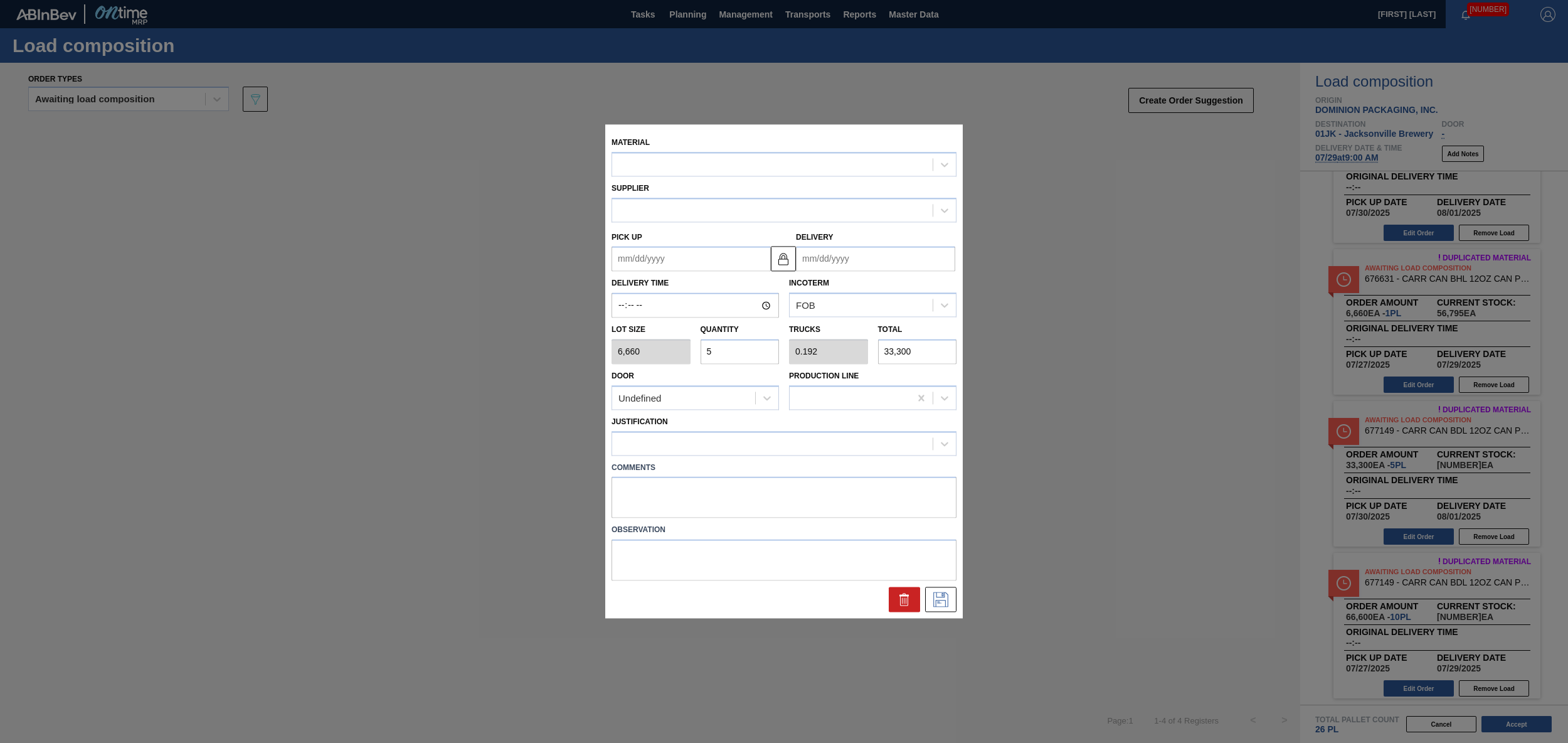 type on "07/30/2025" 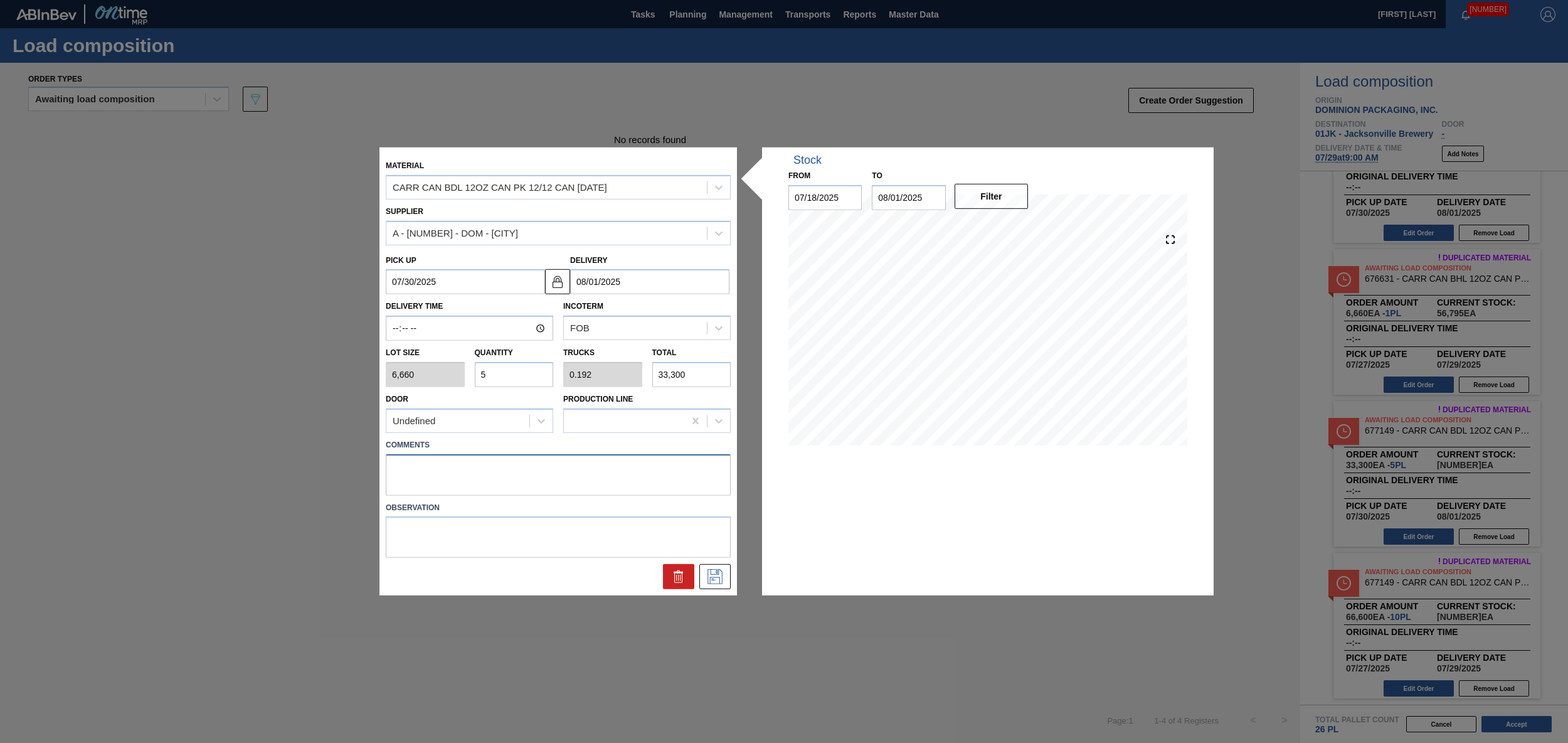 click at bounding box center (558, 474) 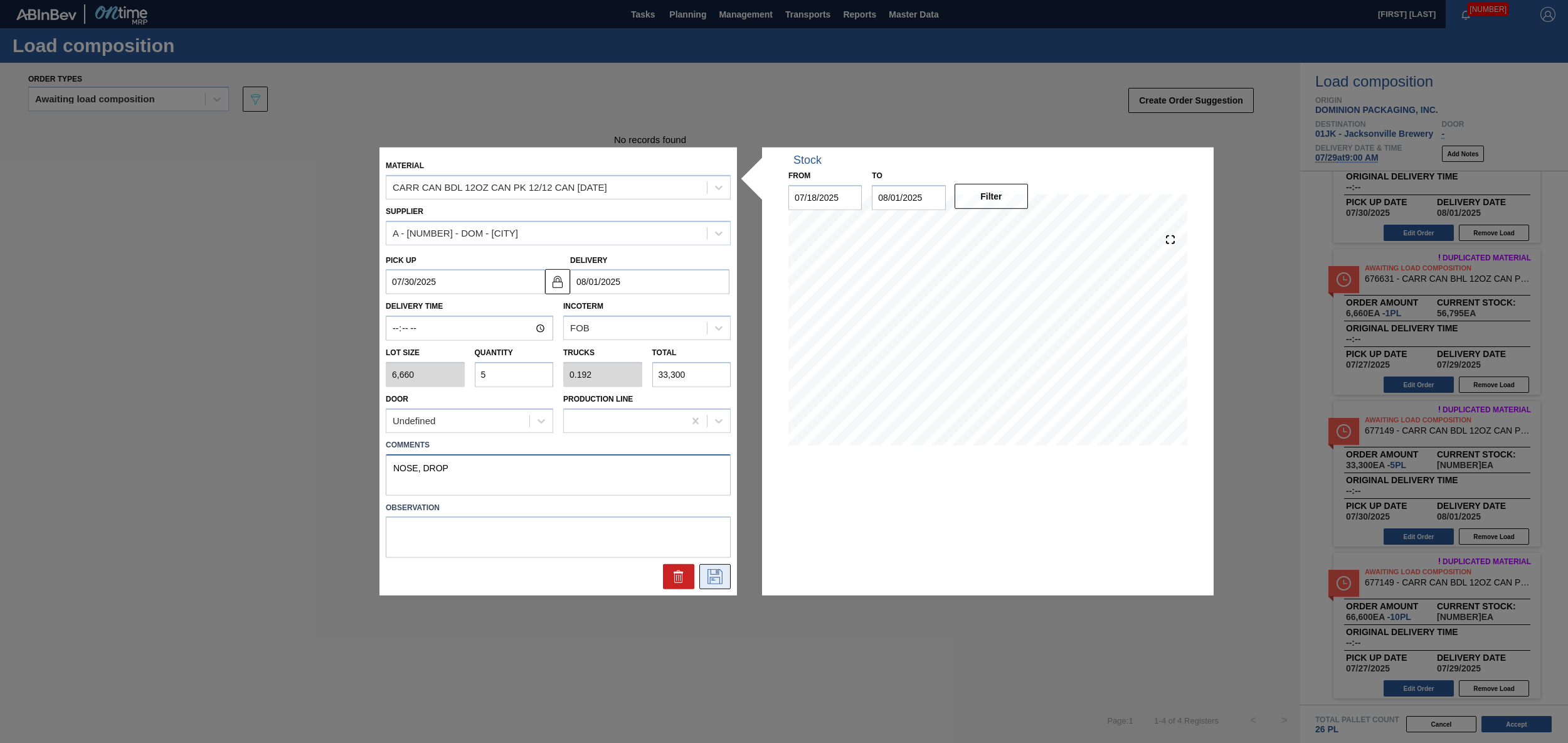 type on "NOSE, DROP" 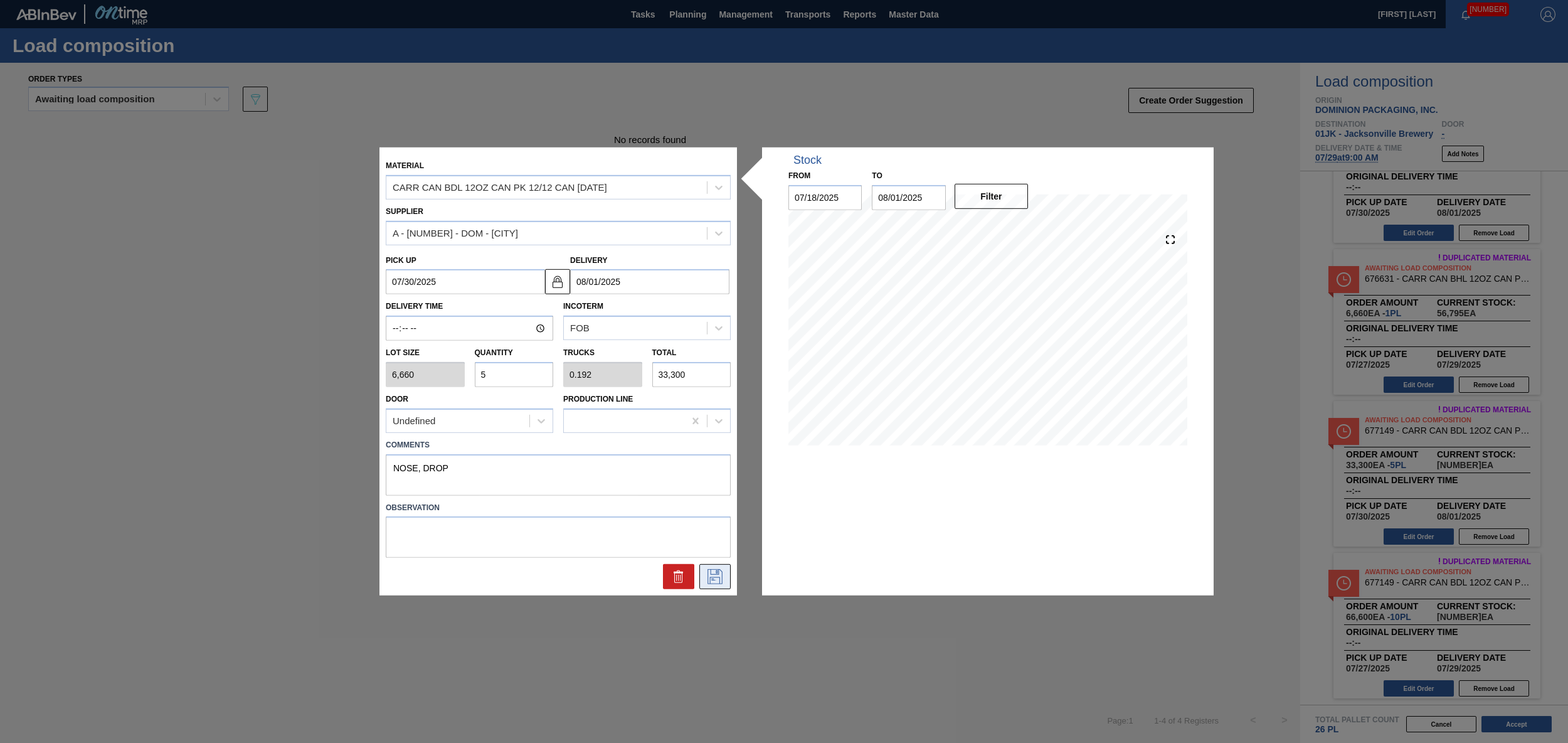 click 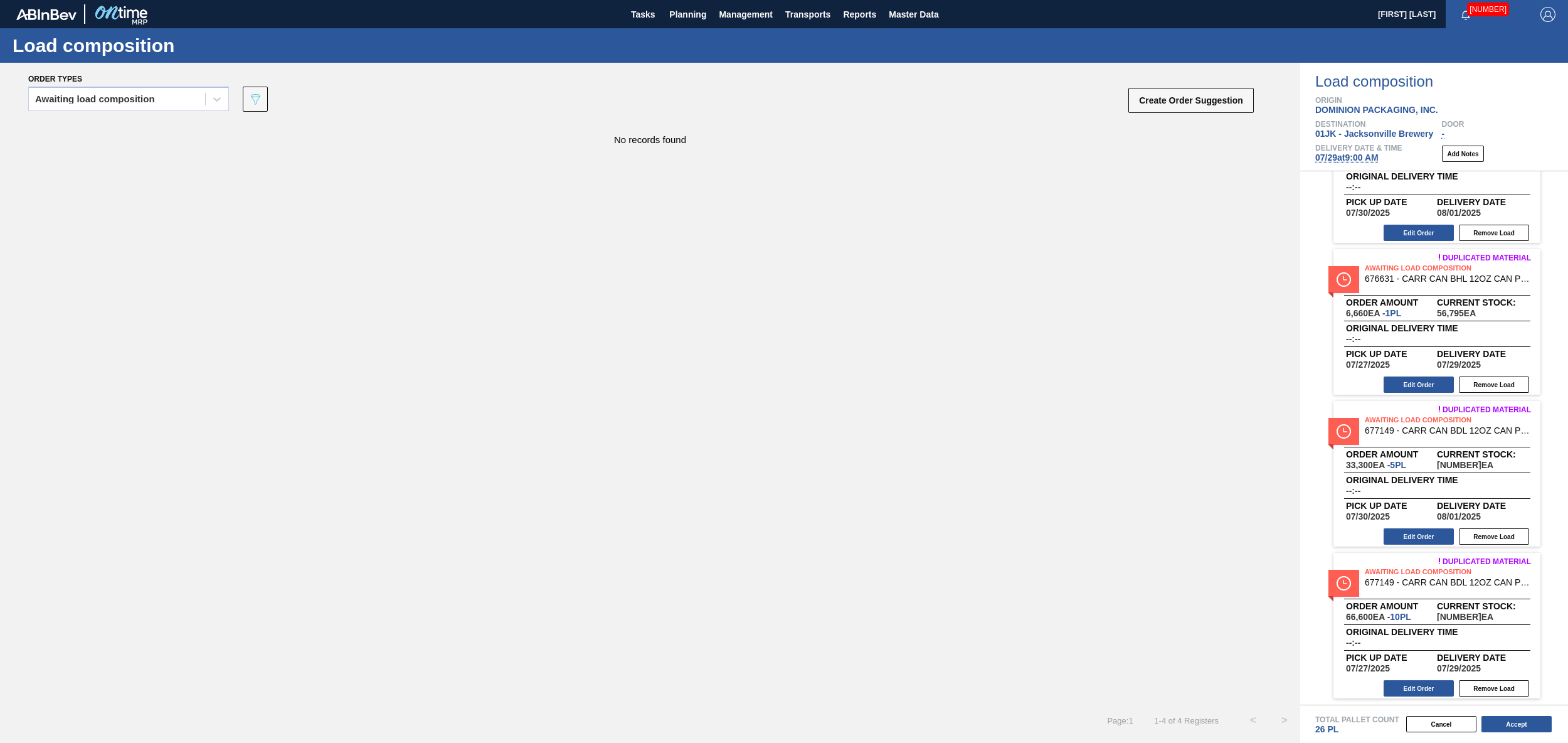 click on "Awaiting Load Composition" at bounding box center [1453, 572] 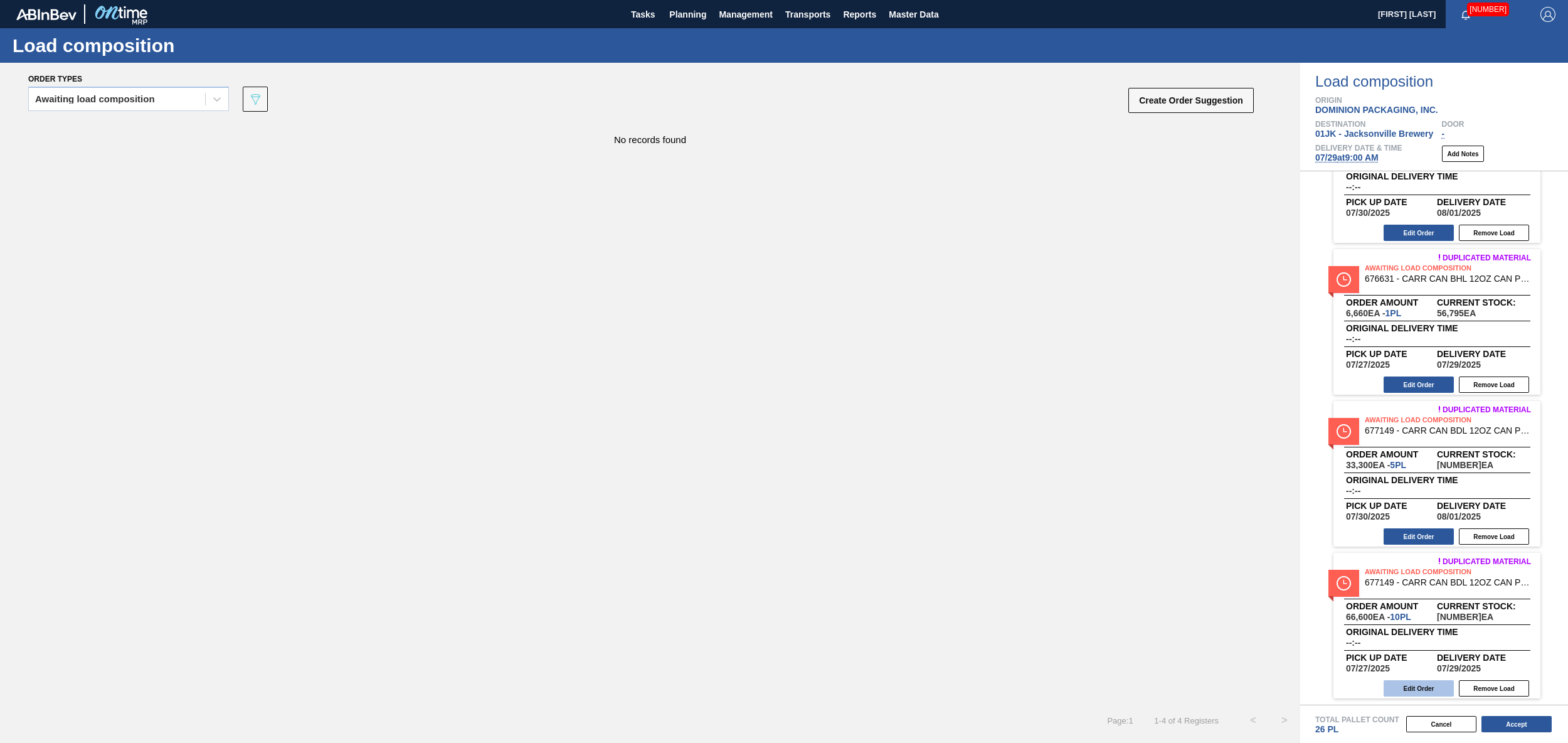 click on "Edit Order" at bounding box center (1419, 688) 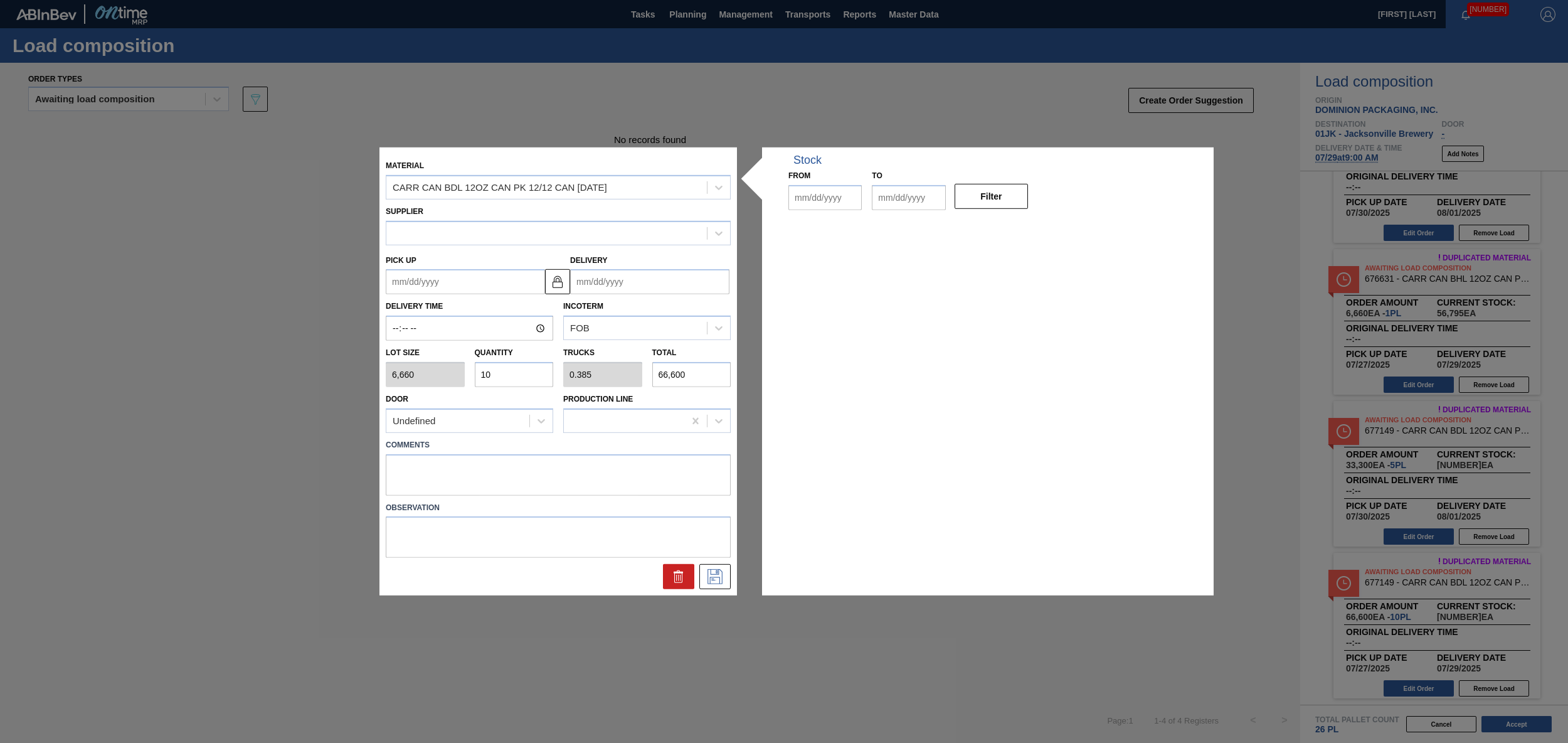 type on "6,660" 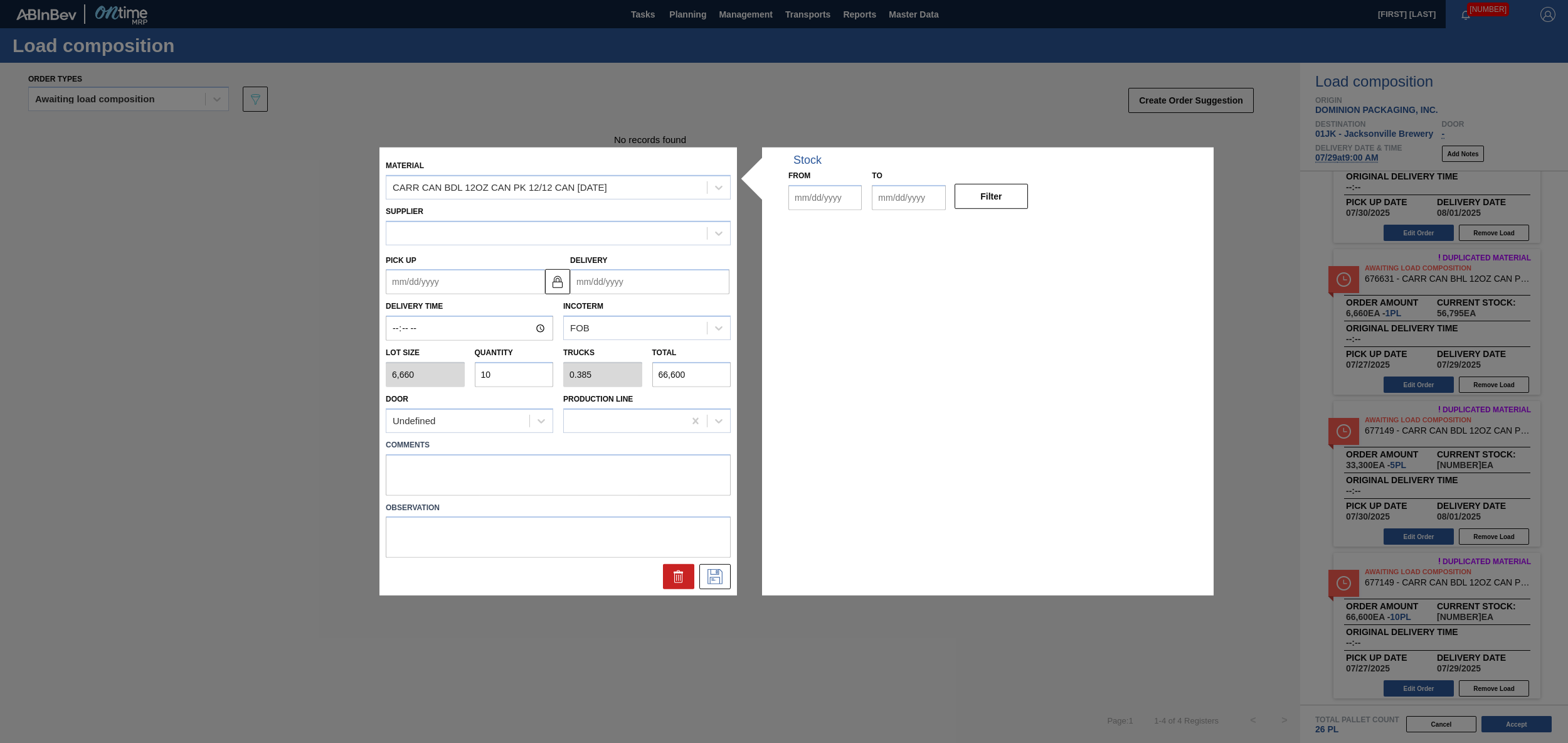 type on "10" 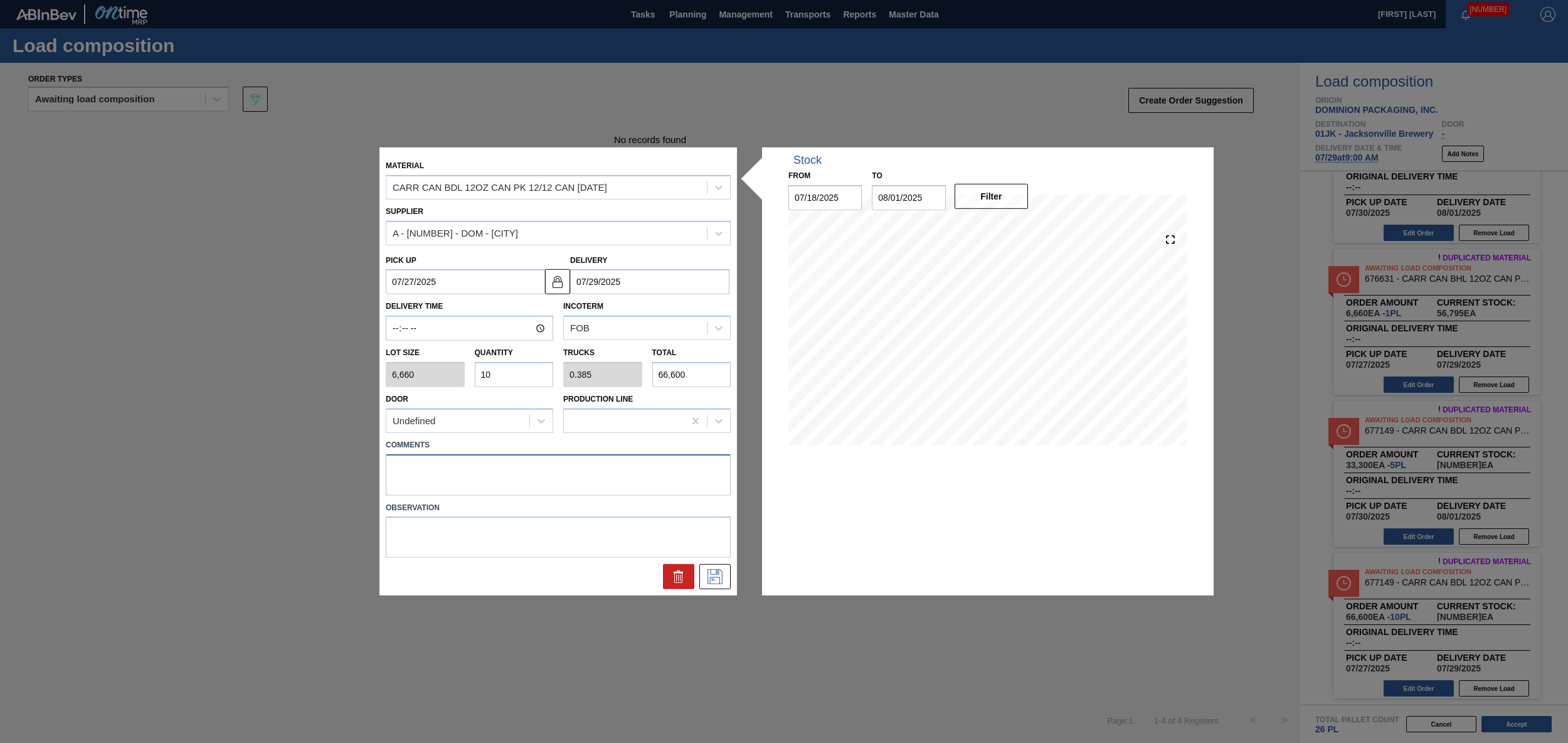 click at bounding box center (558, 474) 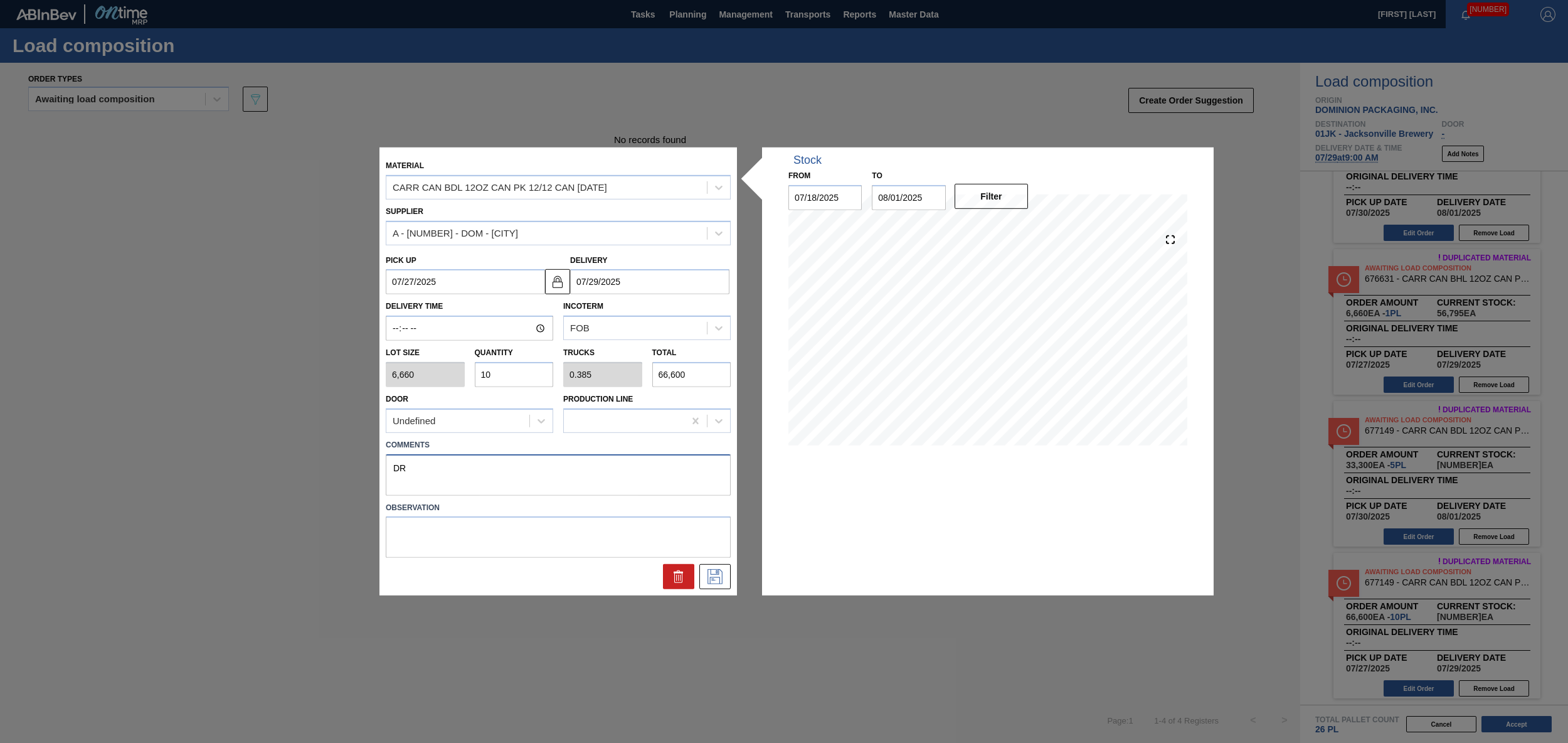 type on "D" 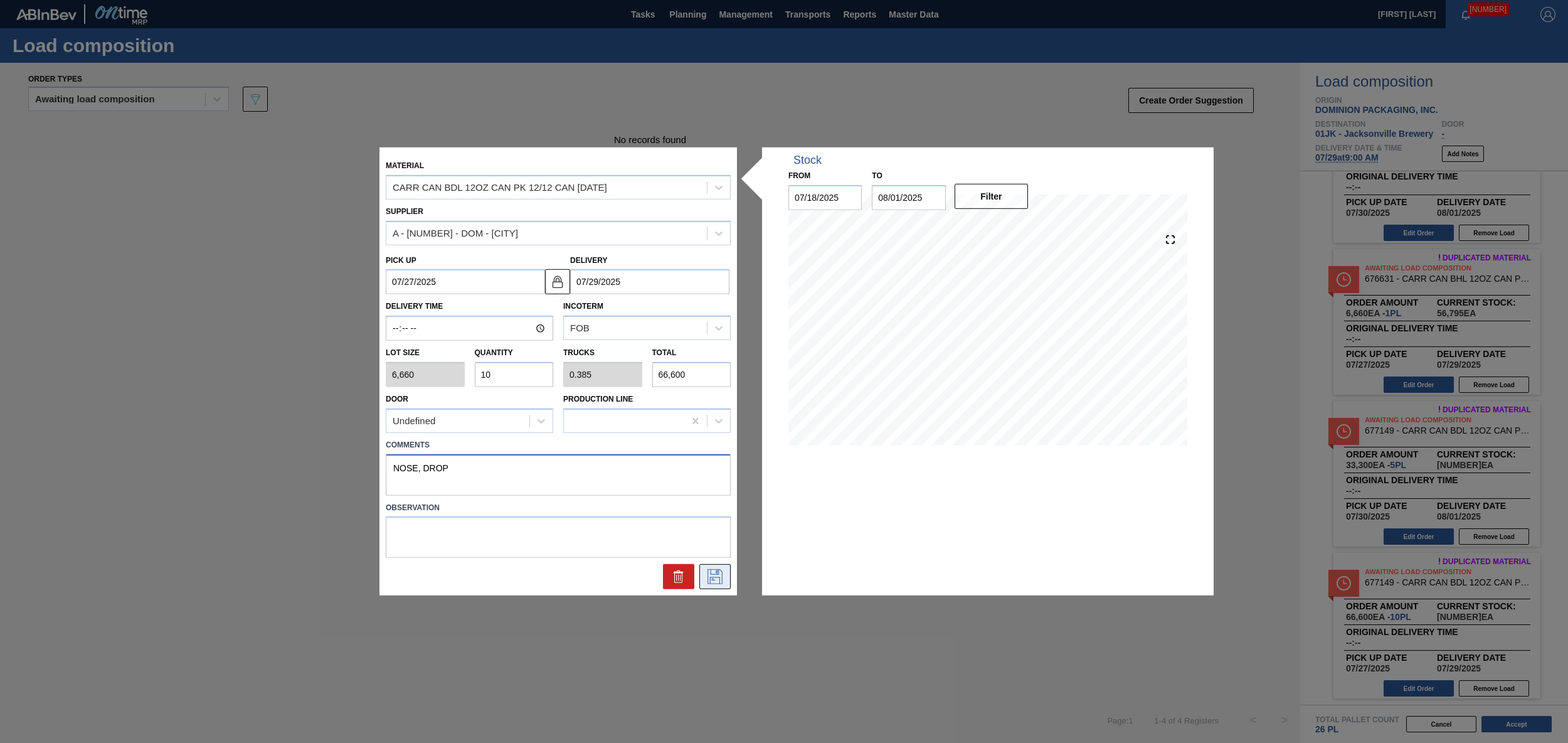 type on "NOSE, DROP" 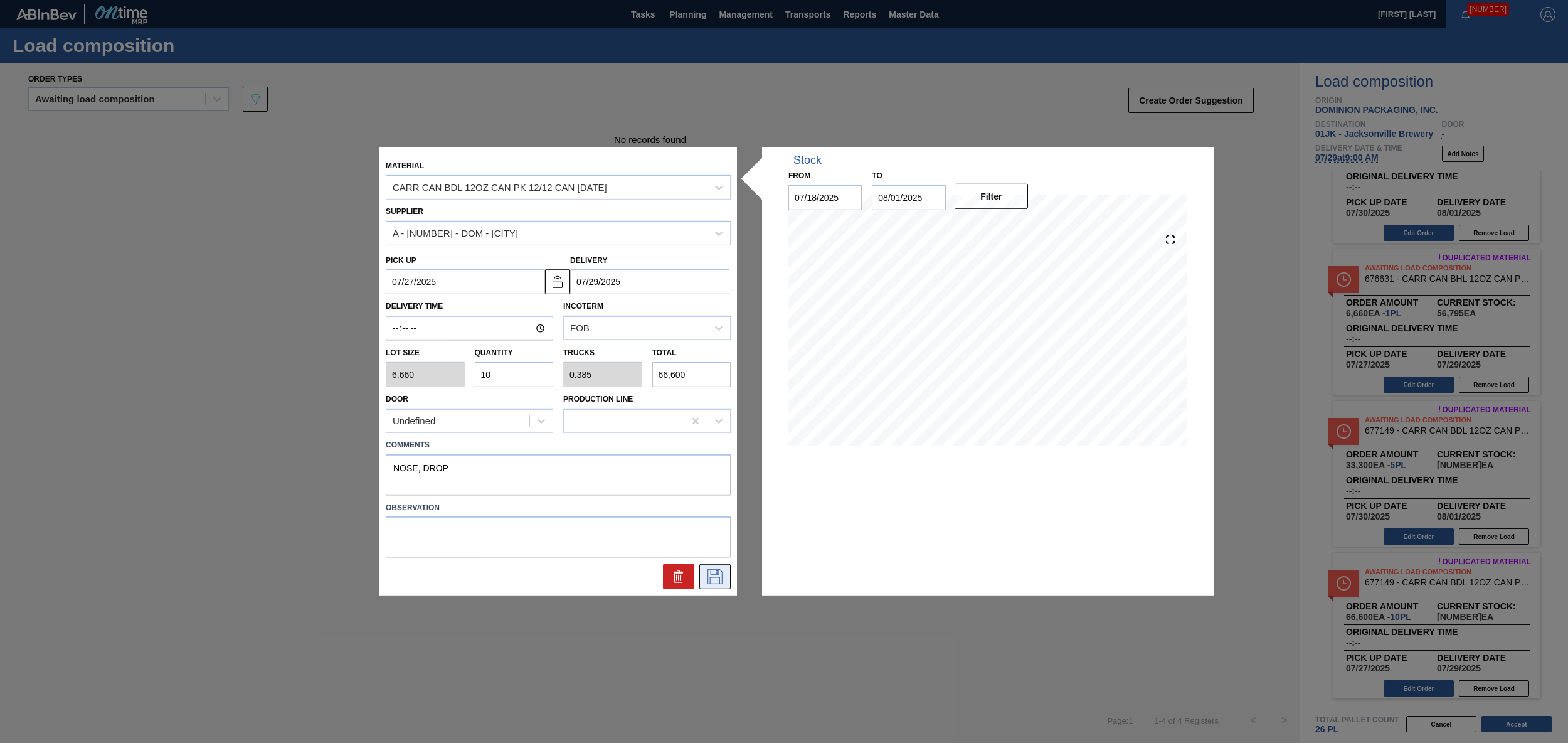 click 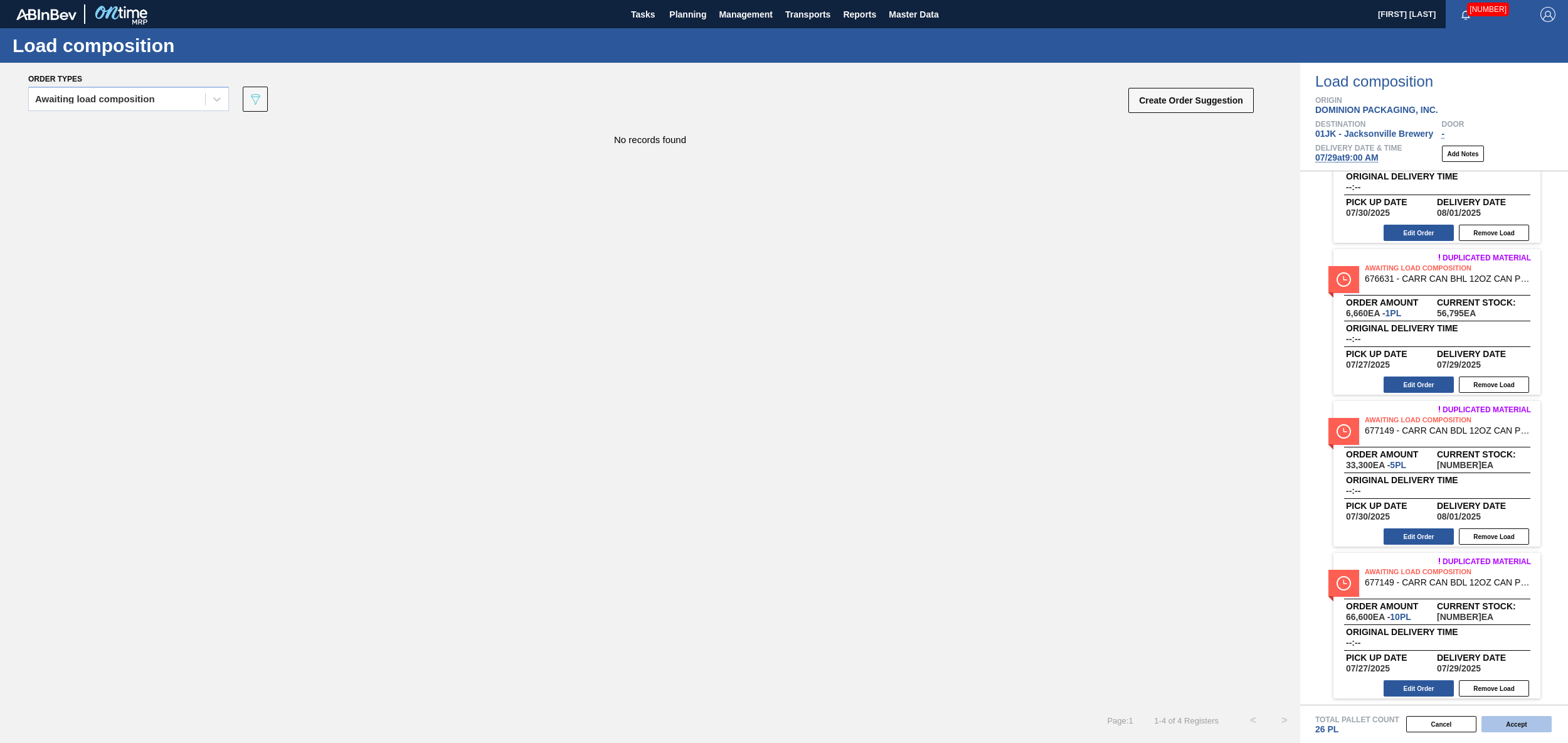 click on "Accept" at bounding box center [1517, 724] 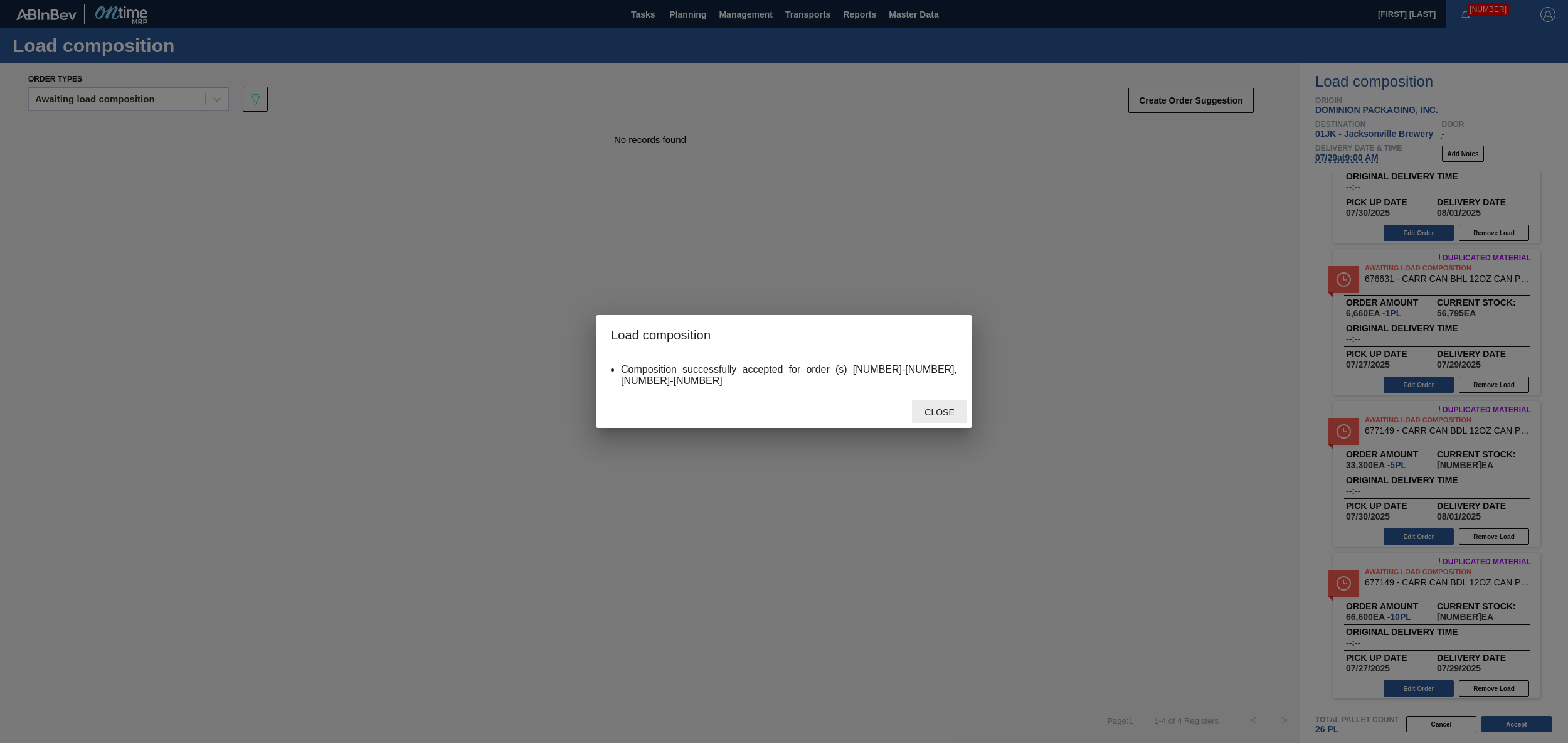 click on "Close" at bounding box center [939, 412] 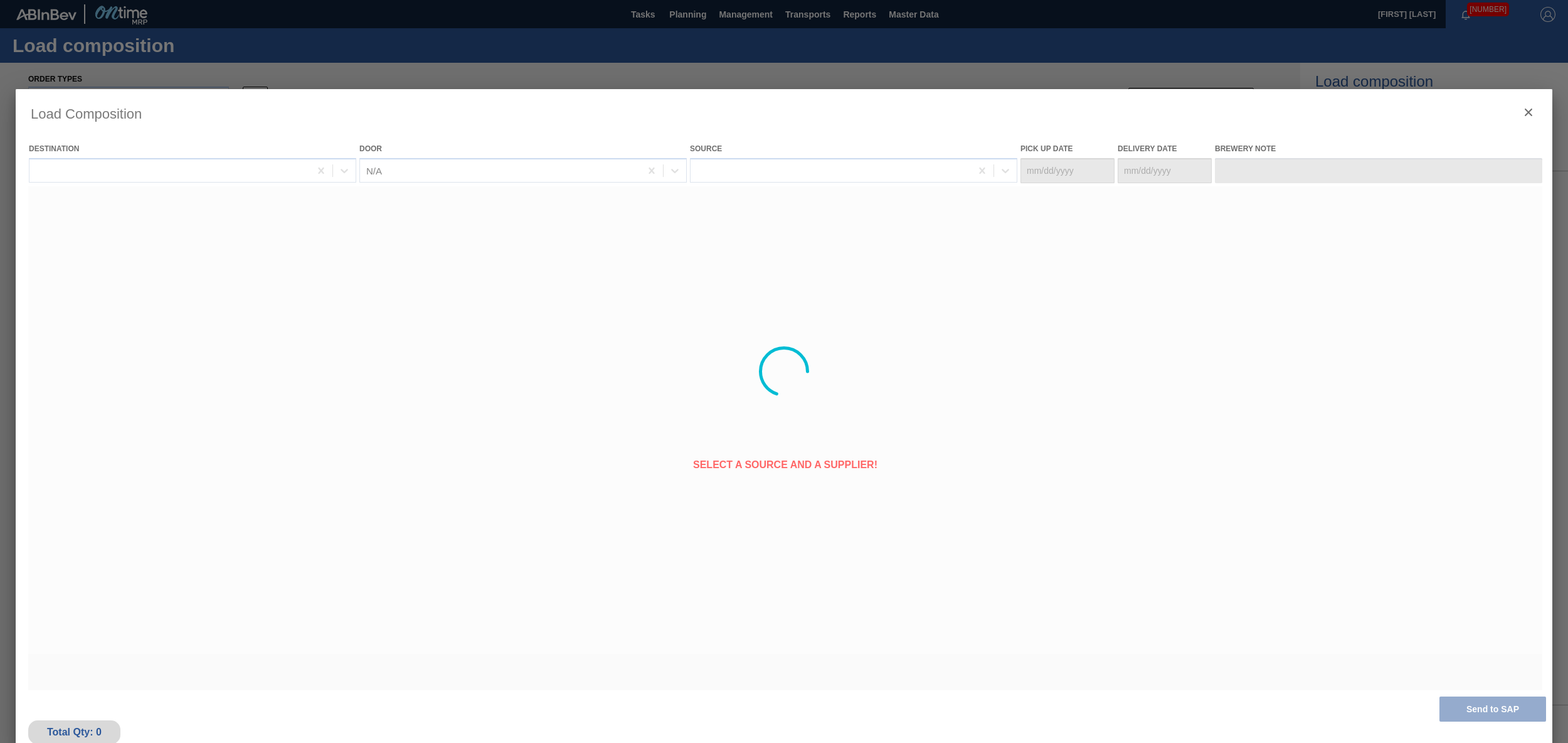 type on "07/27/2025" 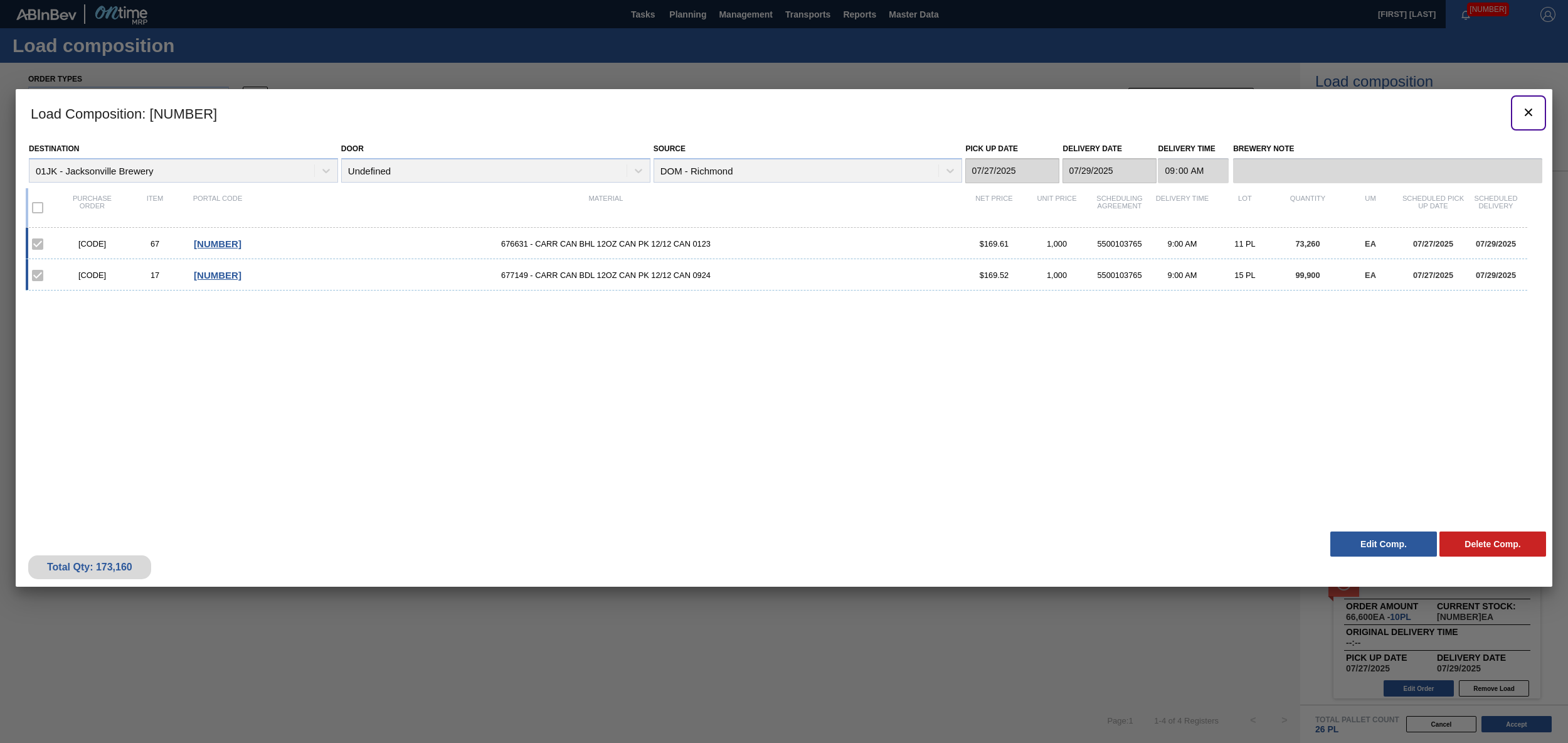 drag, startPoint x: 1516, startPoint y: 110, endPoint x: 1497, endPoint y: 0, distance: 111.62885 